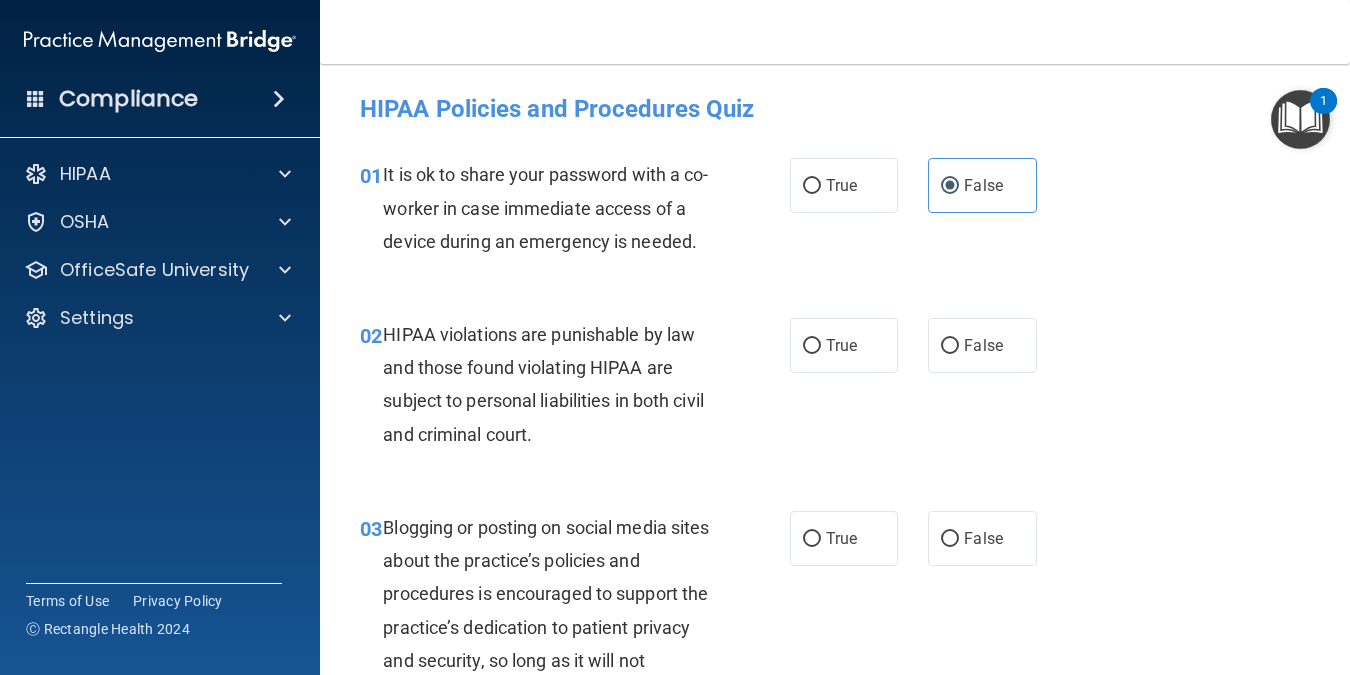 scroll, scrollTop: 0, scrollLeft: 0, axis: both 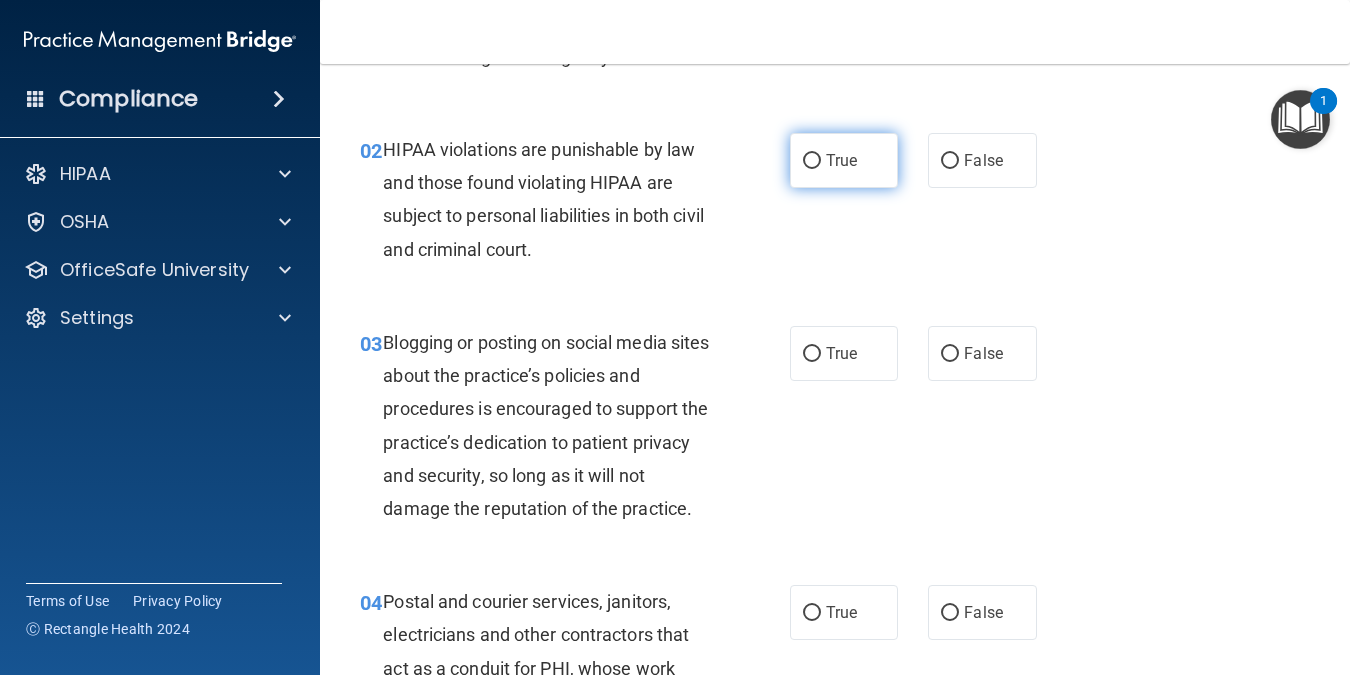 click on "True" at bounding box center (844, 160) 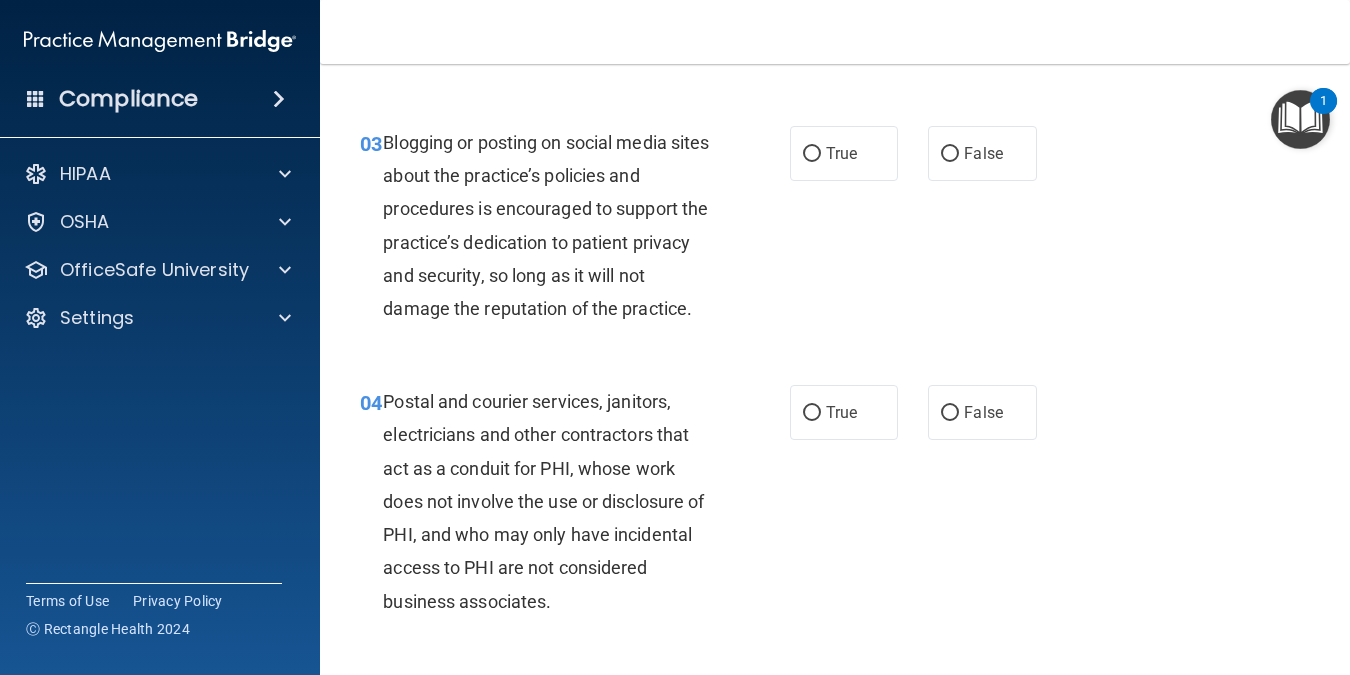 scroll, scrollTop: 378, scrollLeft: 0, axis: vertical 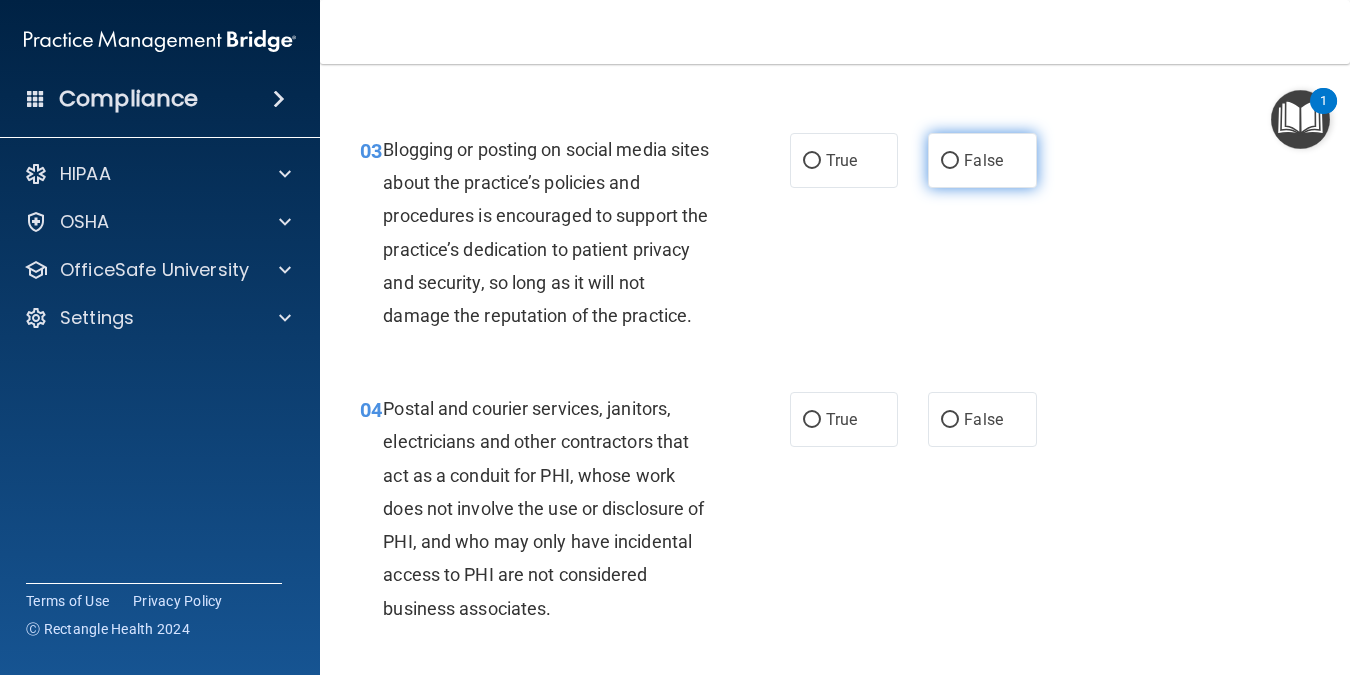 click on "False" at bounding box center [982, 160] 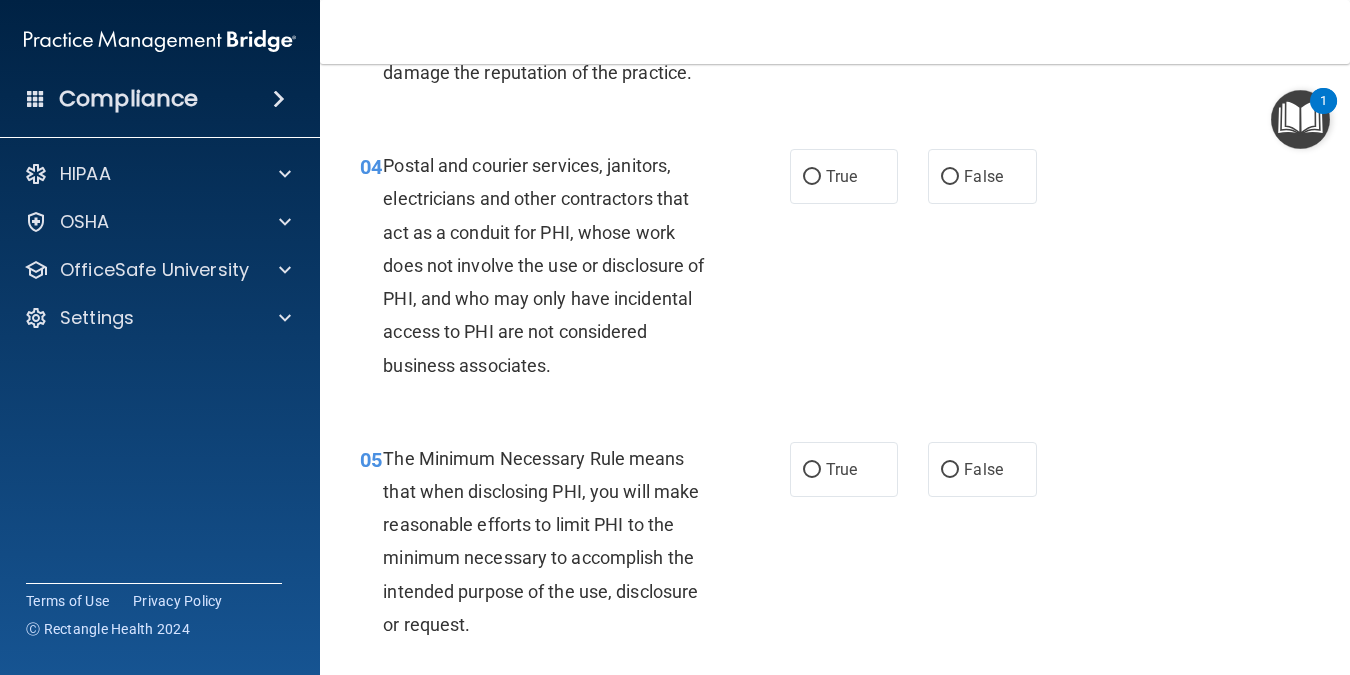 scroll, scrollTop: 629, scrollLeft: 0, axis: vertical 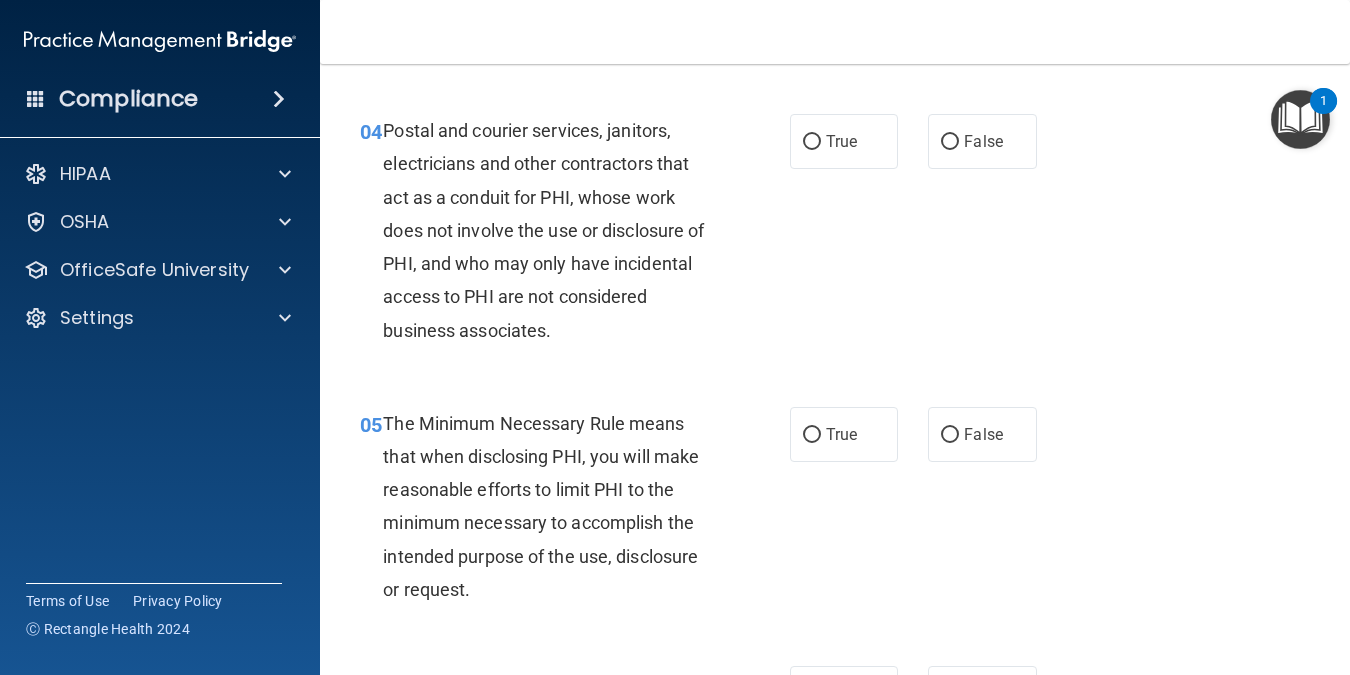 click on "-                HIPAA Policies and Procedures Quiz         This quiz doesn’t expire until [DATE]. Are you sure you want to take this quiz now?   Take the quiz anyway!                       01       It is ok to share your password with a co-worker in case immediate access of a device during an emergency is needed.                 True           False                       02       HIPAA violations are punishable by law and those found violating HIPAA are subject to personal liabilities in both civil and criminal court.                  True           False                       03       Blogging or posting on social media sites about the practice’s policies and procedures is encouraged to support the practice’s dedication to patient privacy and security, so long as it will not damage the reputation of the practice.                  True           False                       04                       True           False                       05" at bounding box center [835, 369] 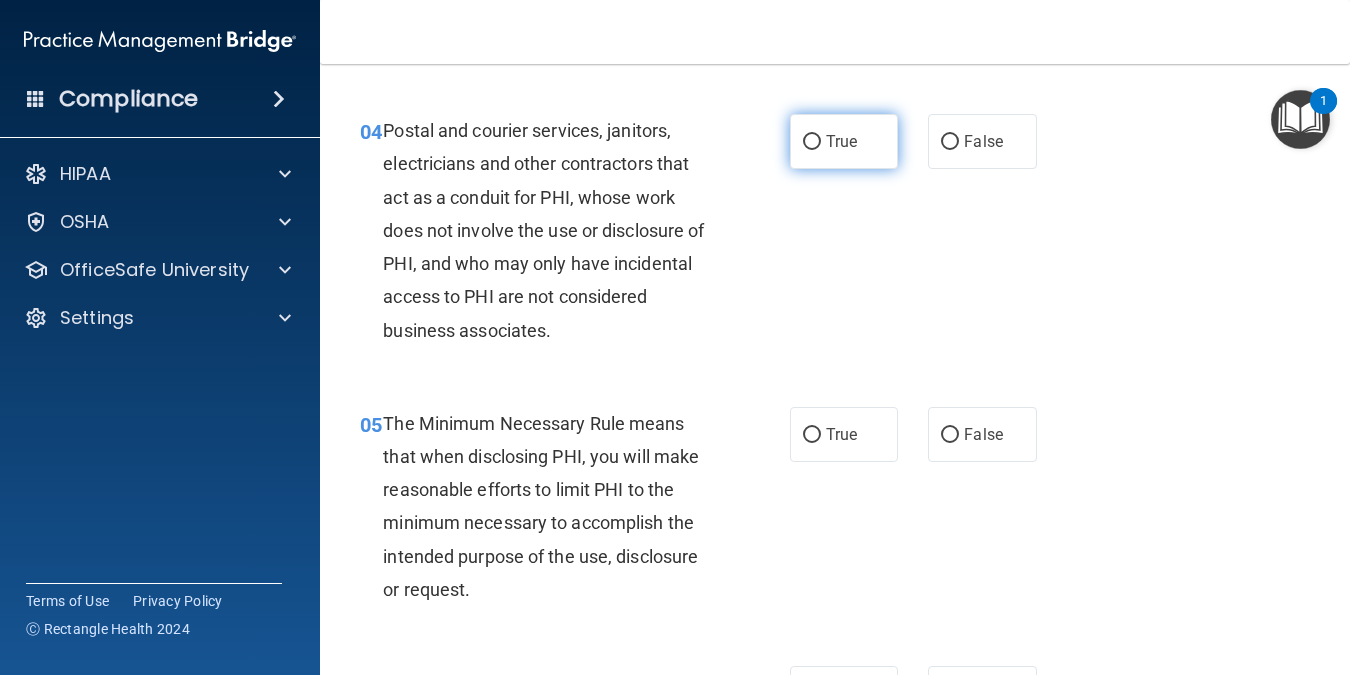 click on "True" at bounding box center [841, 141] 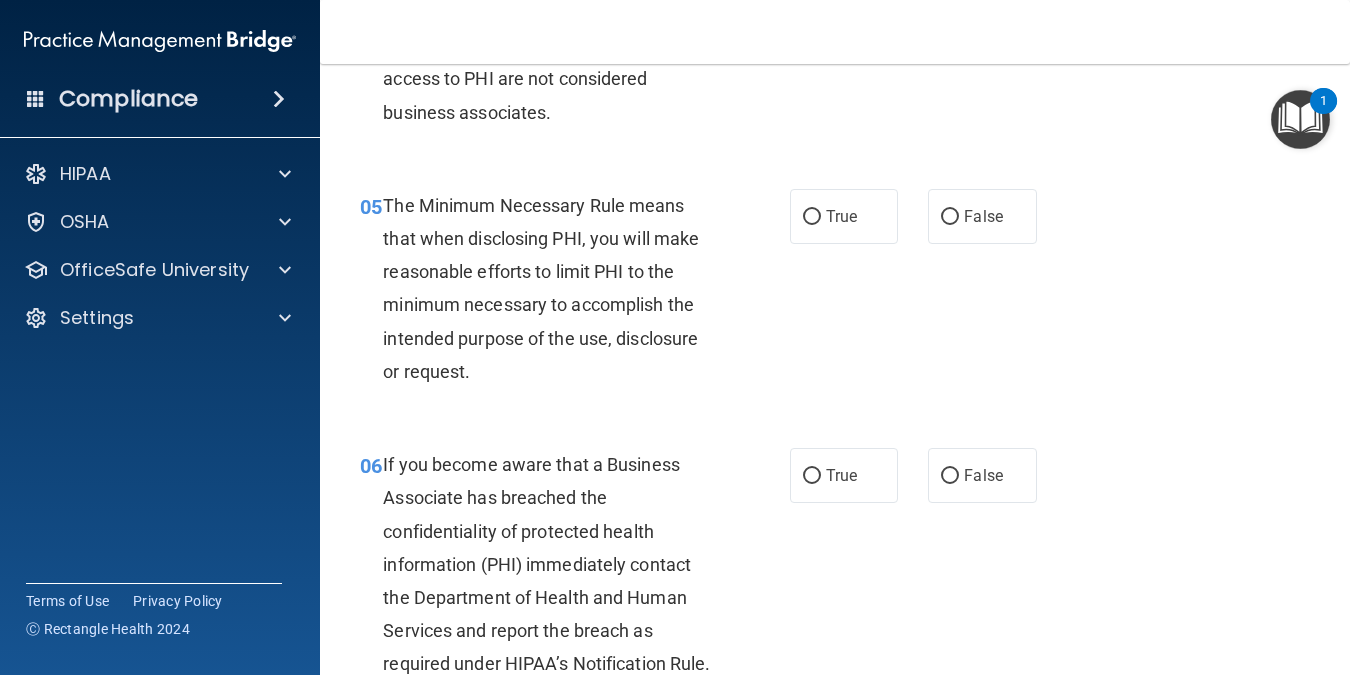 scroll, scrollTop: 912, scrollLeft: 0, axis: vertical 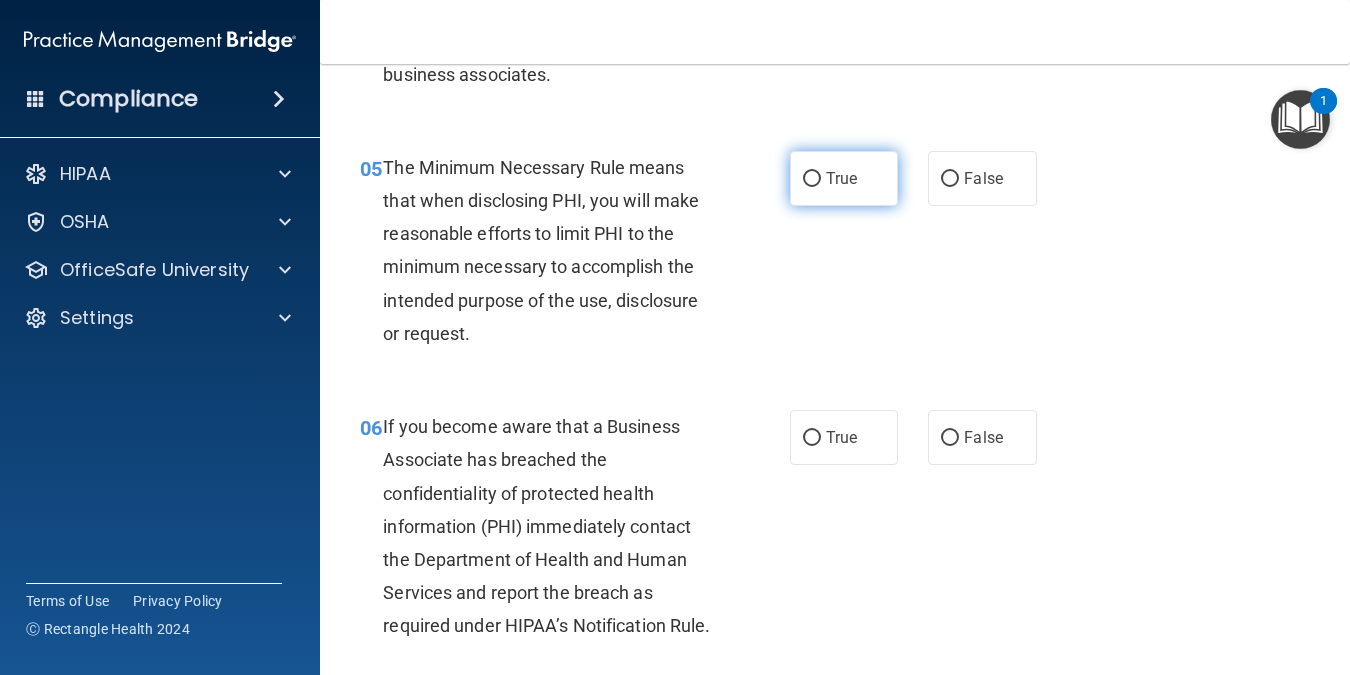 click on "True" at bounding box center [844, 178] 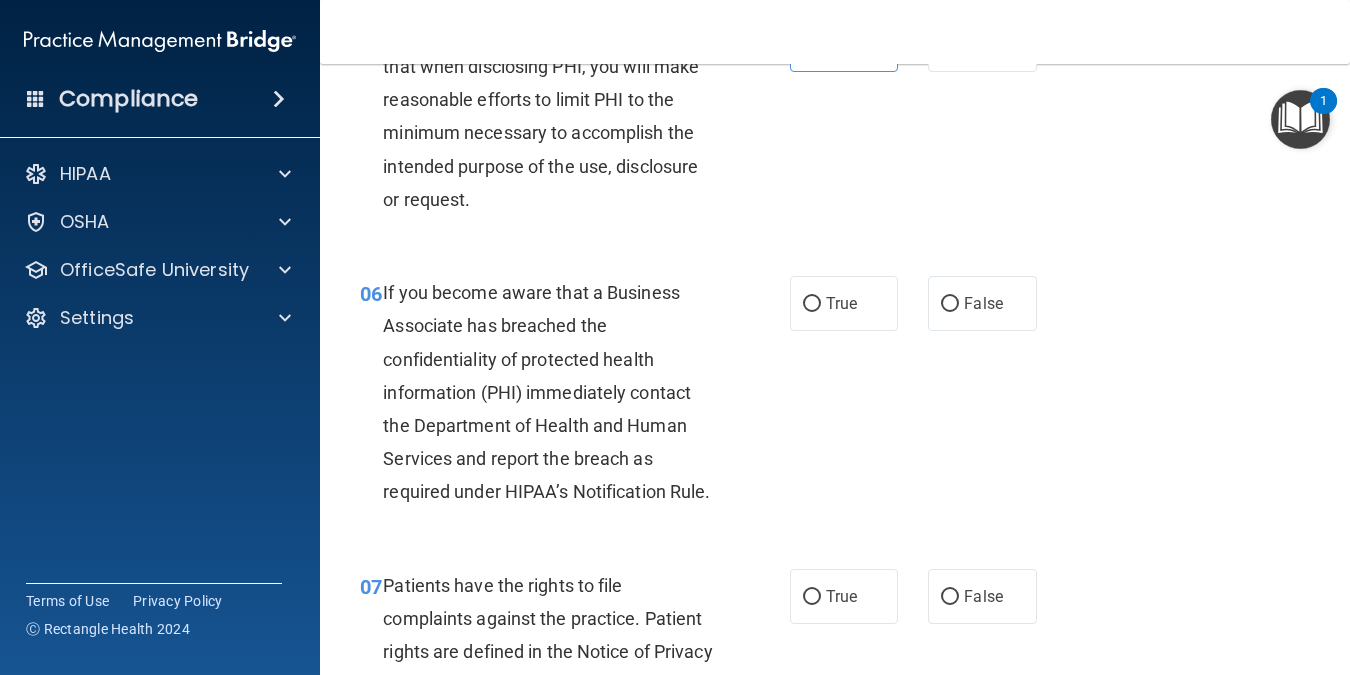 scroll, scrollTop: 1061, scrollLeft: 0, axis: vertical 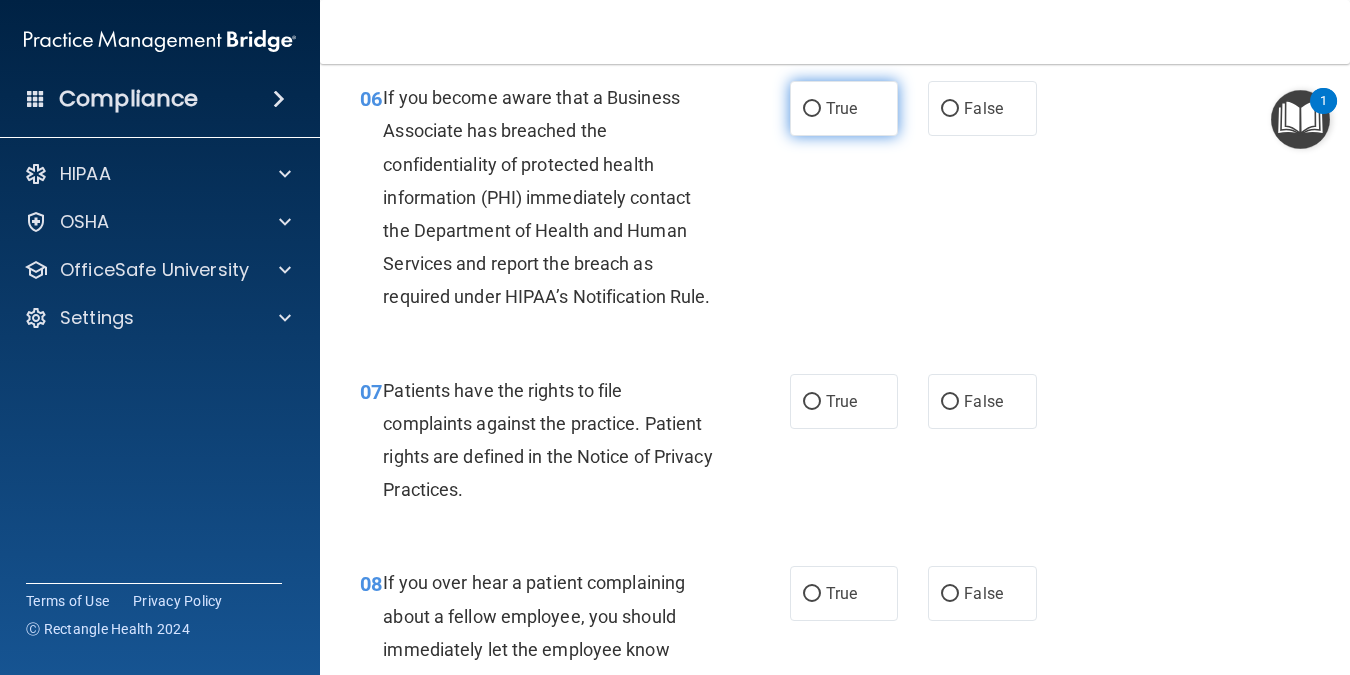 click on "True" at bounding box center (844, 108) 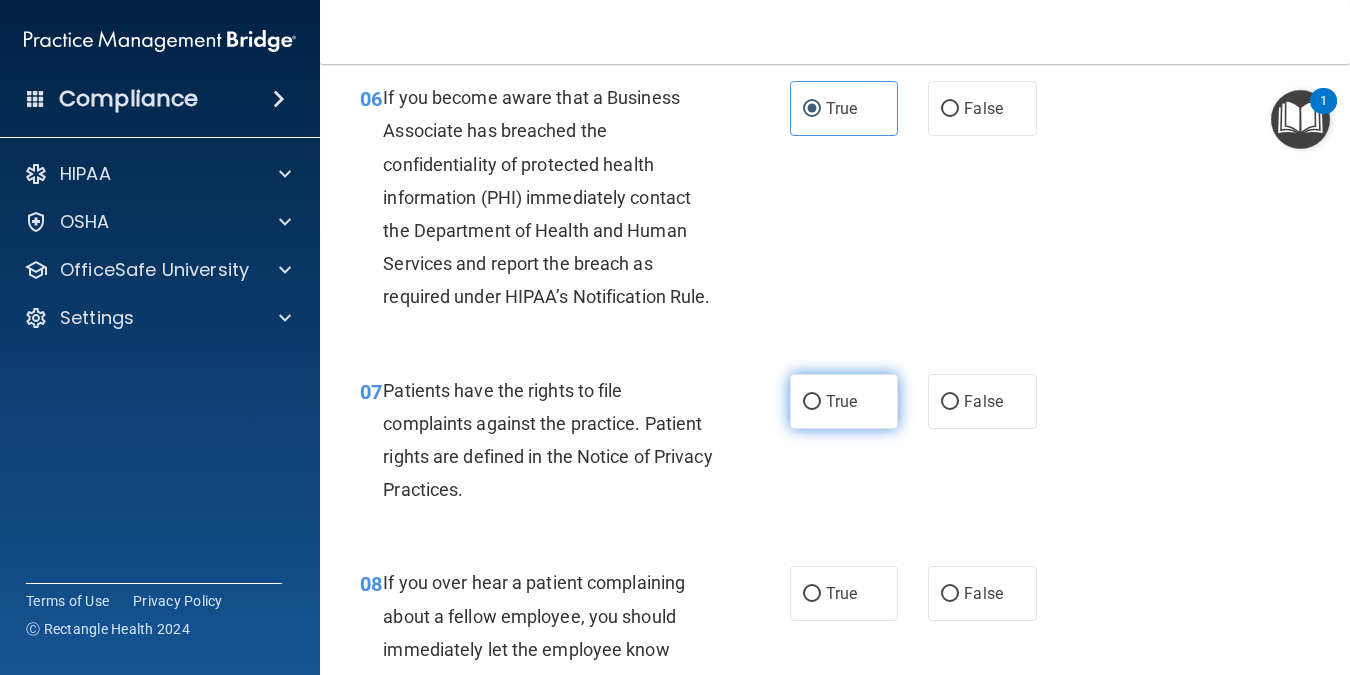 click on "True" at bounding box center [844, 401] 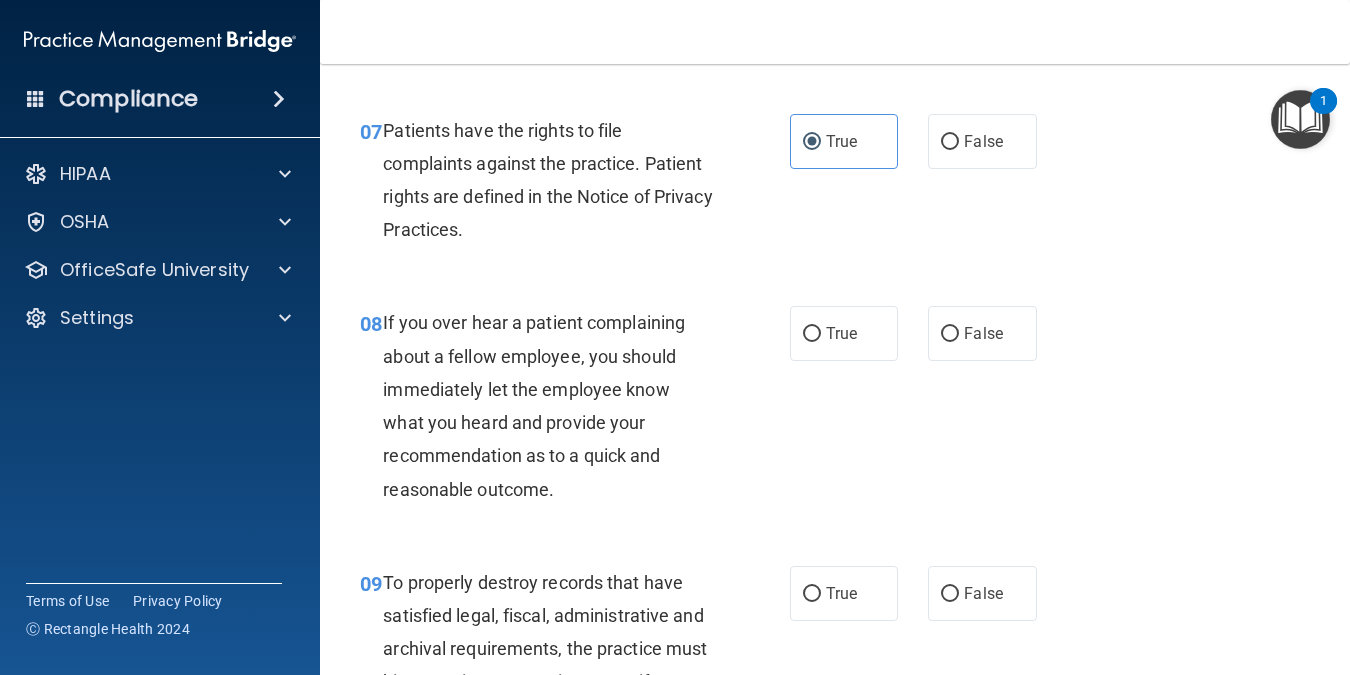 scroll, scrollTop: 1524, scrollLeft: 0, axis: vertical 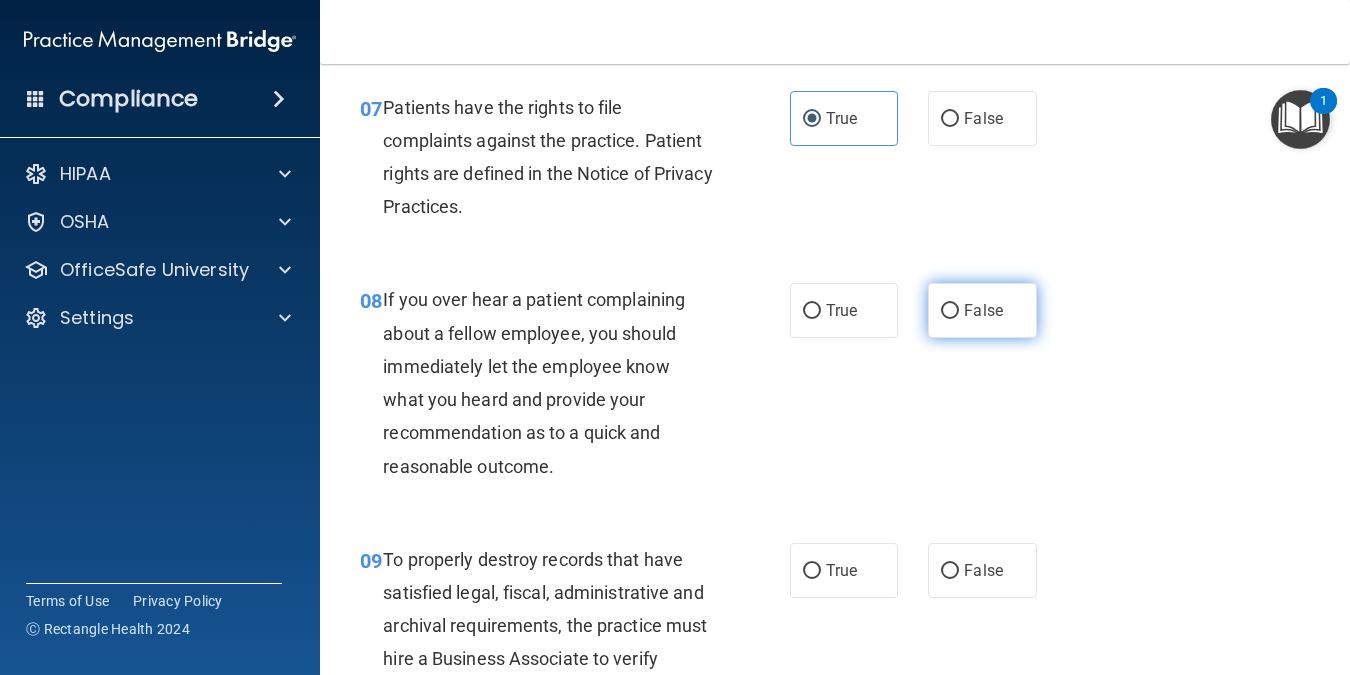 click on "False" at bounding box center (982, 310) 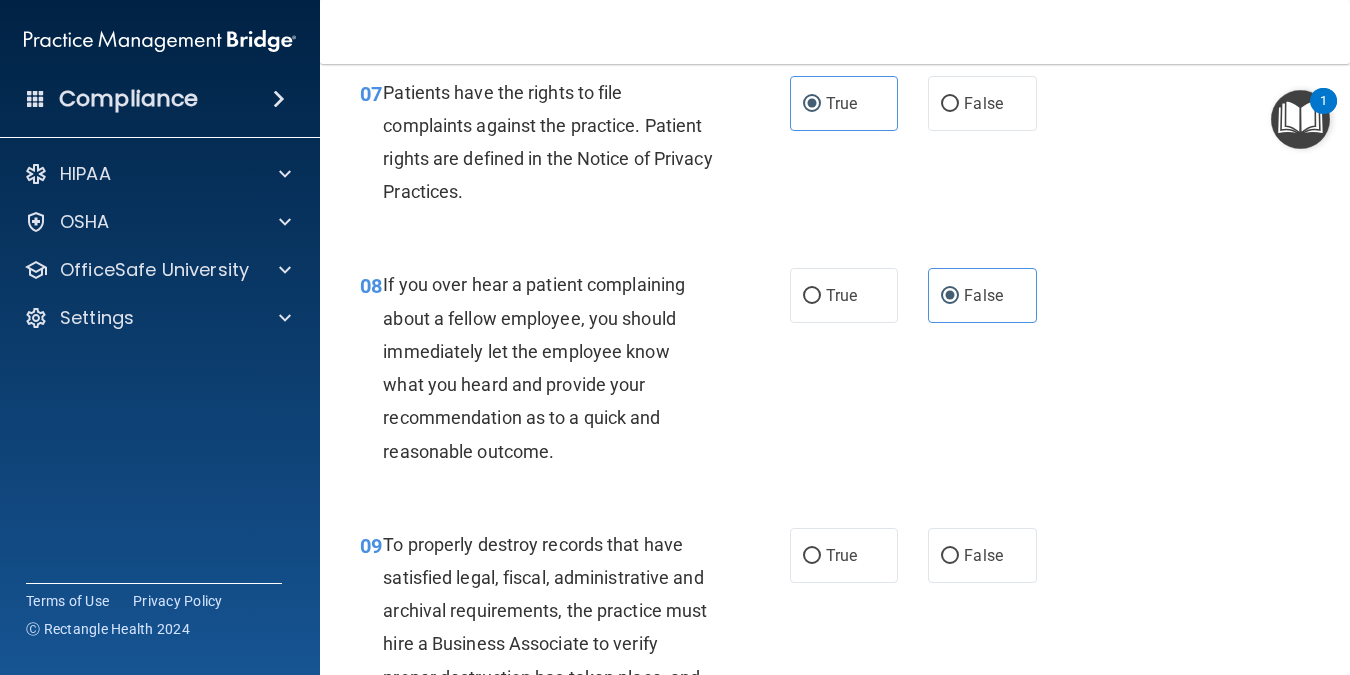 scroll, scrollTop: 1546, scrollLeft: 0, axis: vertical 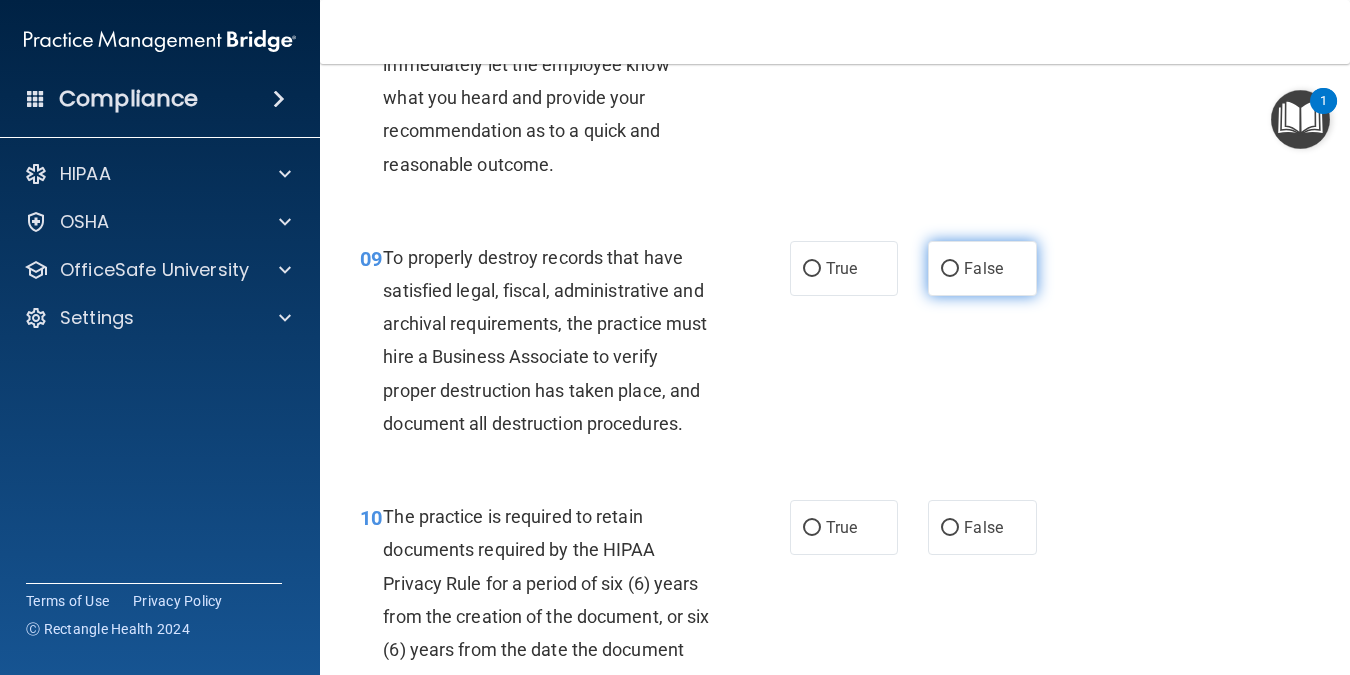click on "False" at bounding box center [983, 268] 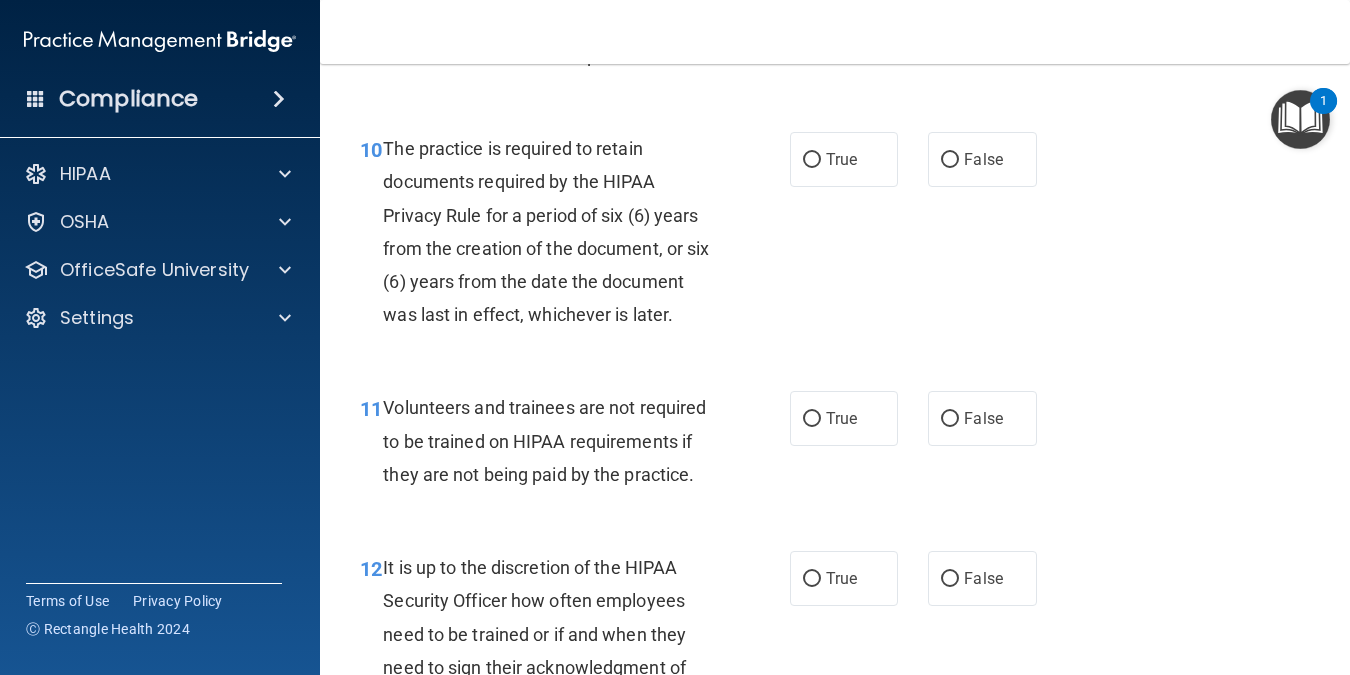 scroll, scrollTop: 2202, scrollLeft: 0, axis: vertical 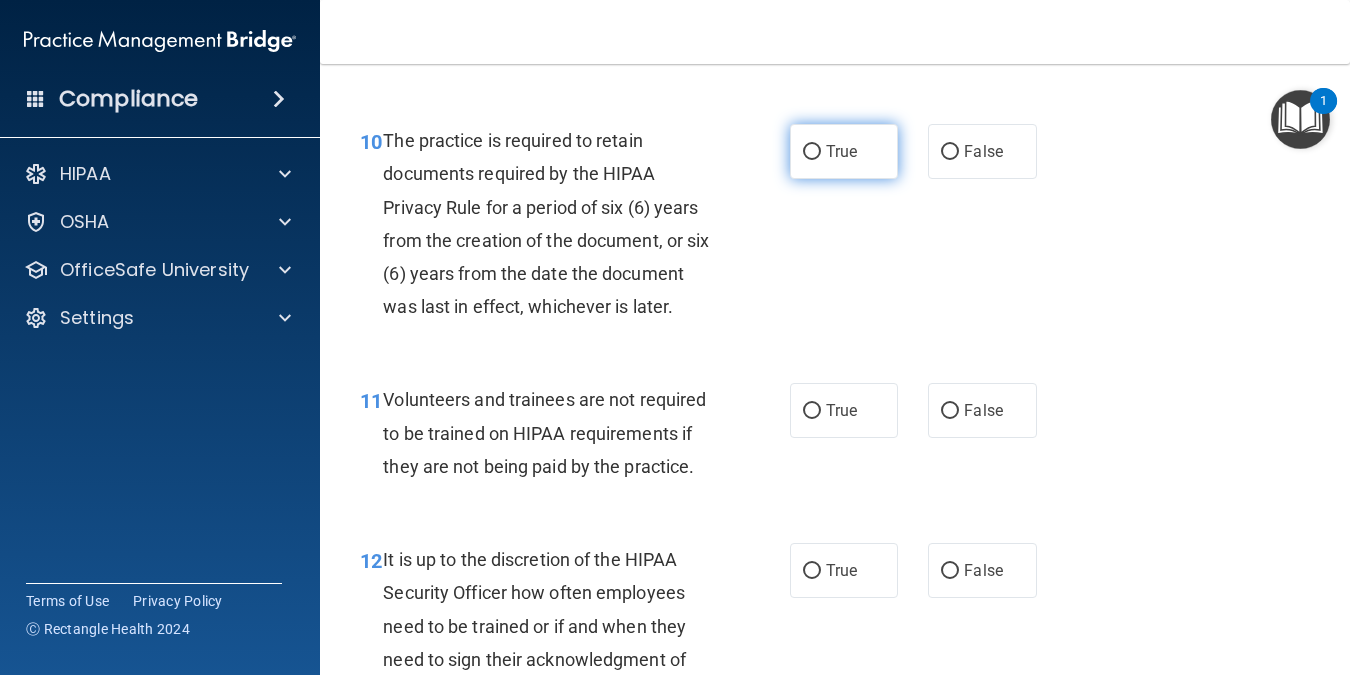 click on "True" at bounding box center (844, 151) 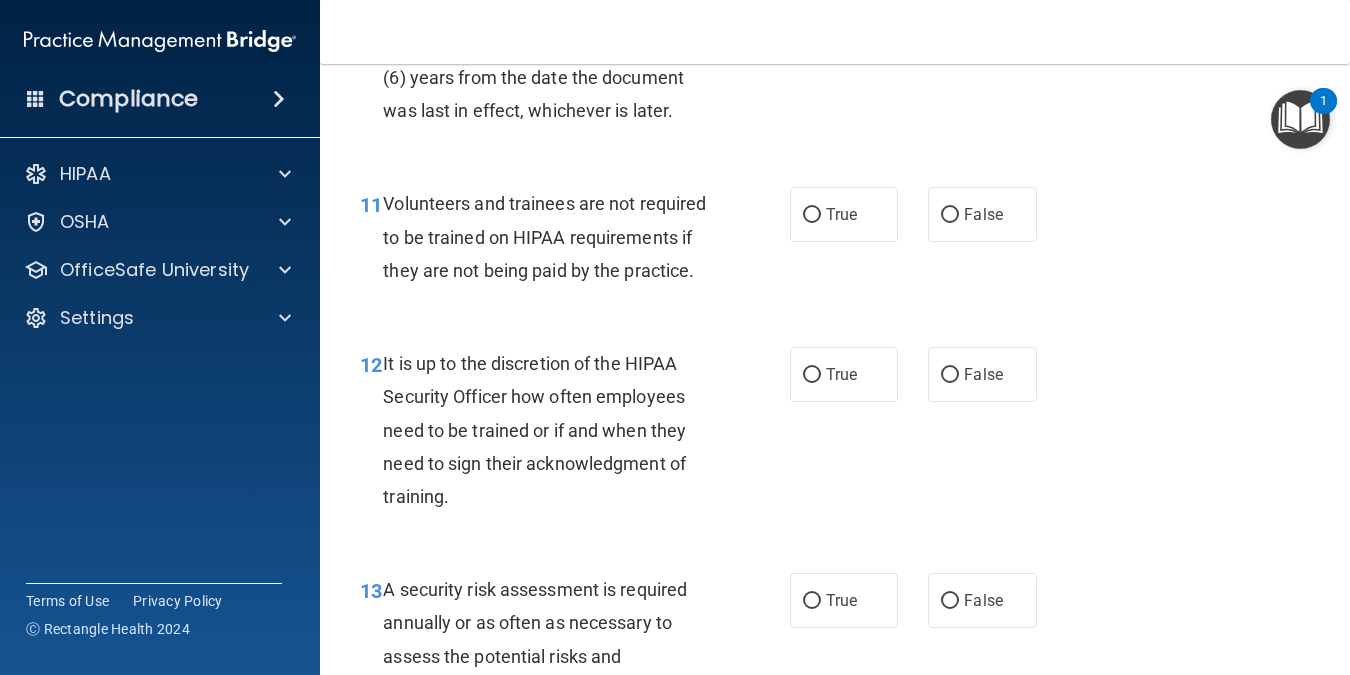 scroll, scrollTop: 2406, scrollLeft: 0, axis: vertical 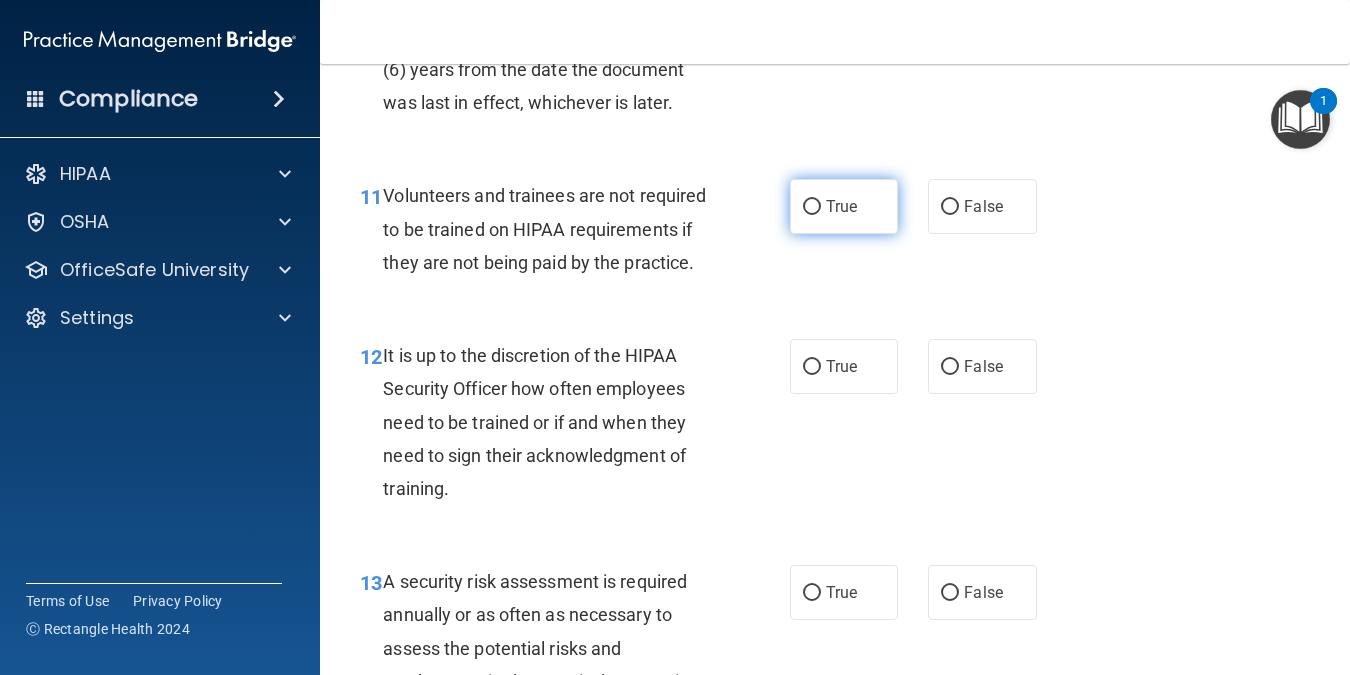 click on "True" at bounding box center (844, 206) 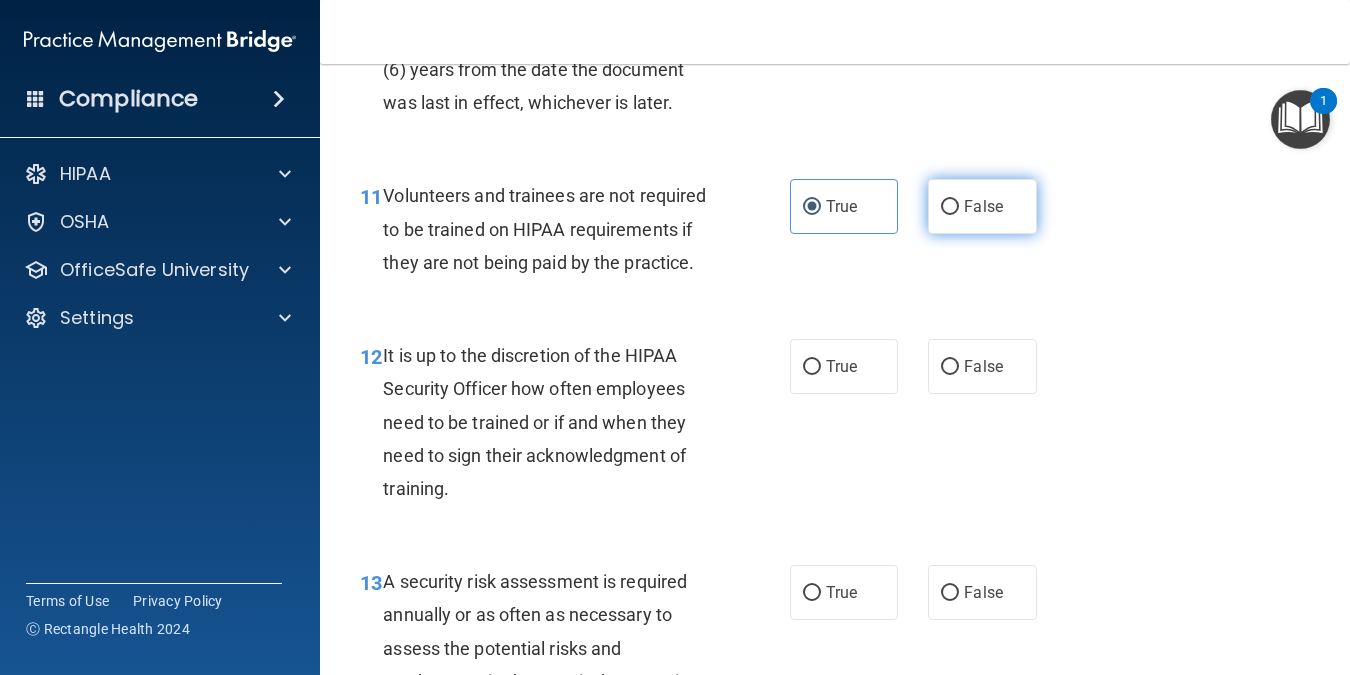 click on "False" at bounding box center (982, 206) 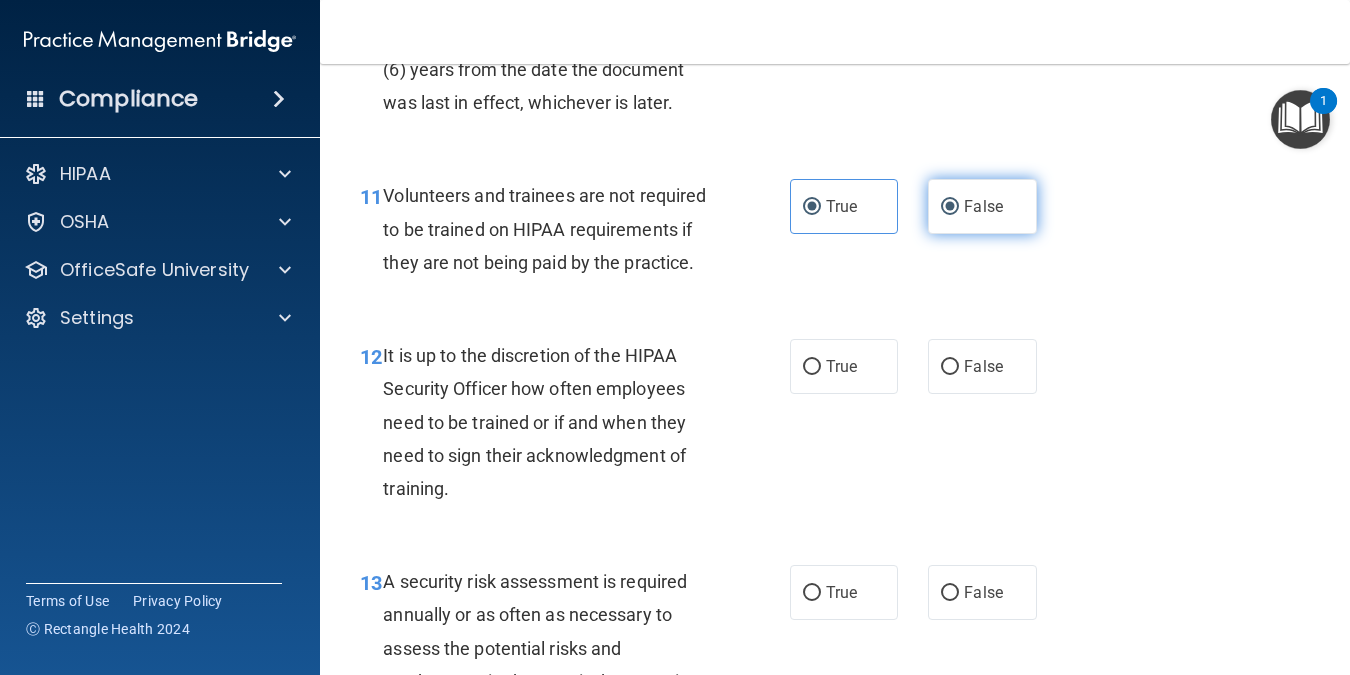 radio on "false" 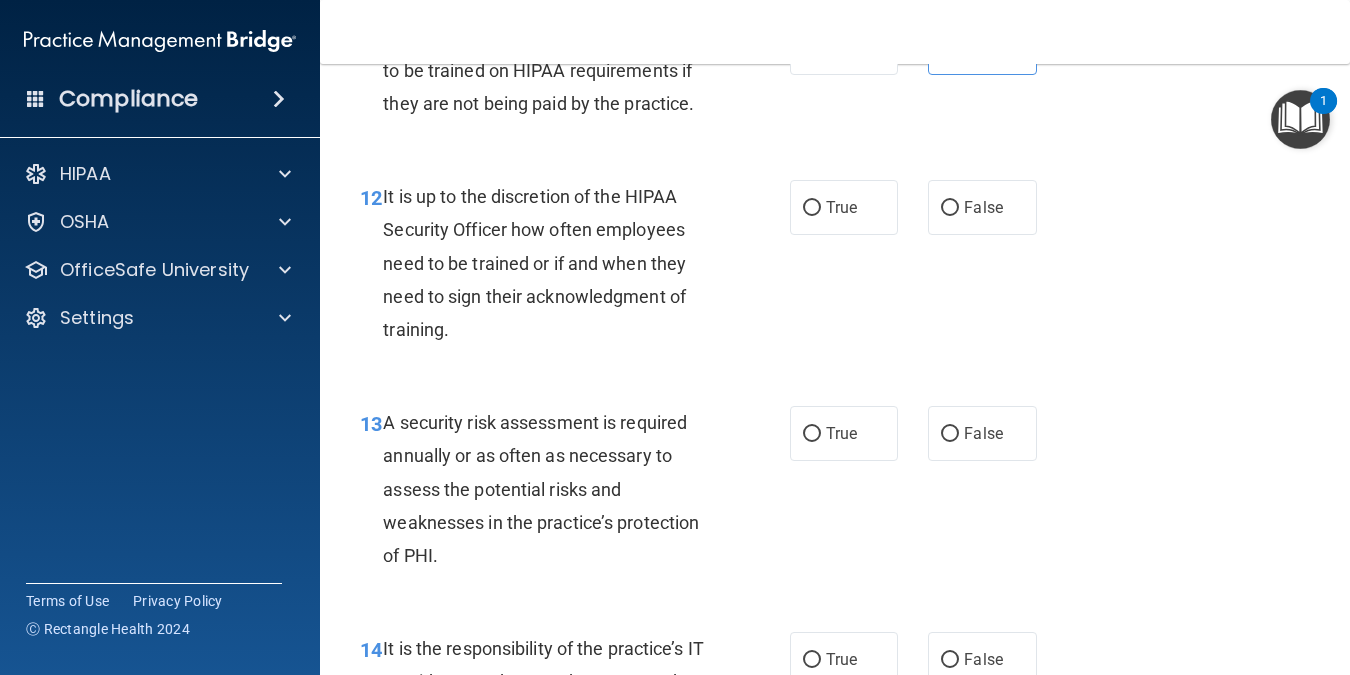 scroll, scrollTop: 2580, scrollLeft: 0, axis: vertical 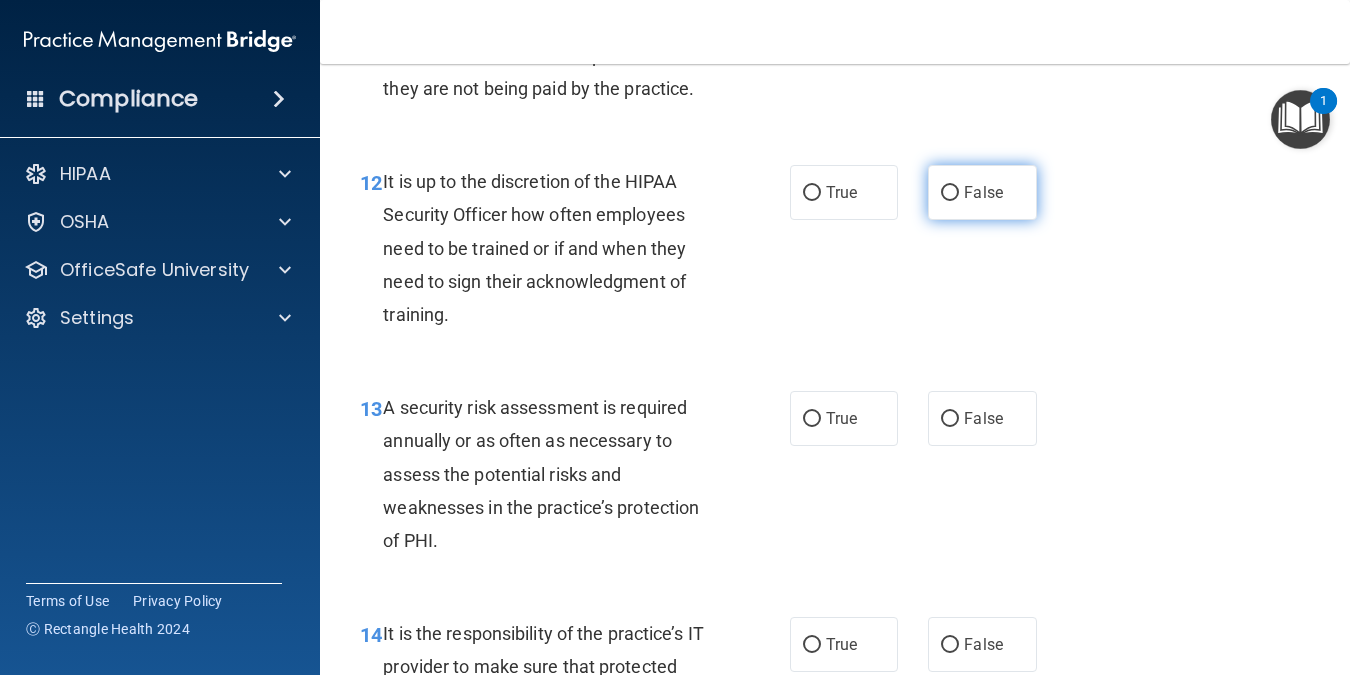 click on "False" at bounding box center [982, 192] 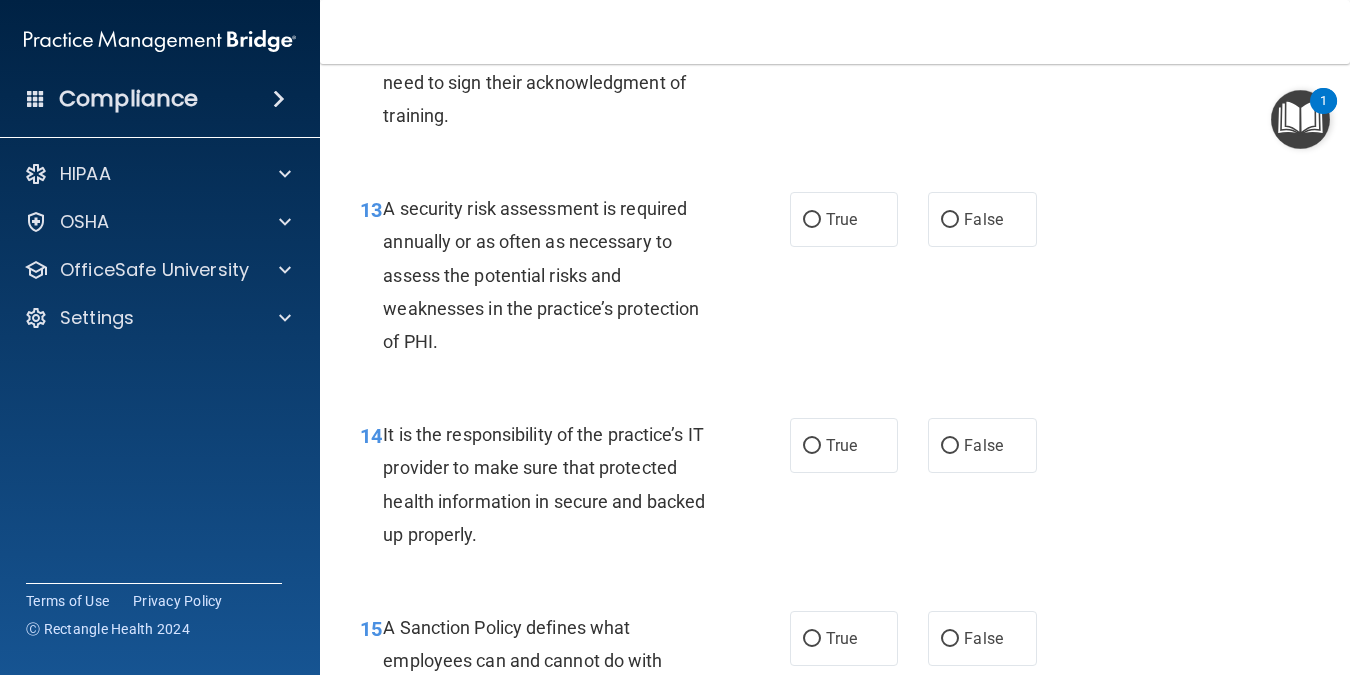 scroll, scrollTop: 2817, scrollLeft: 0, axis: vertical 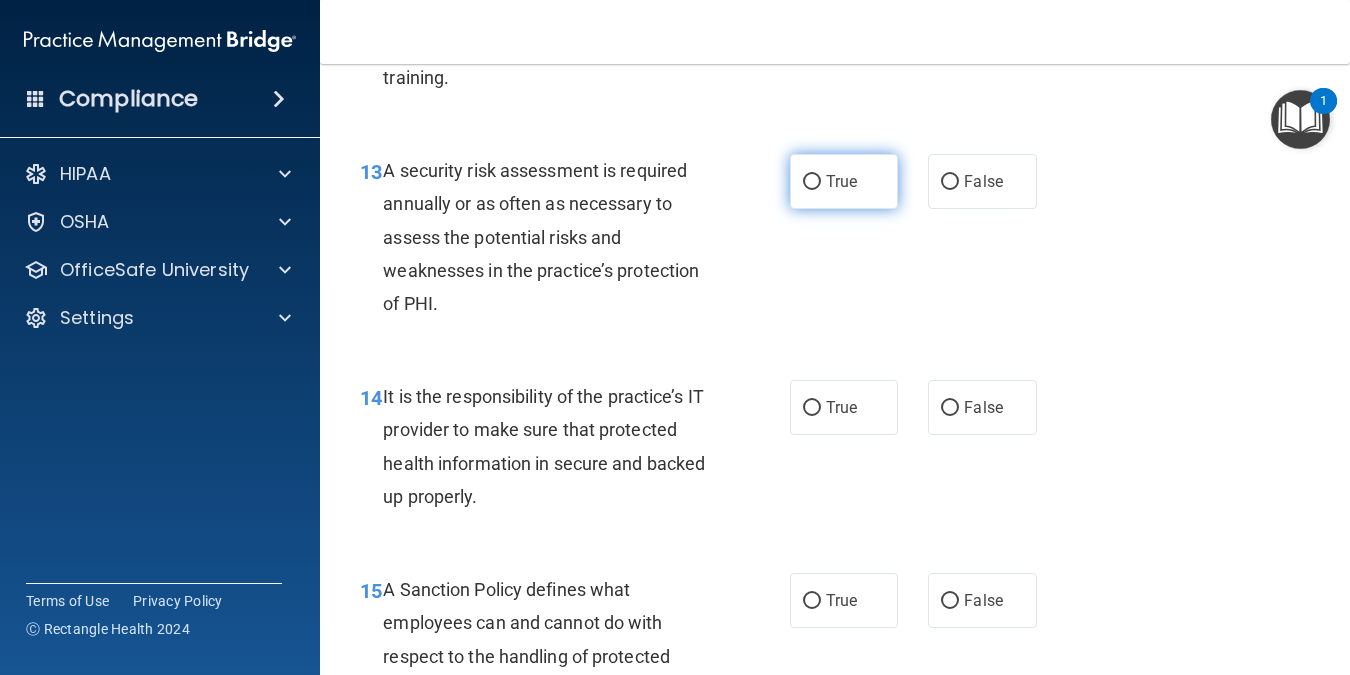 click on "True" at bounding box center [812, 182] 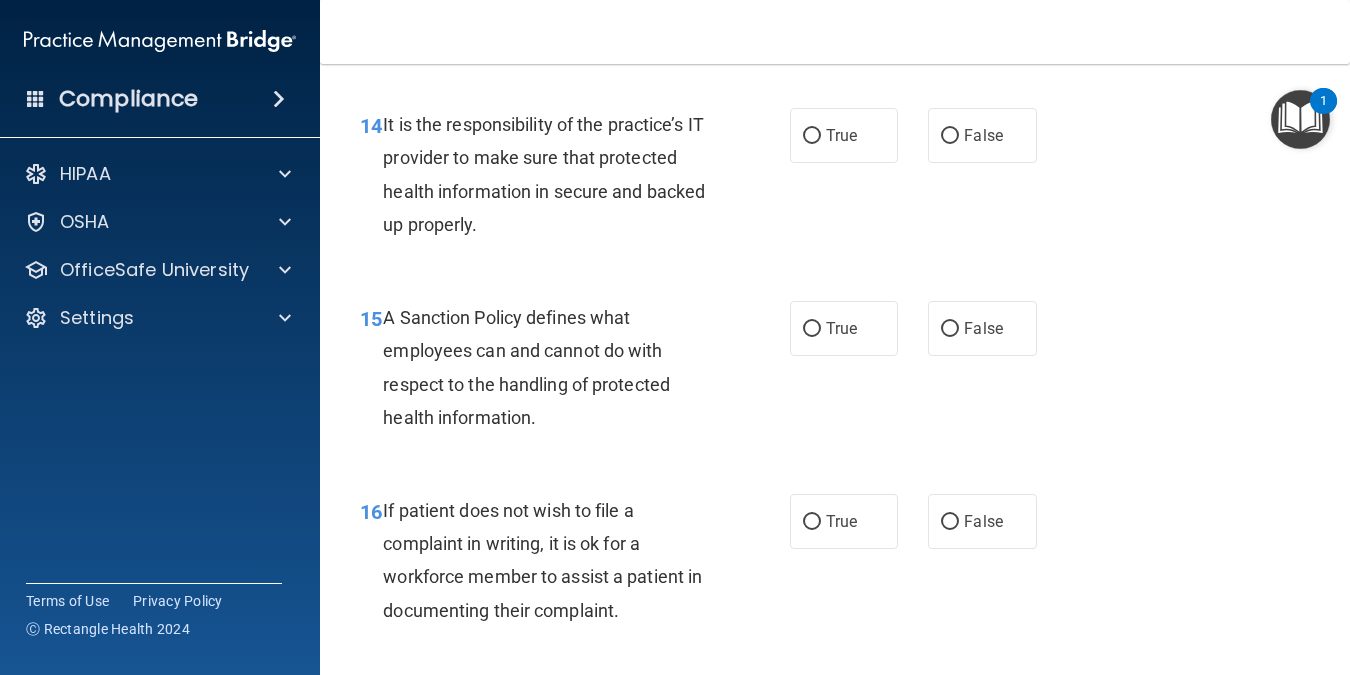 scroll, scrollTop: 3097, scrollLeft: 0, axis: vertical 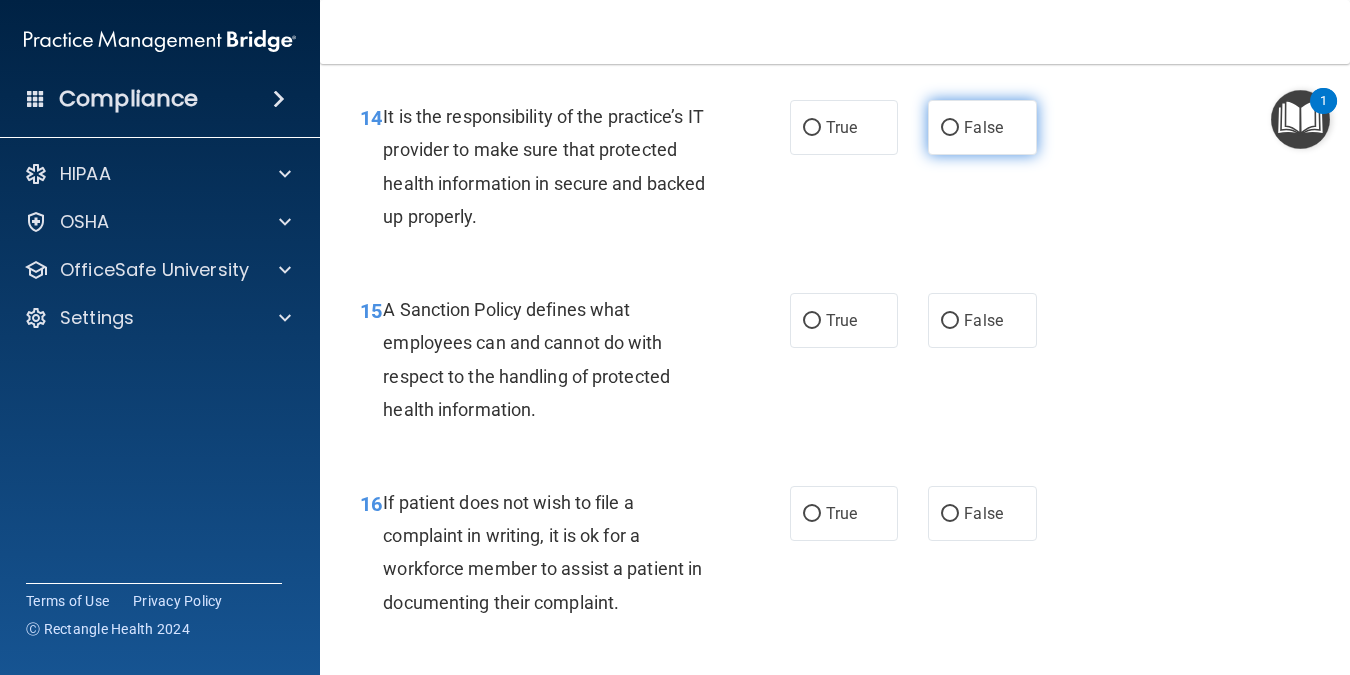 click on "False" at bounding box center [983, 127] 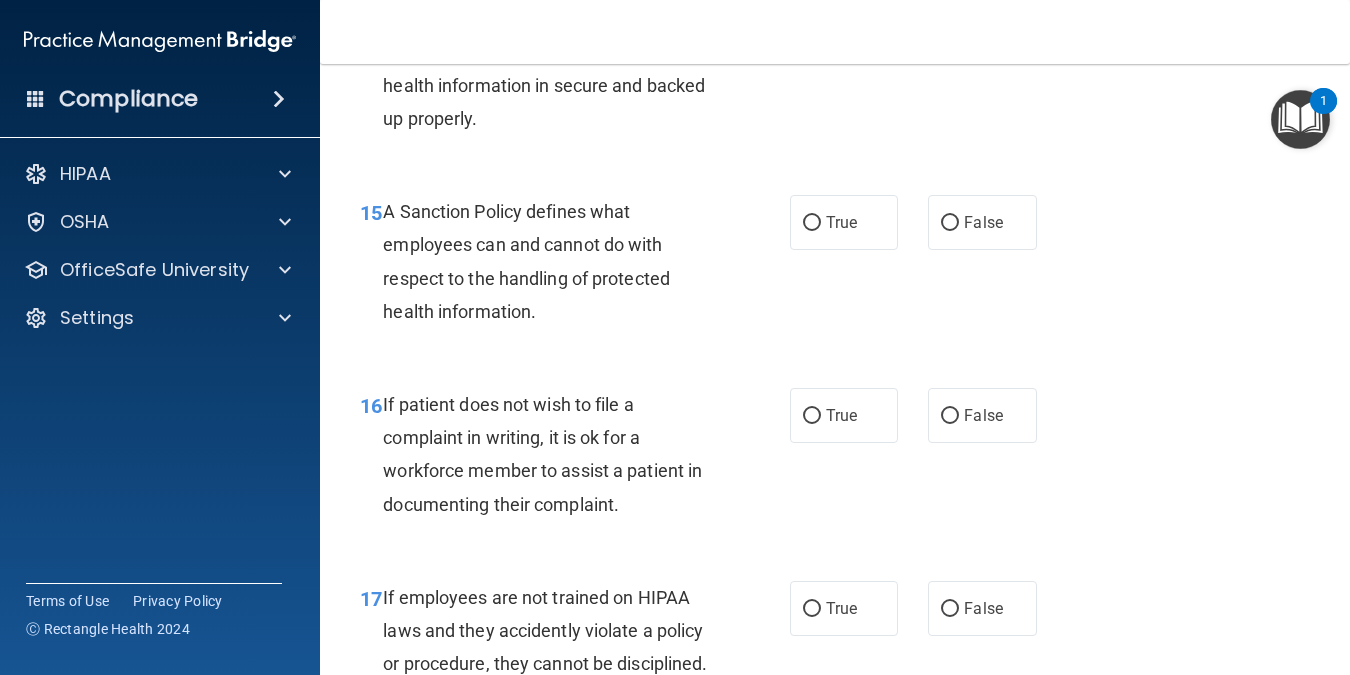 scroll, scrollTop: 3202, scrollLeft: 0, axis: vertical 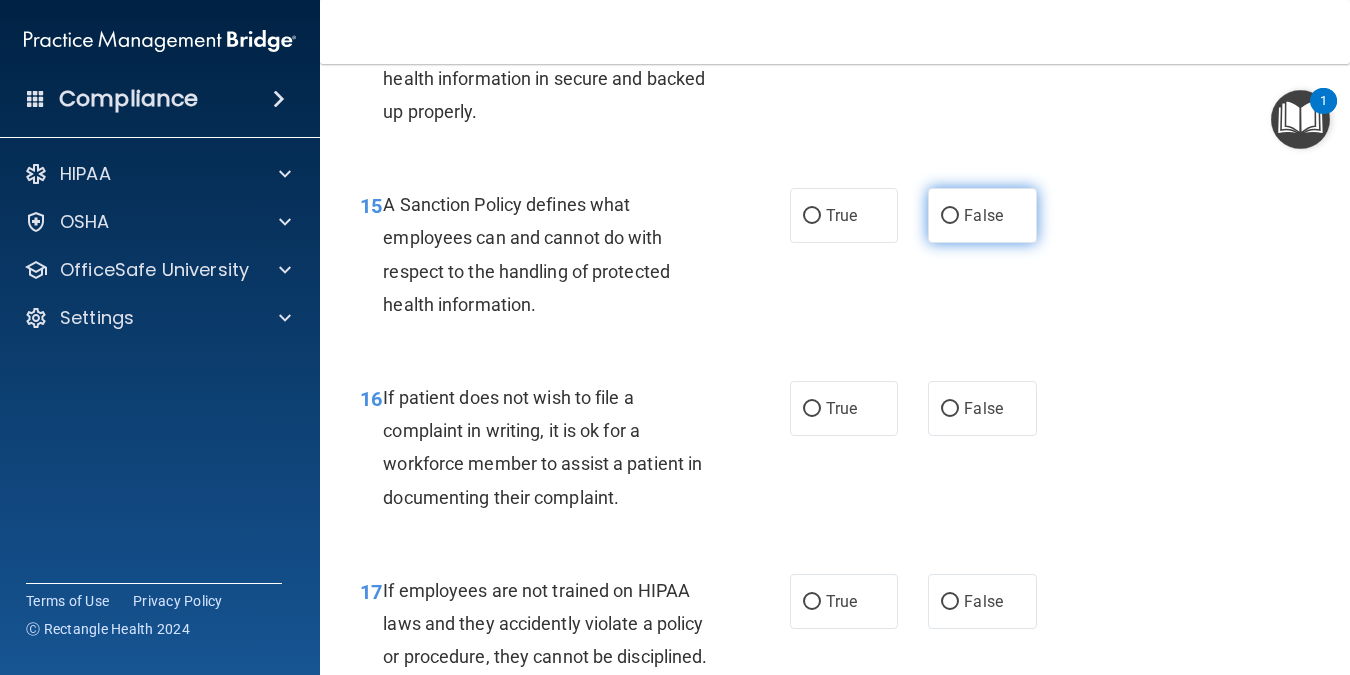 click on "False" at bounding box center [983, 215] 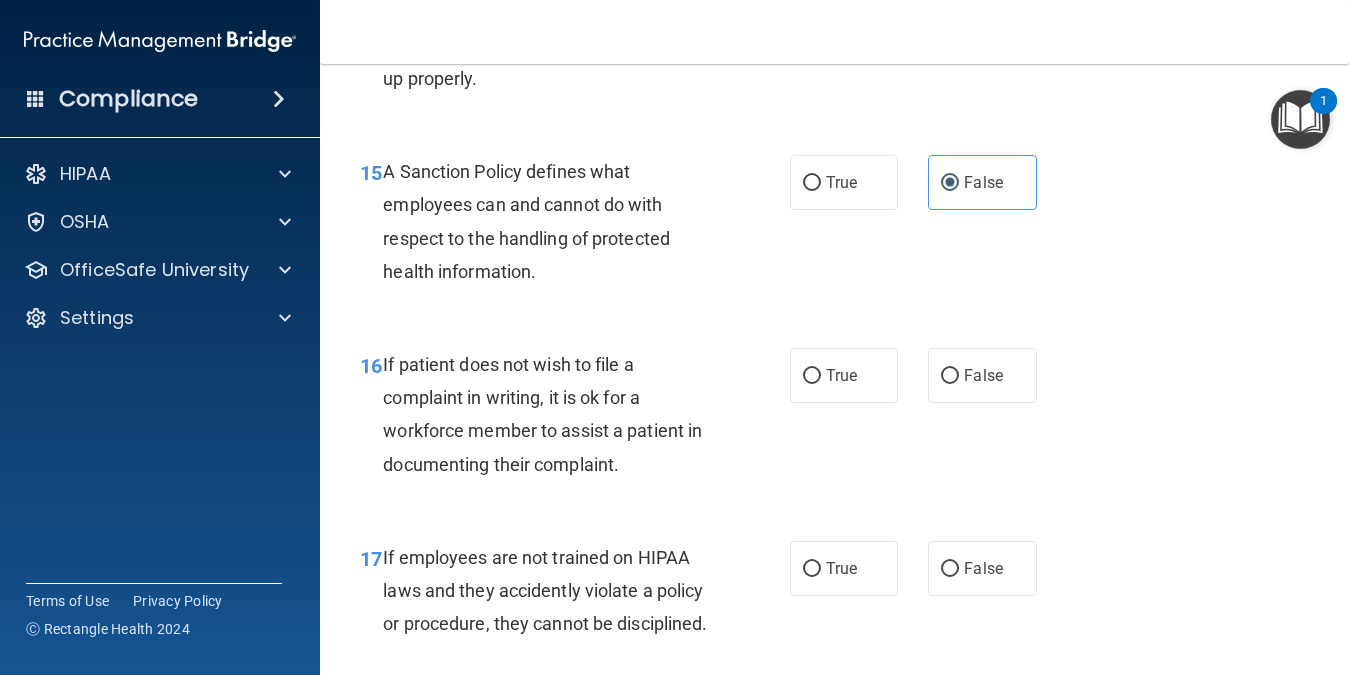 scroll, scrollTop: 3212, scrollLeft: 0, axis: vertical 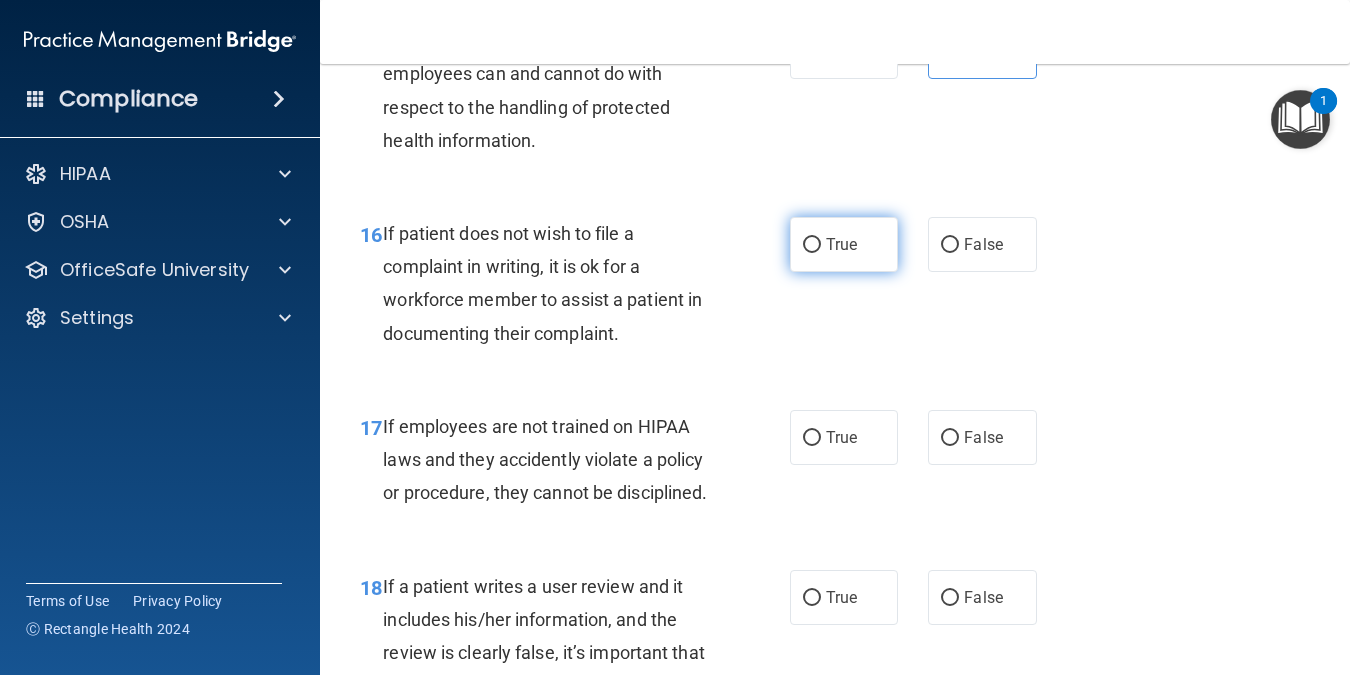 click on "True" at bounding box center (844, 244) 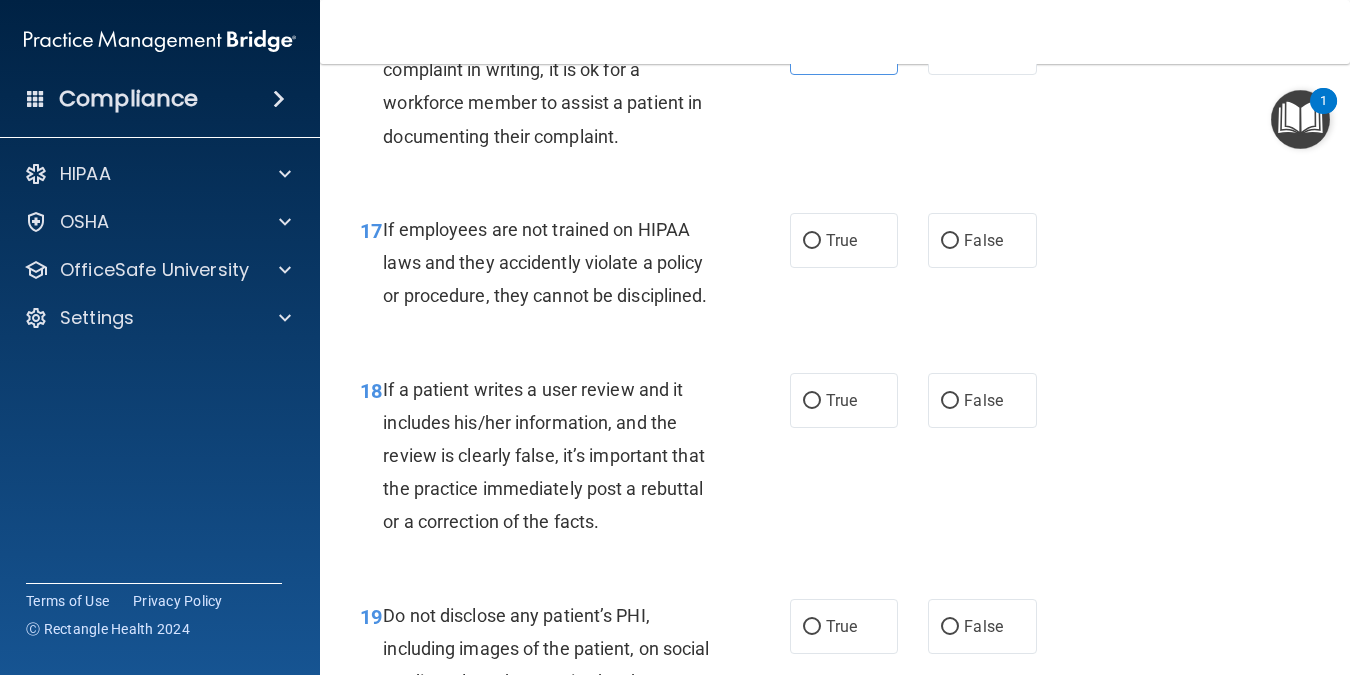 scroll, scrollTop: 3571, scrollLeft: 0, axis: vertical 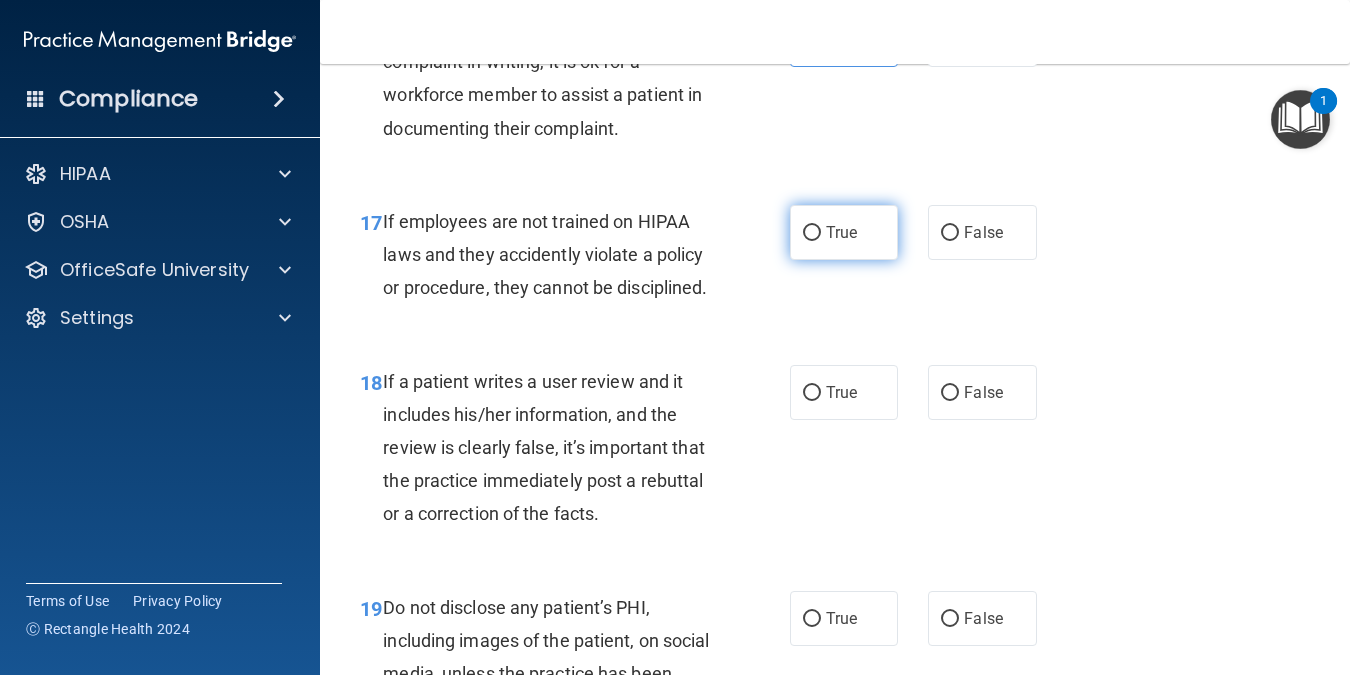 click on "True" at bounding box center [841, 232] 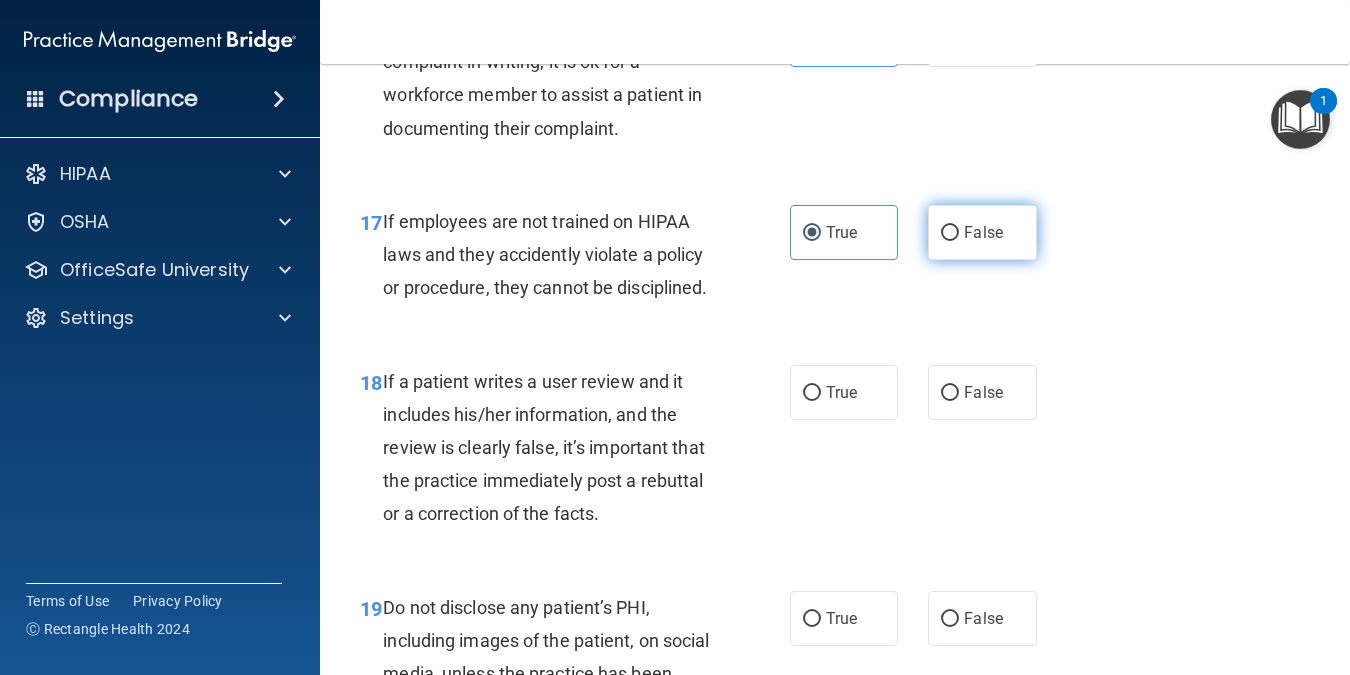 click on "False" at bounding box center [982, 232] 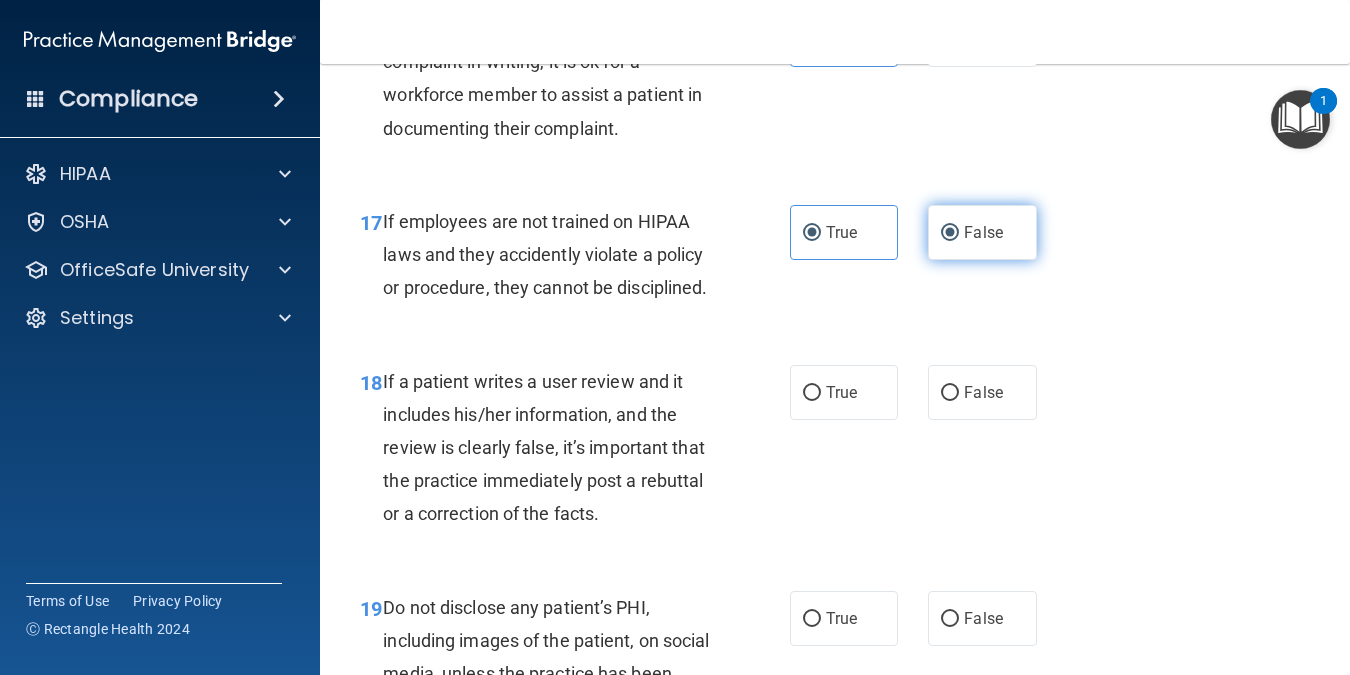 radio on "false" 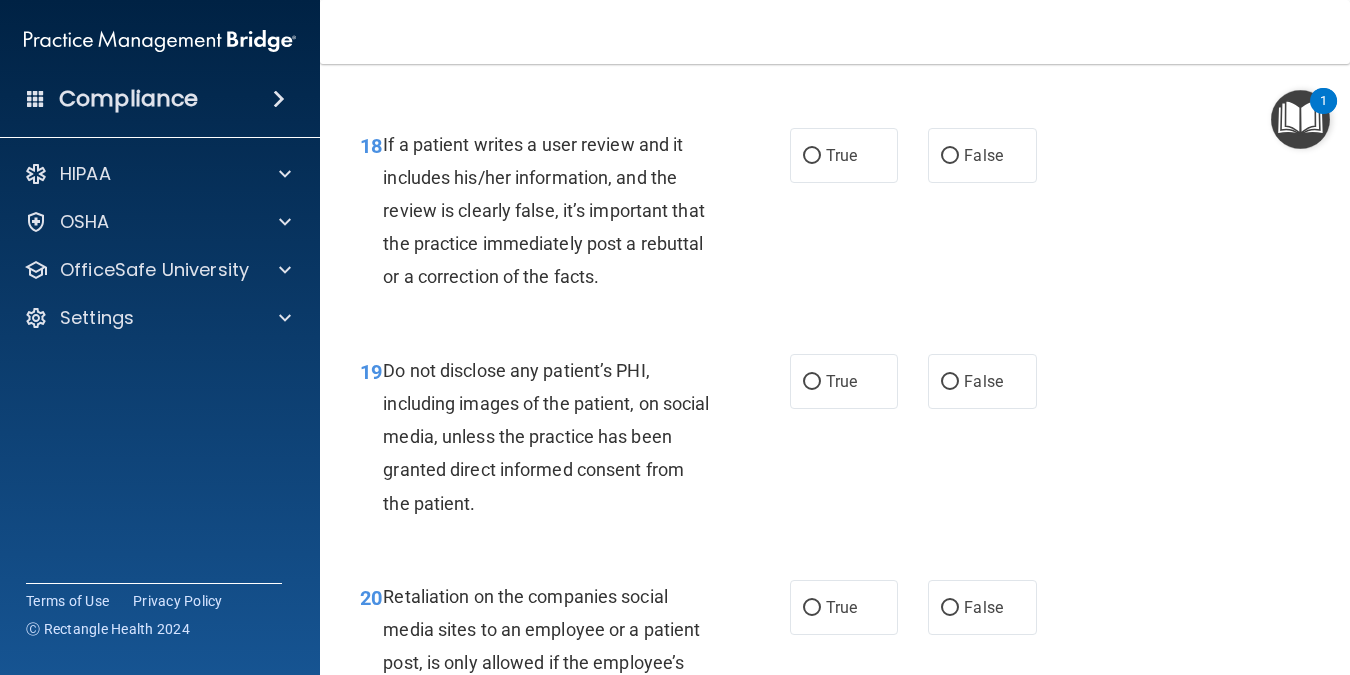 scroll, scrollTop: 3832, scrollLeft: 0, axis: vertical 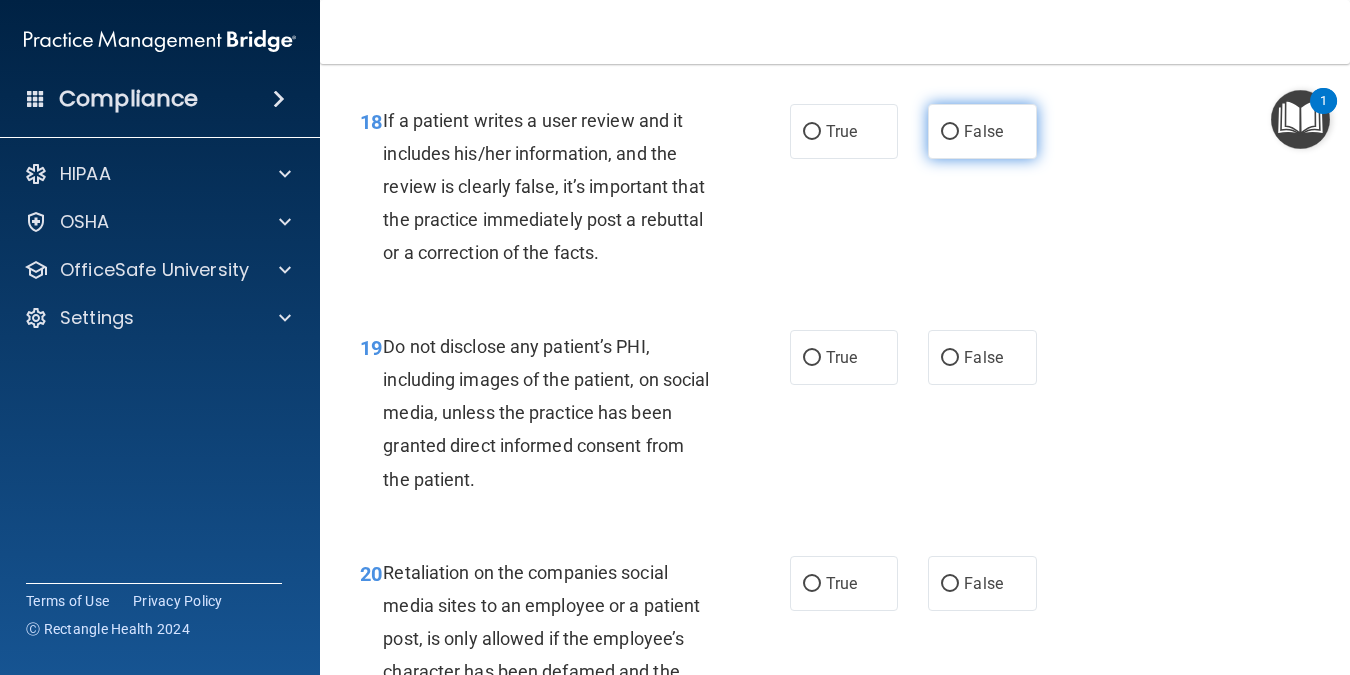 click on "False" at bounding box center (950, 132) 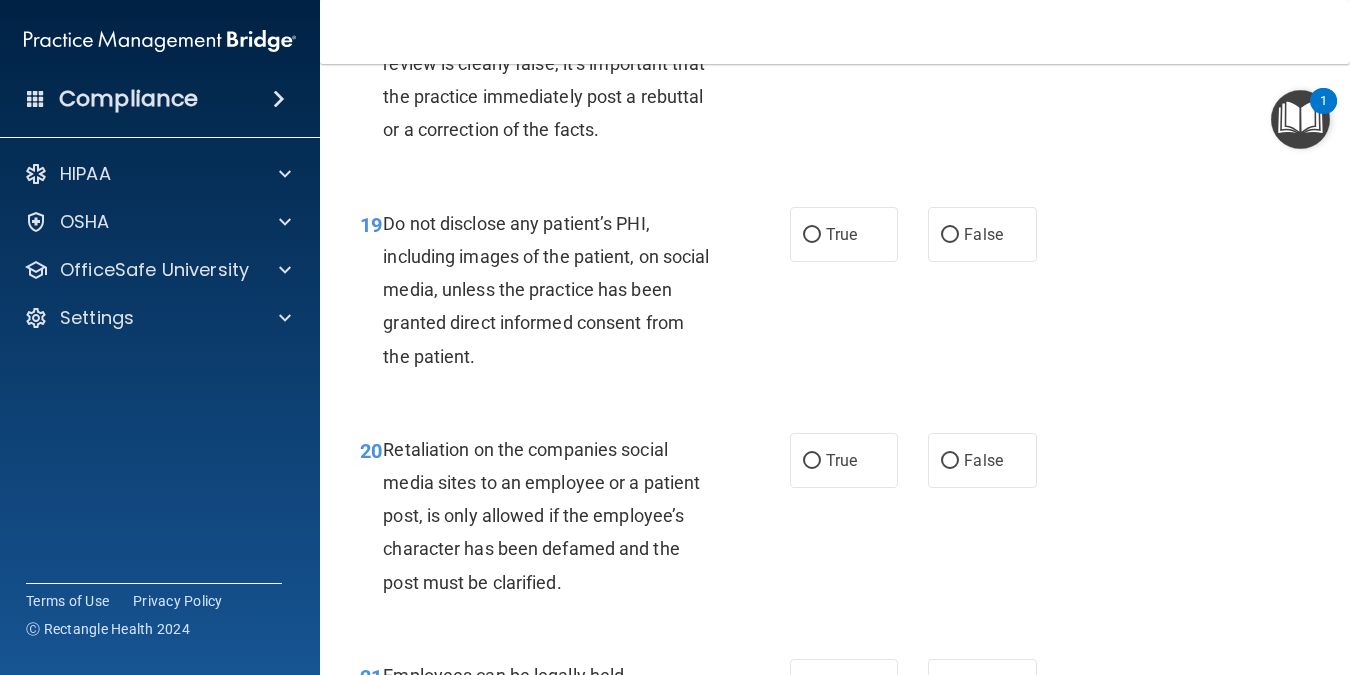 scroll, scrollTop: 3977, scrollLeft: 0, axis: vertical 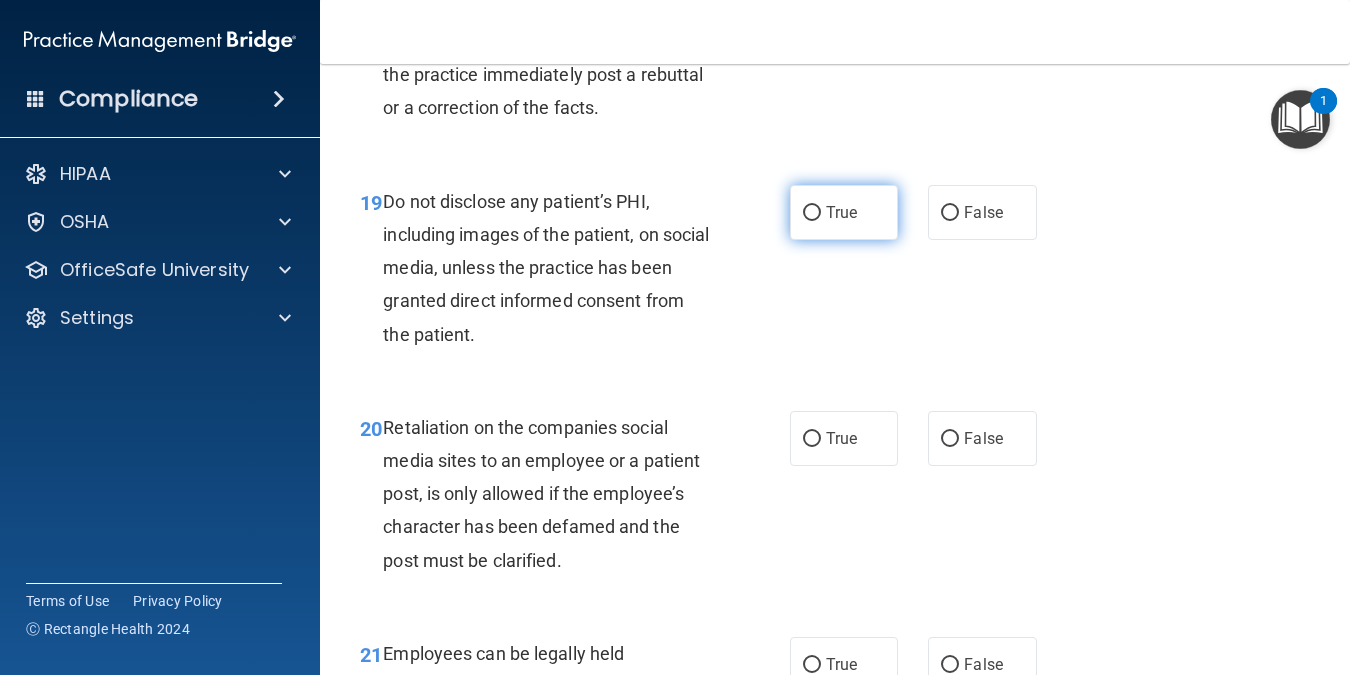 click on "True" at bounding box center [841, 212] 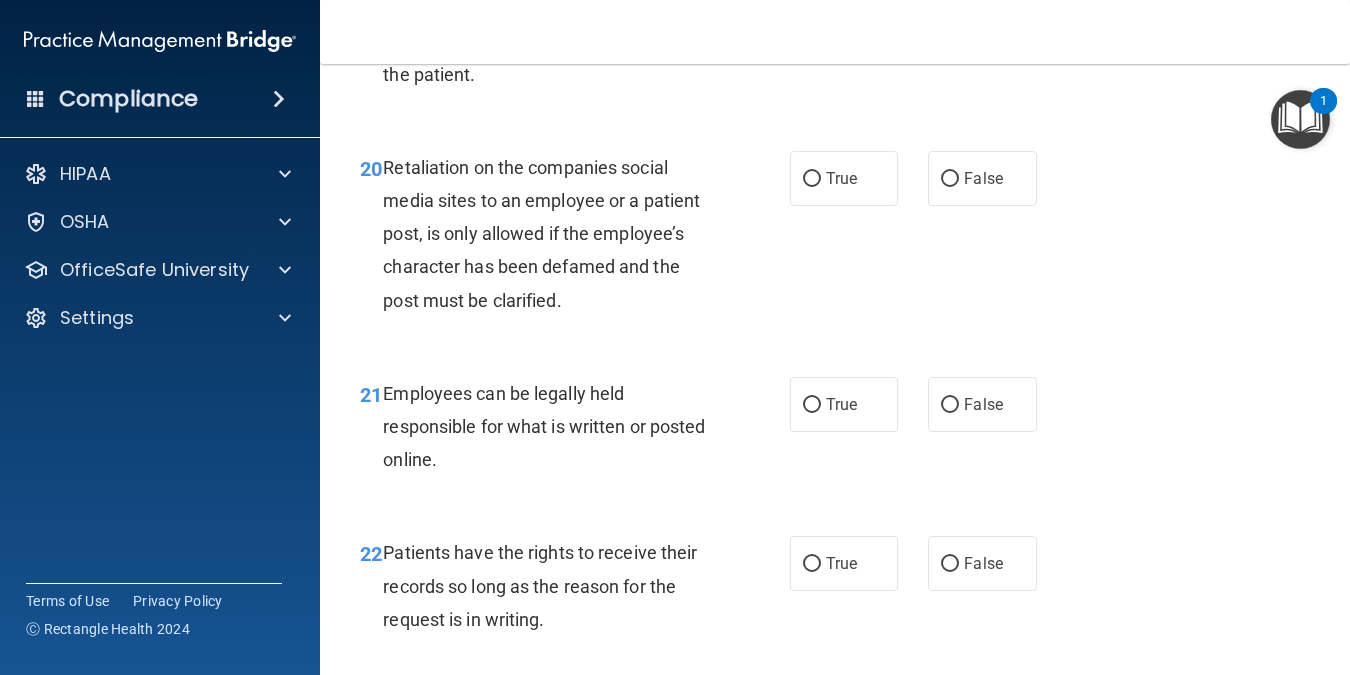scroll, scrollTop: 4244, scrollLeft: 0, axis: vertical 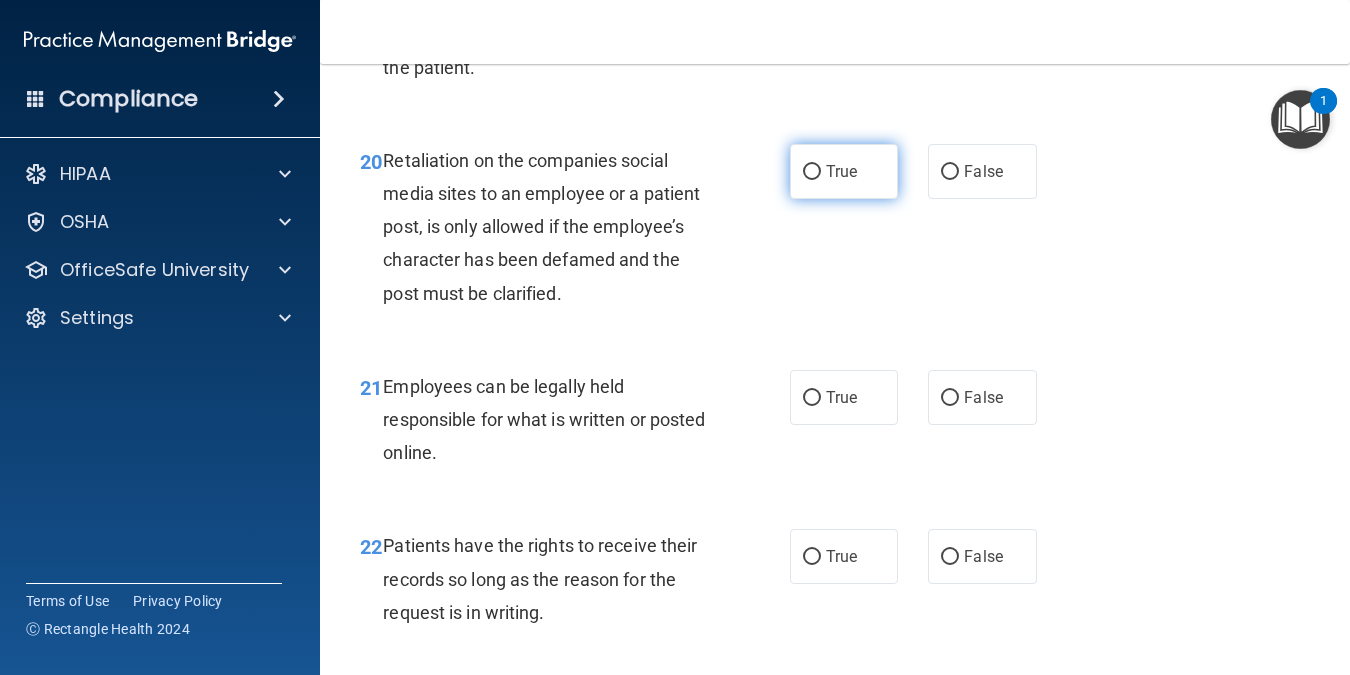 click on "True" at bounding box center [812, 172] 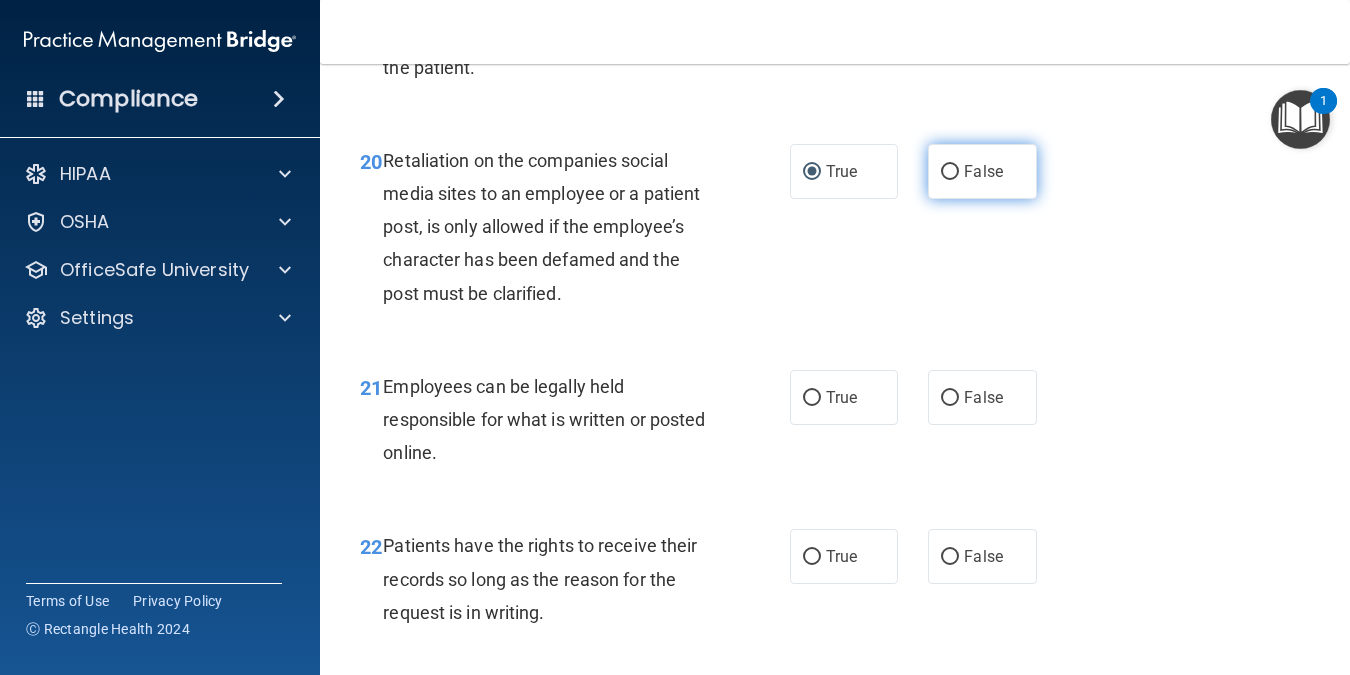 click on "False" at bounding box center [950, 172] 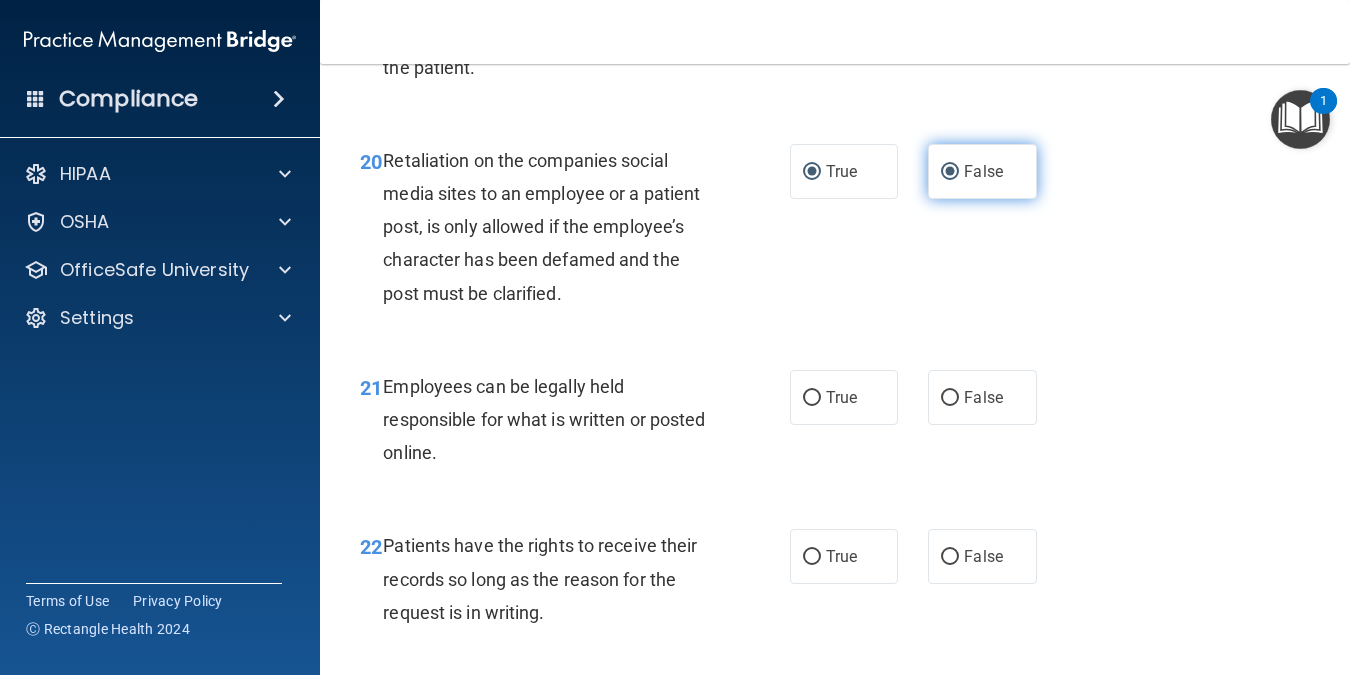radio on "false" 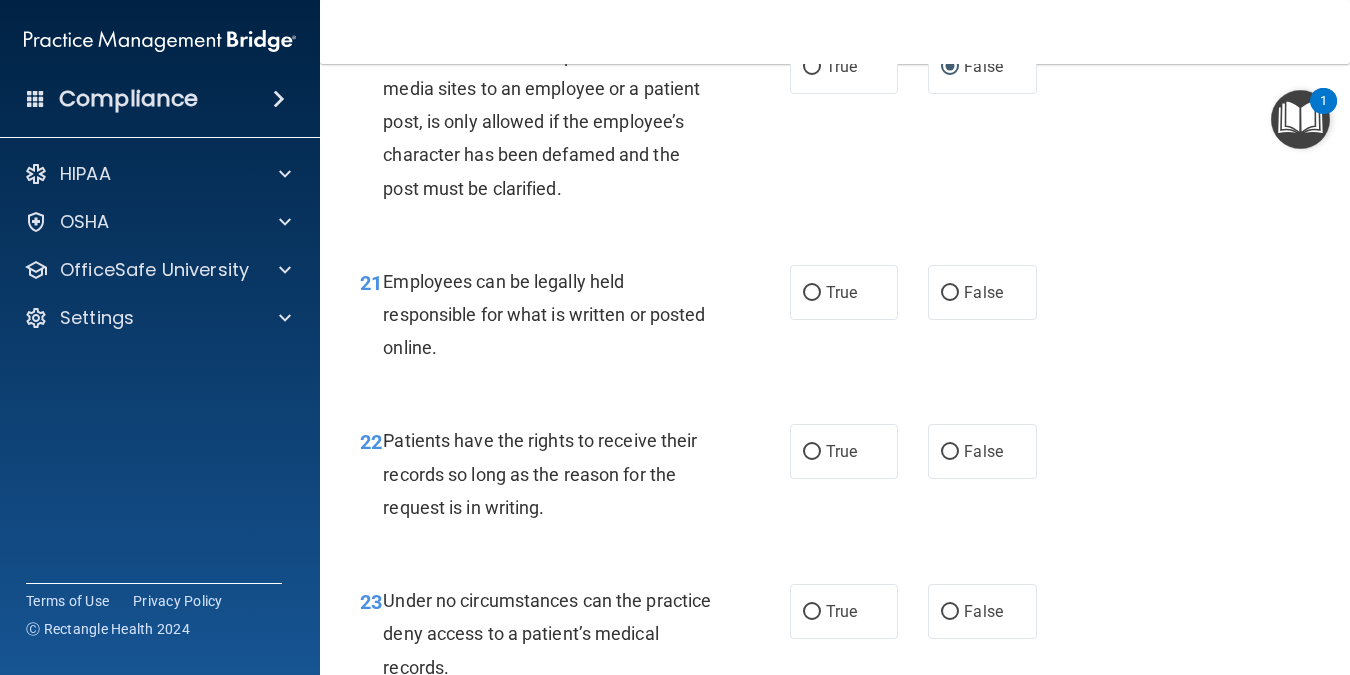 scroll, scrollTop: 4357, scrollLeft: 0, axis: vertical 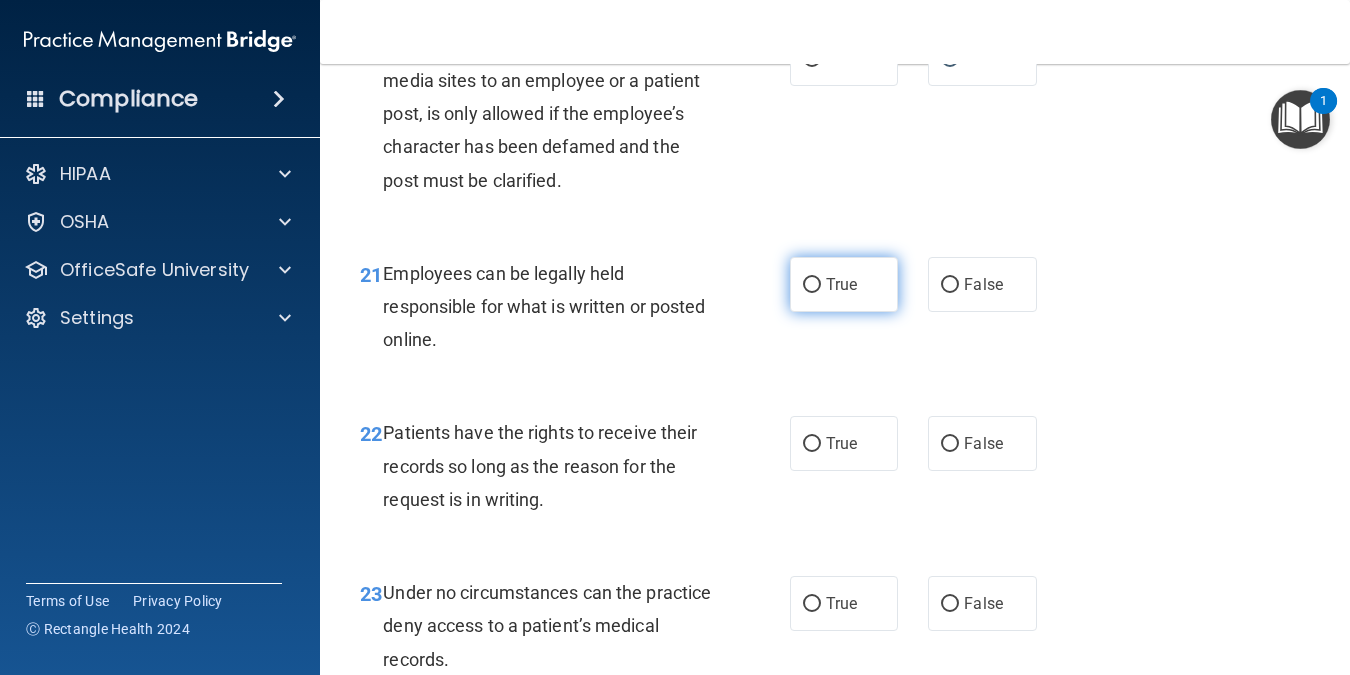 click on "True" at bounding box center [841, 284] 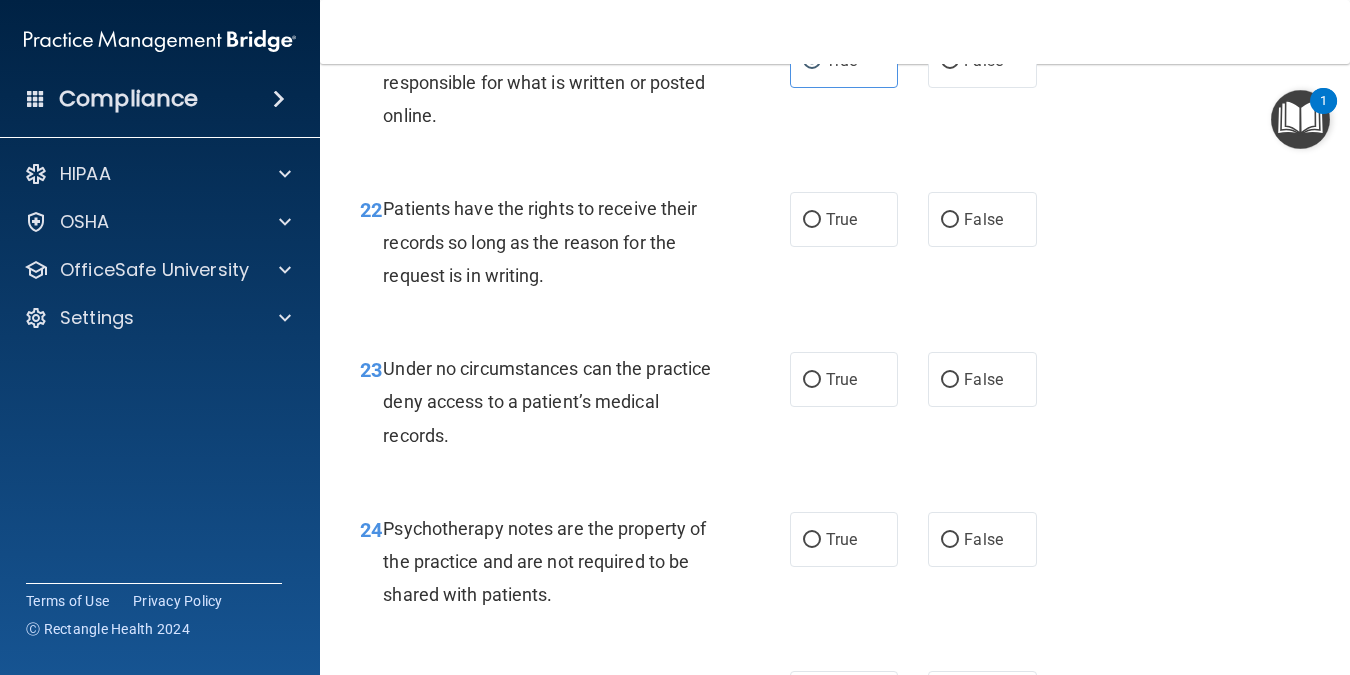 scroll, scrollTop: 4597, scrollLeft: 0, axis: vertical 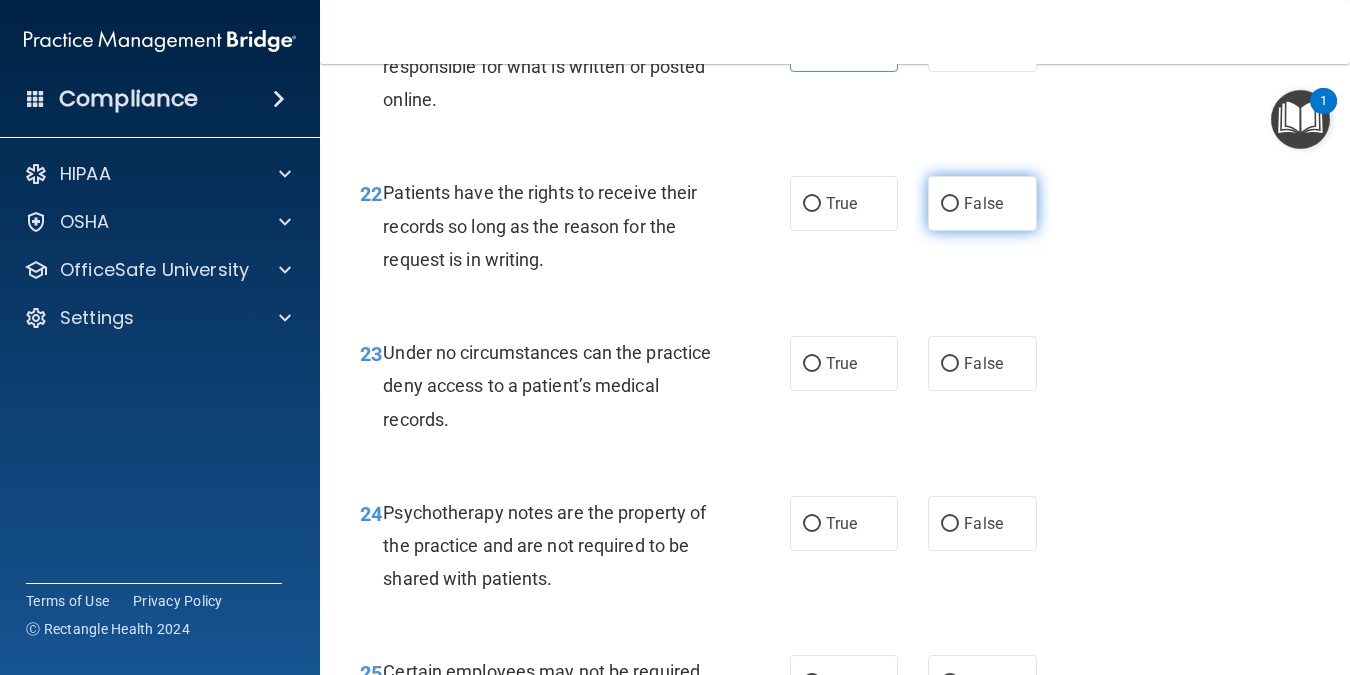 click on "False" at bounding box center (982, 203) 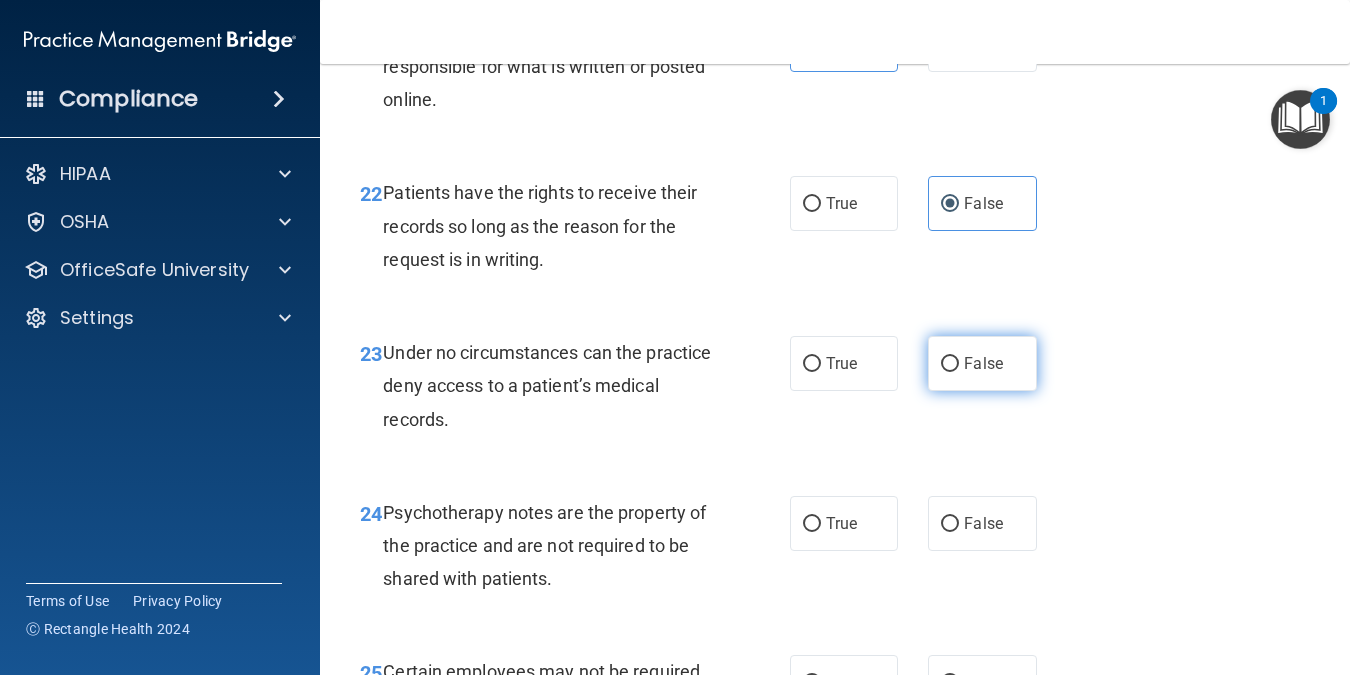 click on "False" at bounding box center (983, 363) 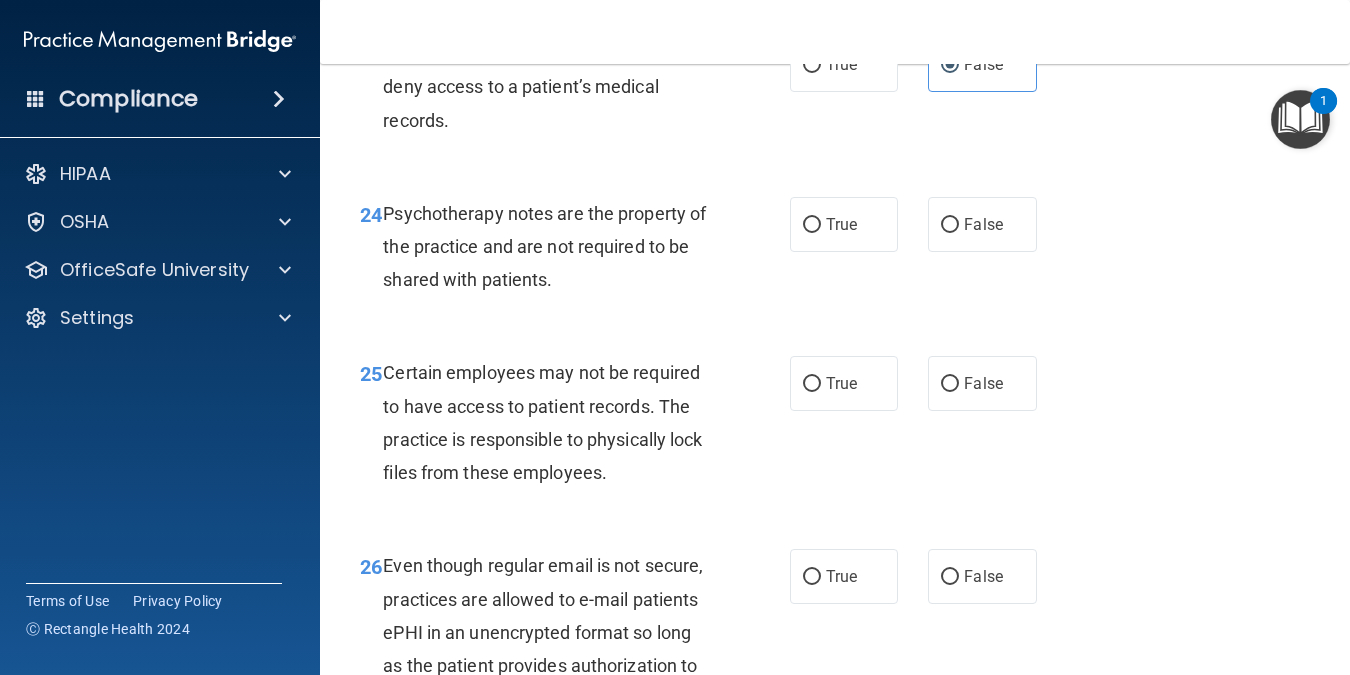 scroll, scrollTop: 4903, scrollLeft: 0, axis: vertical 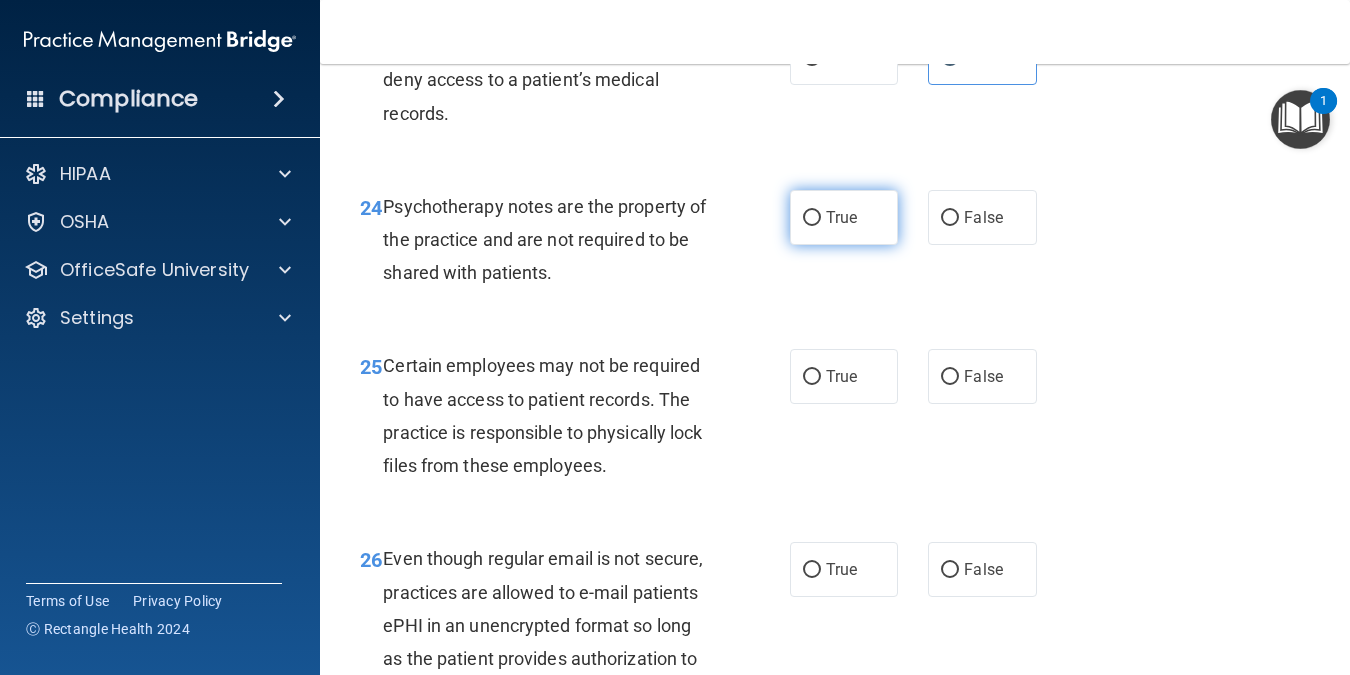 click on "True" at bounding box center (841, 217) 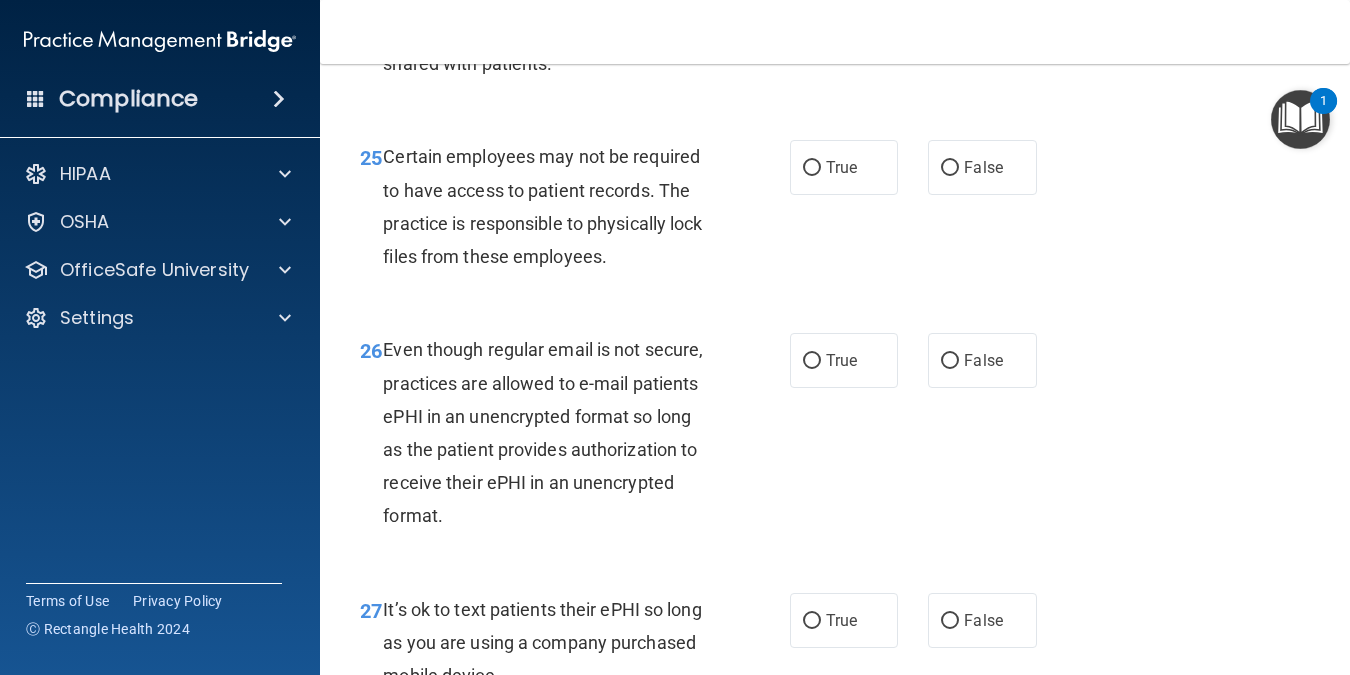 scroll, scrollTop: 5127, scrollLeft: 0, axis: vertical 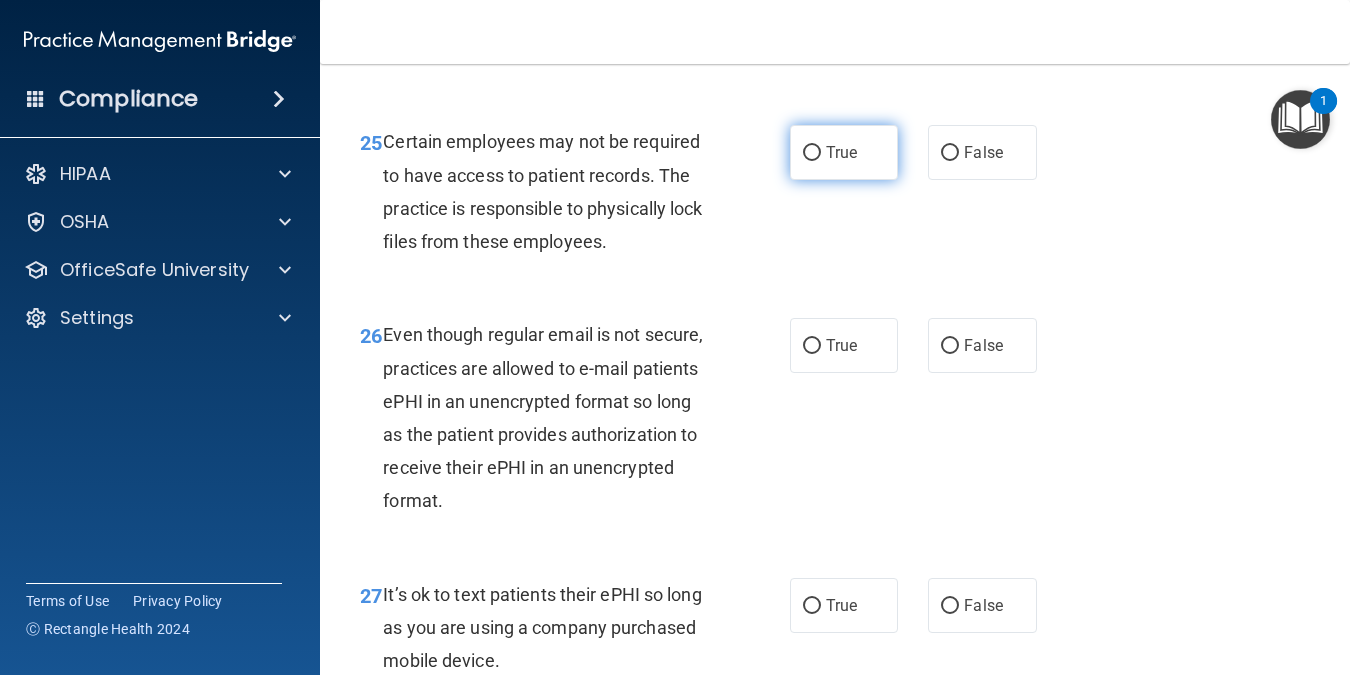 click on "True" at bounding box center [844, 152] 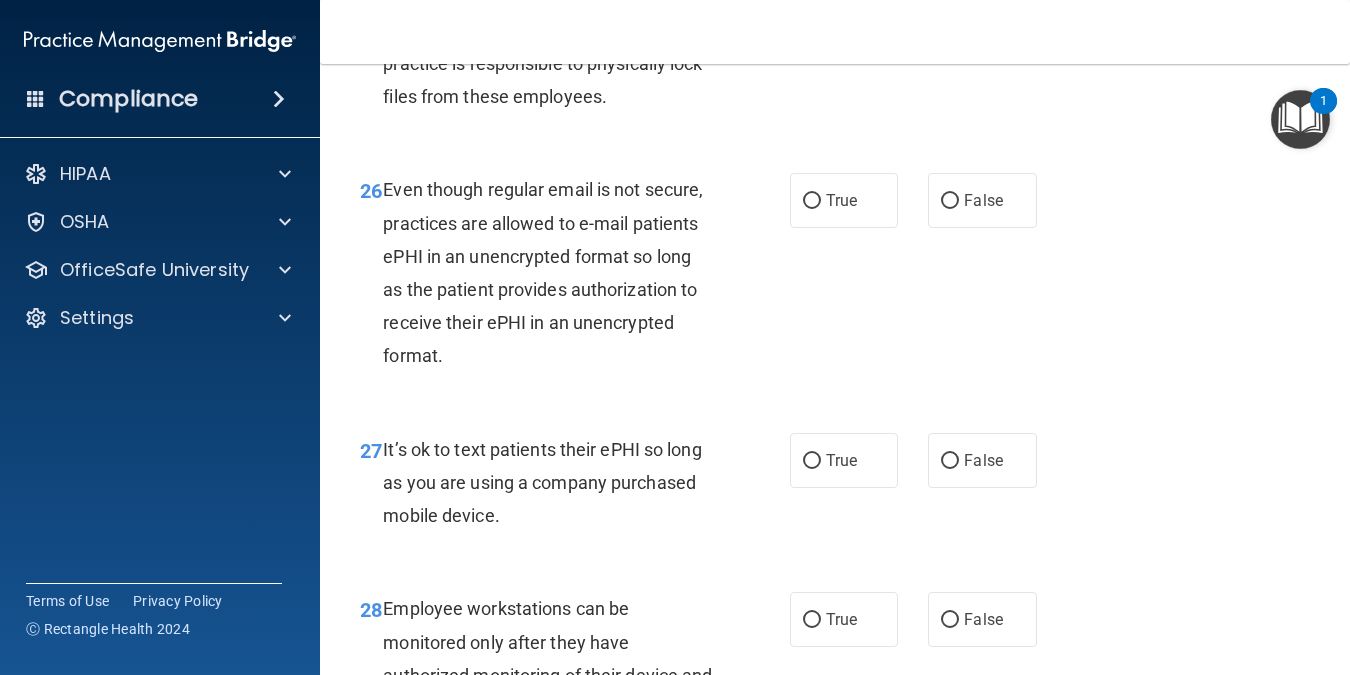 scroll, scrollTop: 5279, scrollLeft: 0, axis: vertical 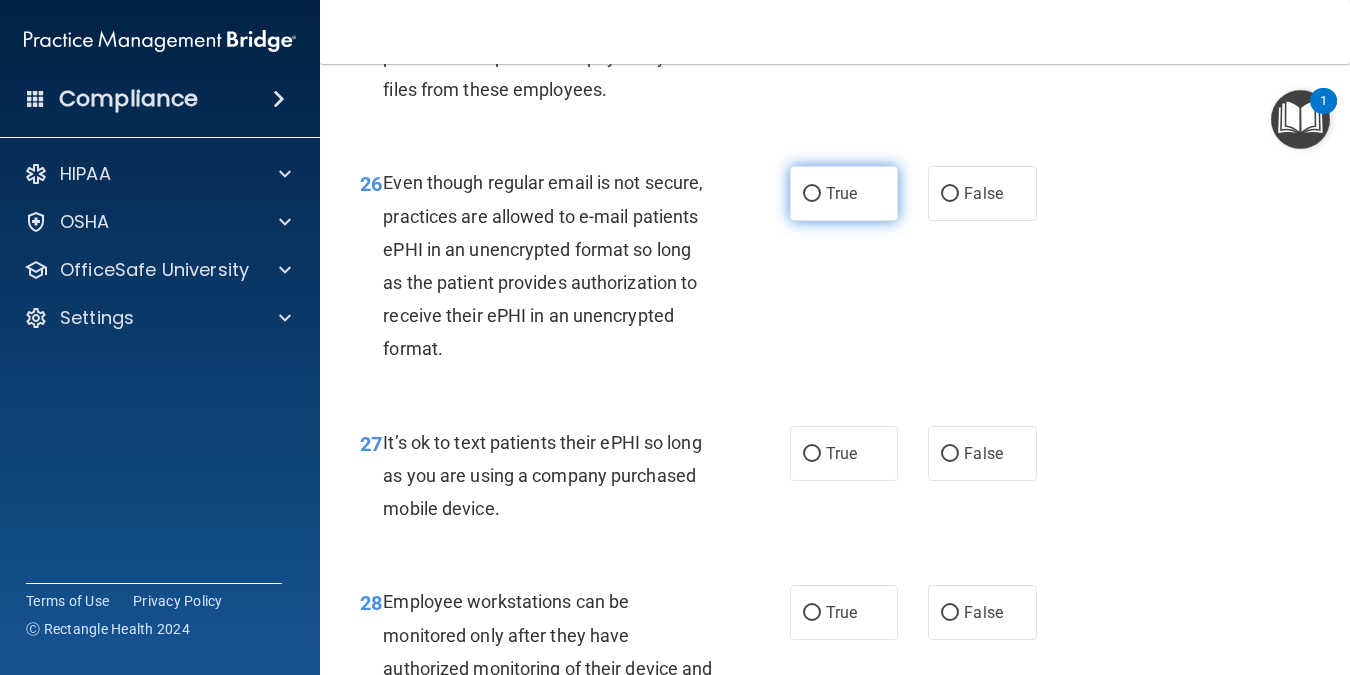 click on "True" at bounding box center (844, 193) 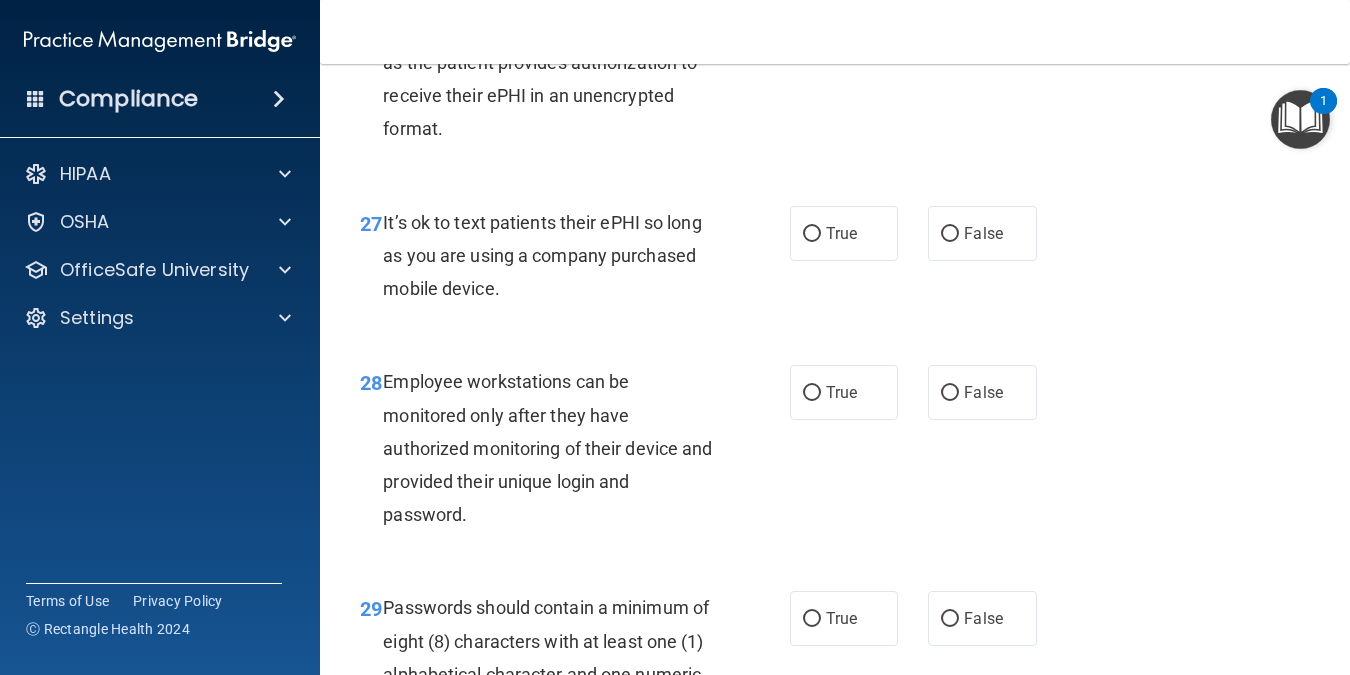 scroll, scrollTop: 5491, scrollLeft: 0, axis: vertical 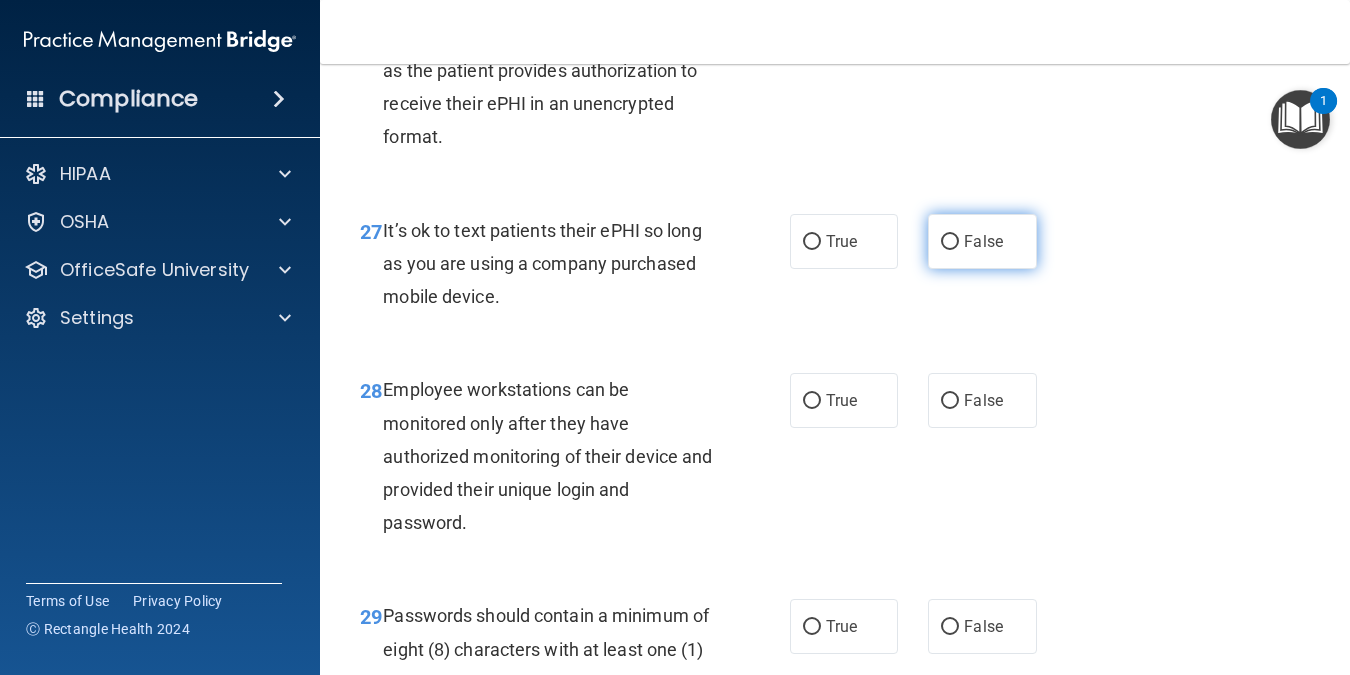 click on "False" at bounding box center [982, 241] 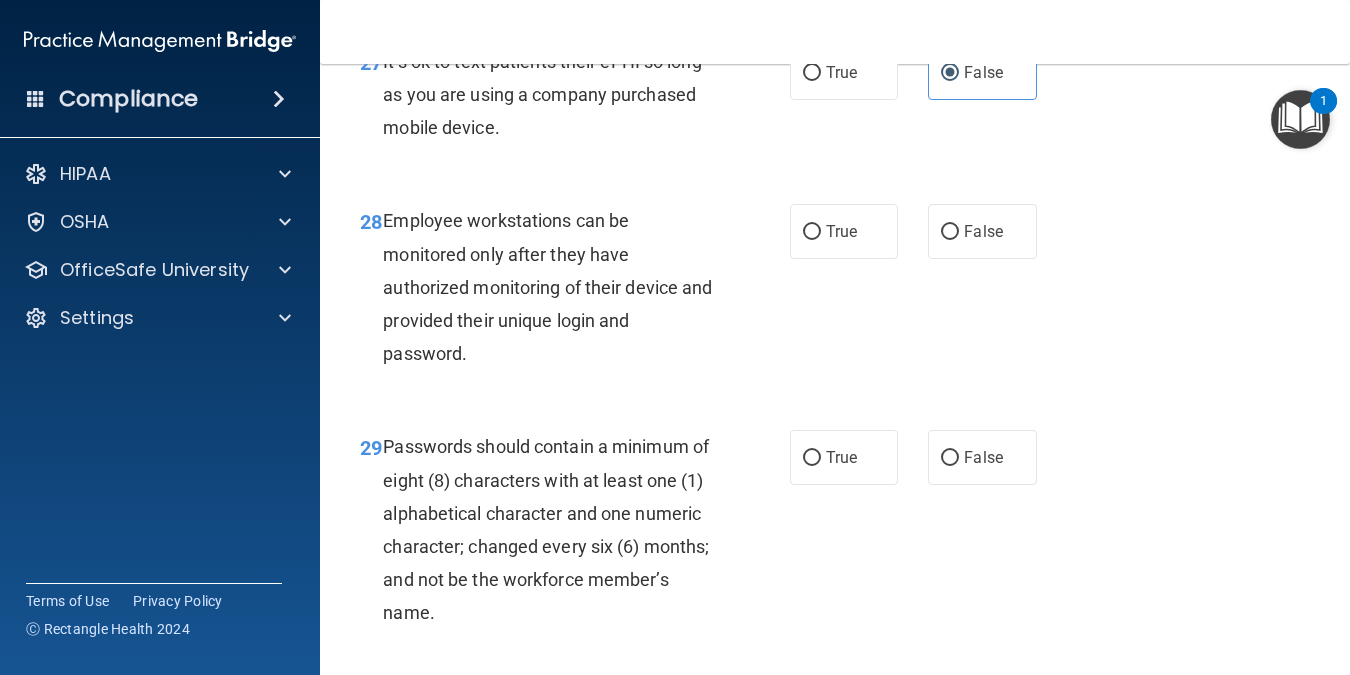 scroll, scrollTop: 5690, scrollLeft: 0, axis: vertical 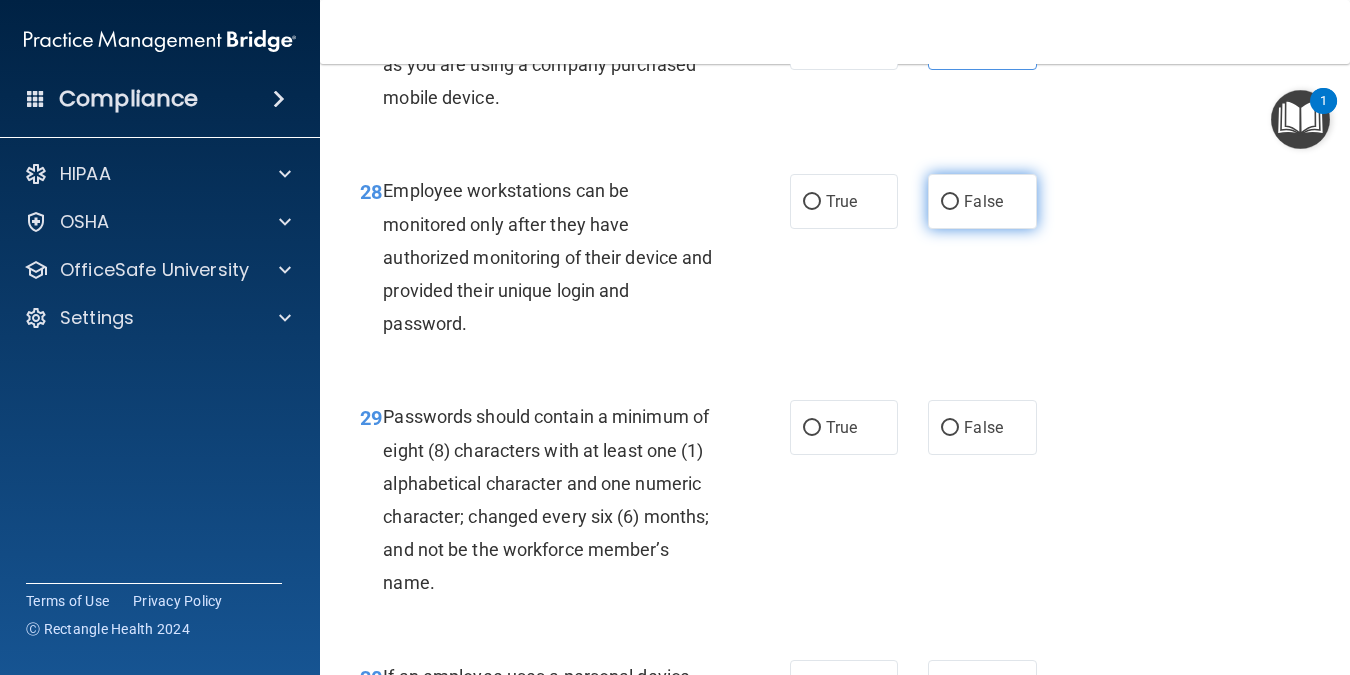 click on "False" at bounding box center (982, 201) 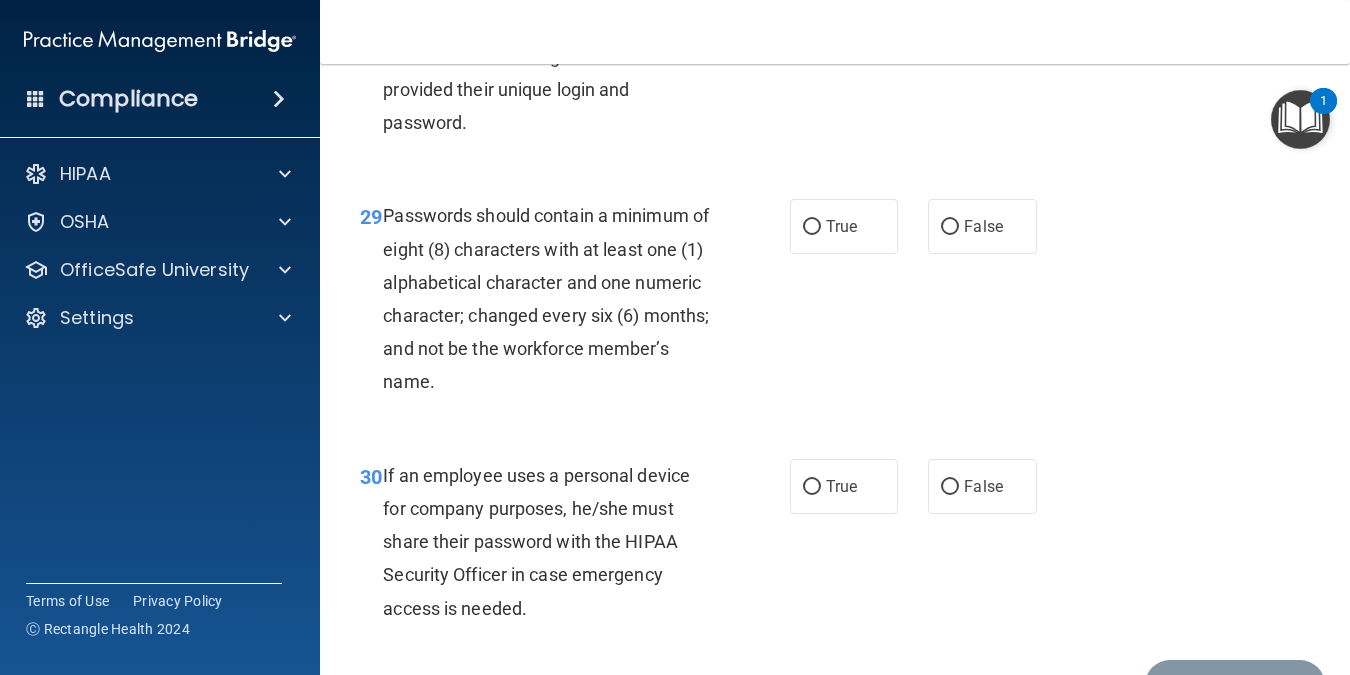 scroll, scrollTop: 5906, scrollLeft: 0, axis: vertical 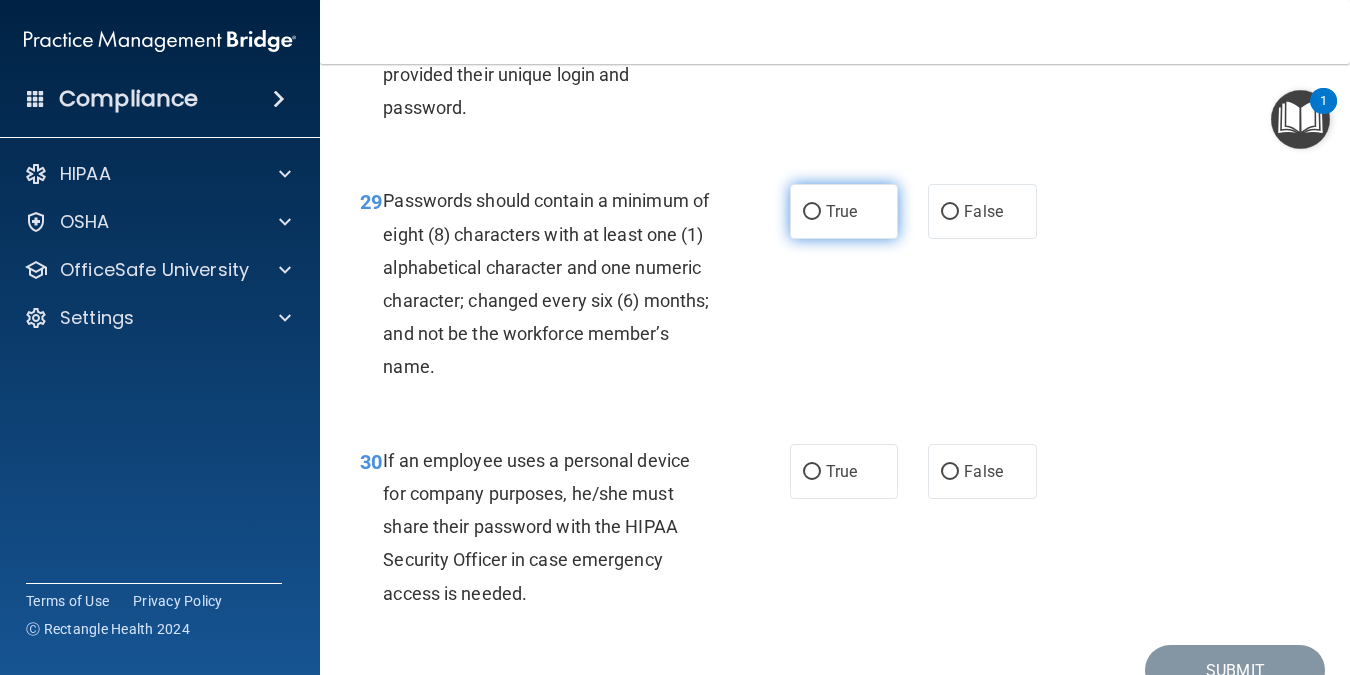 click on "True" at bounding box center [841, 211] 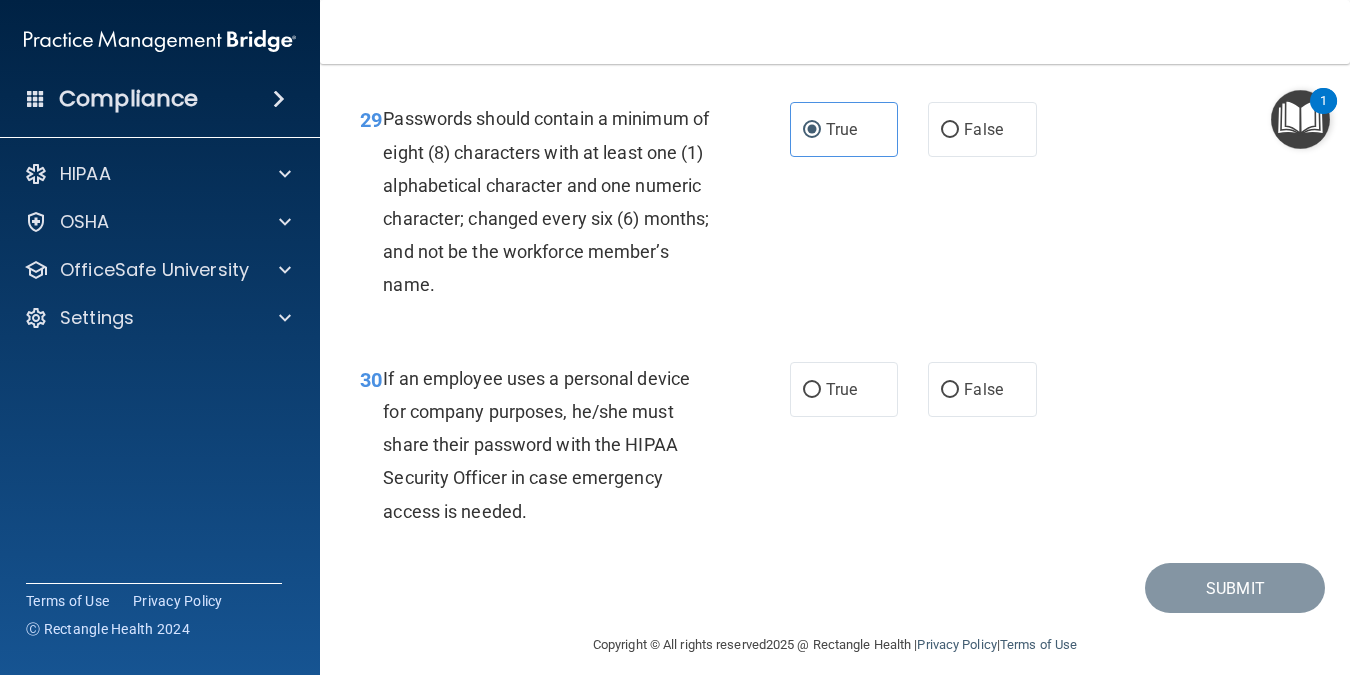 scroll, scrollTop: 6004, scrollLeft: 0, axis: vertical 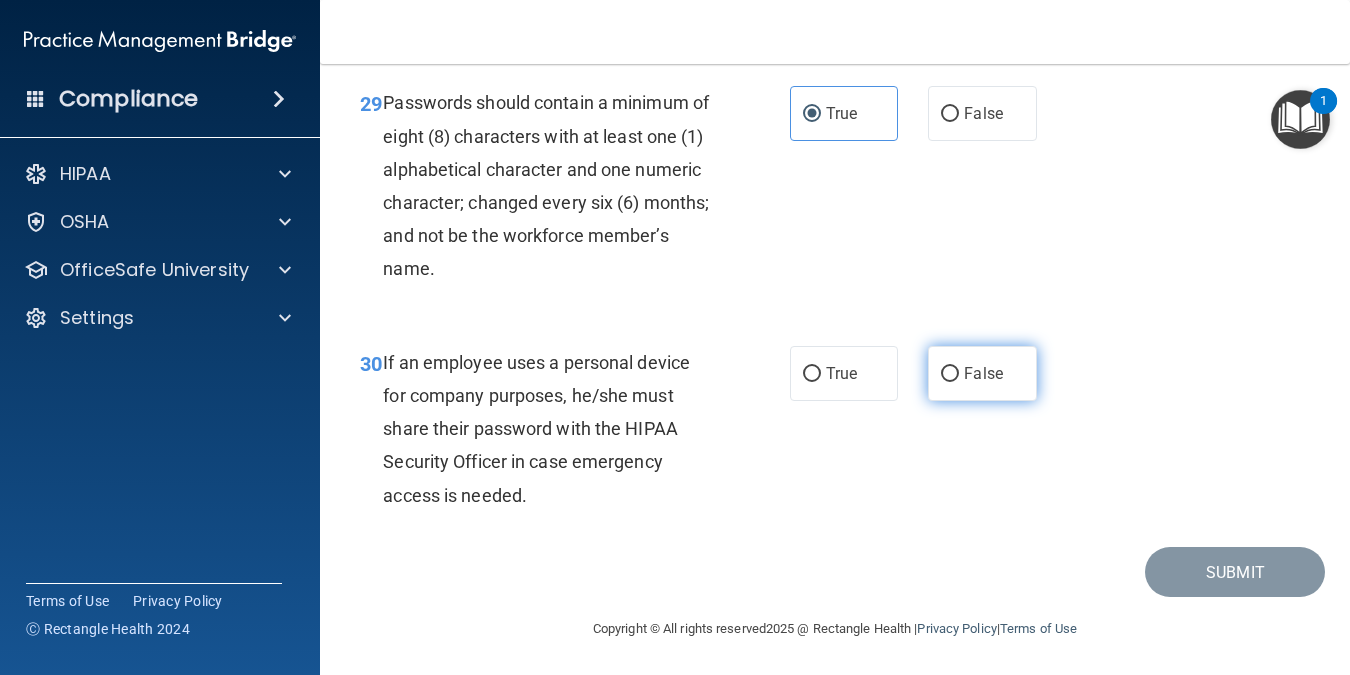 click on "False" at bounding box center [983, 373] 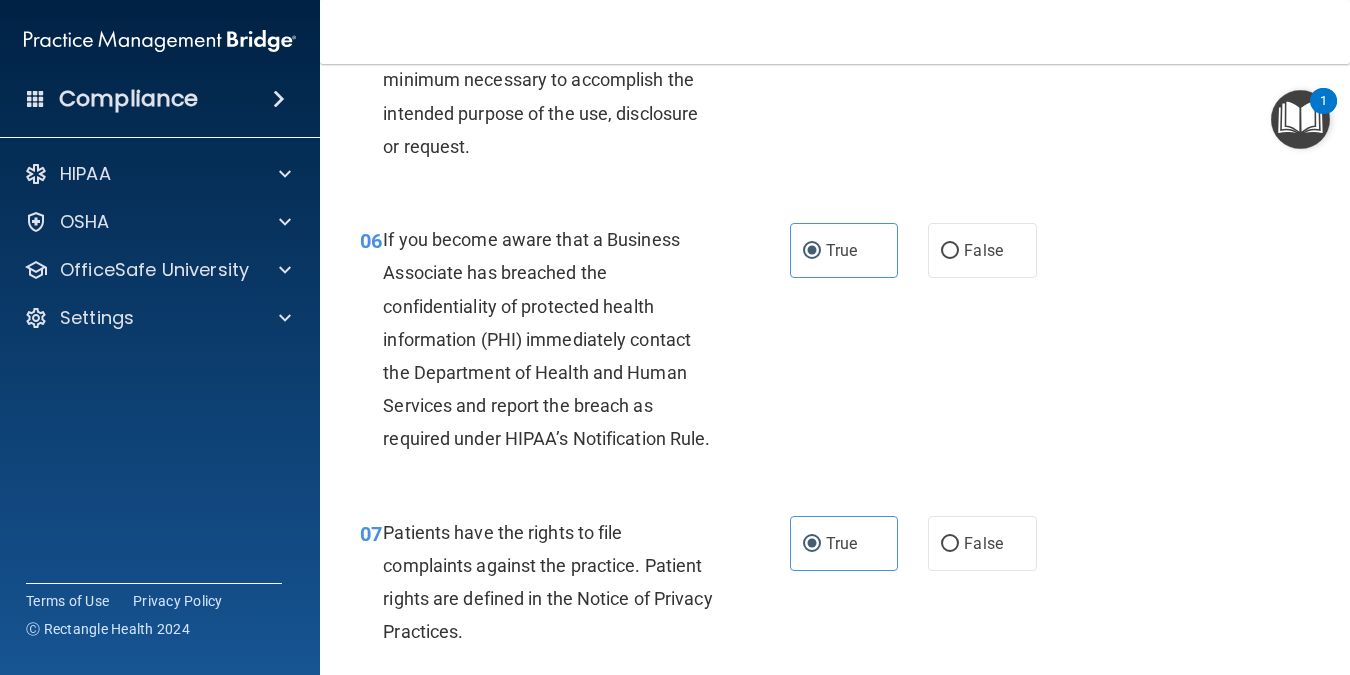 scroll, scrollTop: 1107, scrollLeft: 0, axis: vertical 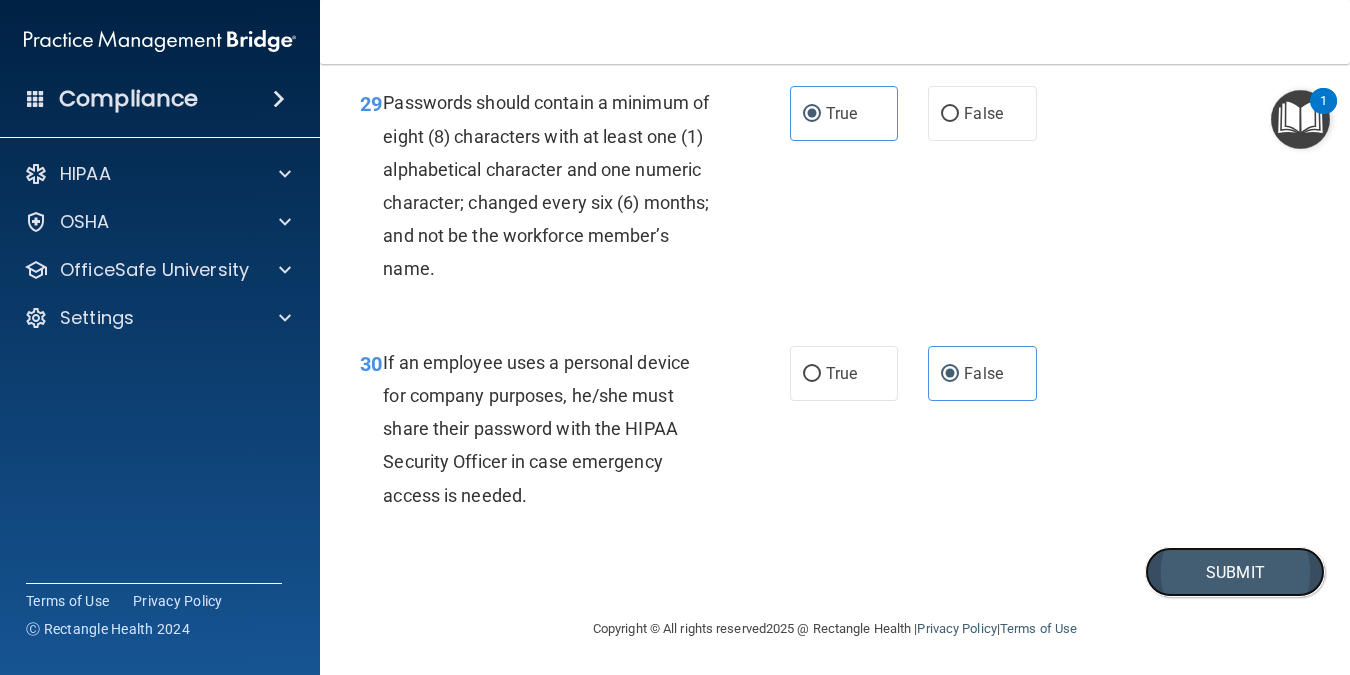 click on "Submit" at bounding box center [1235, 572] 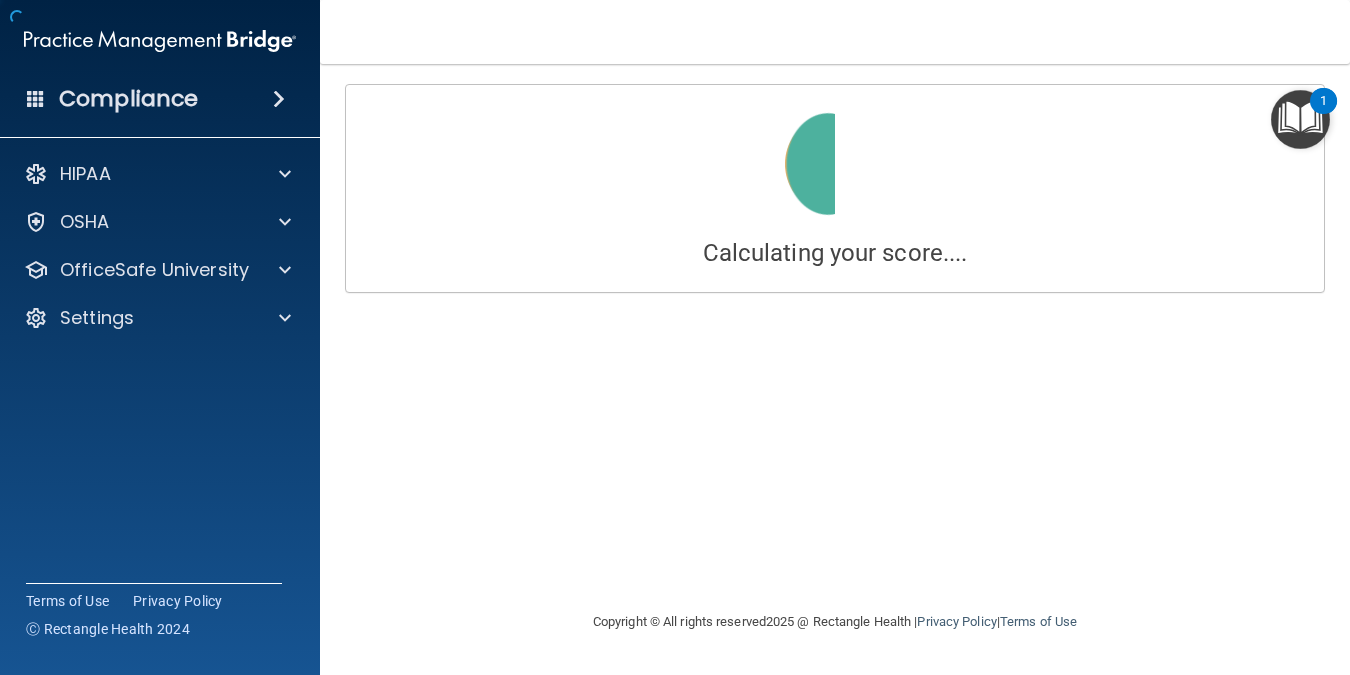 scroll, scrollTop: 0, scrollLeft: 0, axis: both 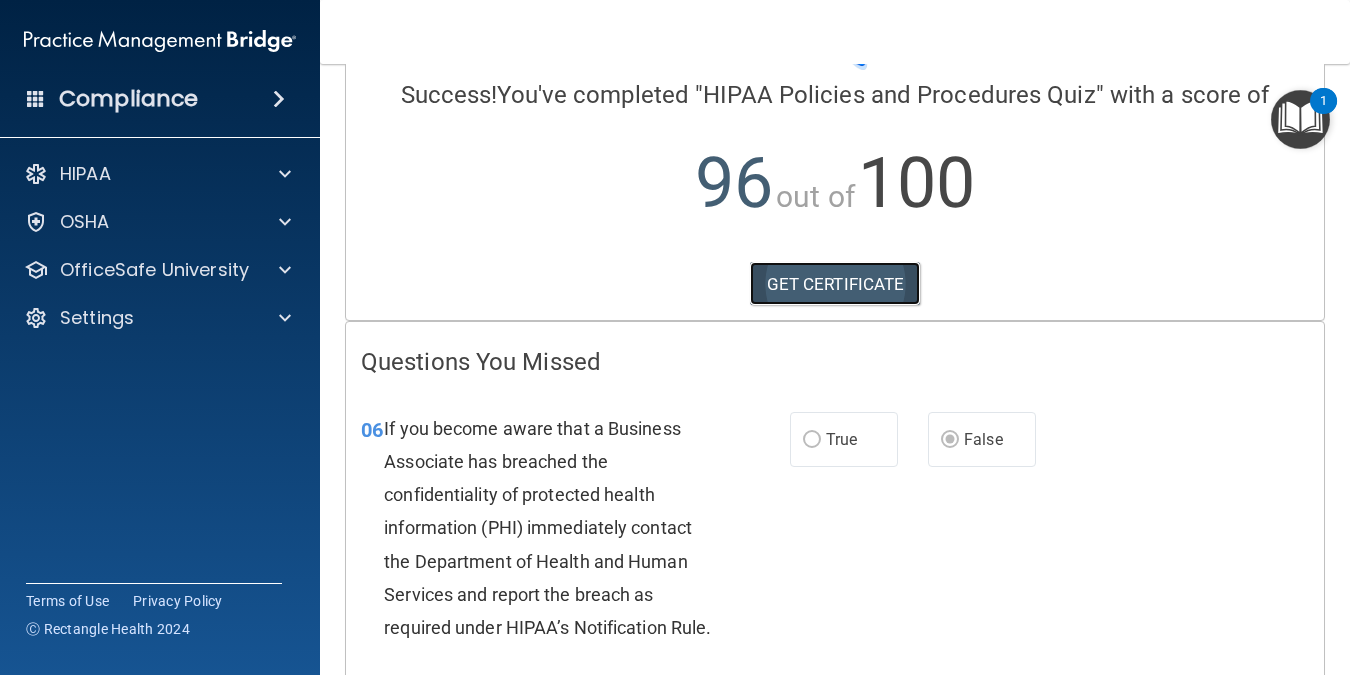 click on "GET CERTIFICATE" at bounding box center [835, 284] 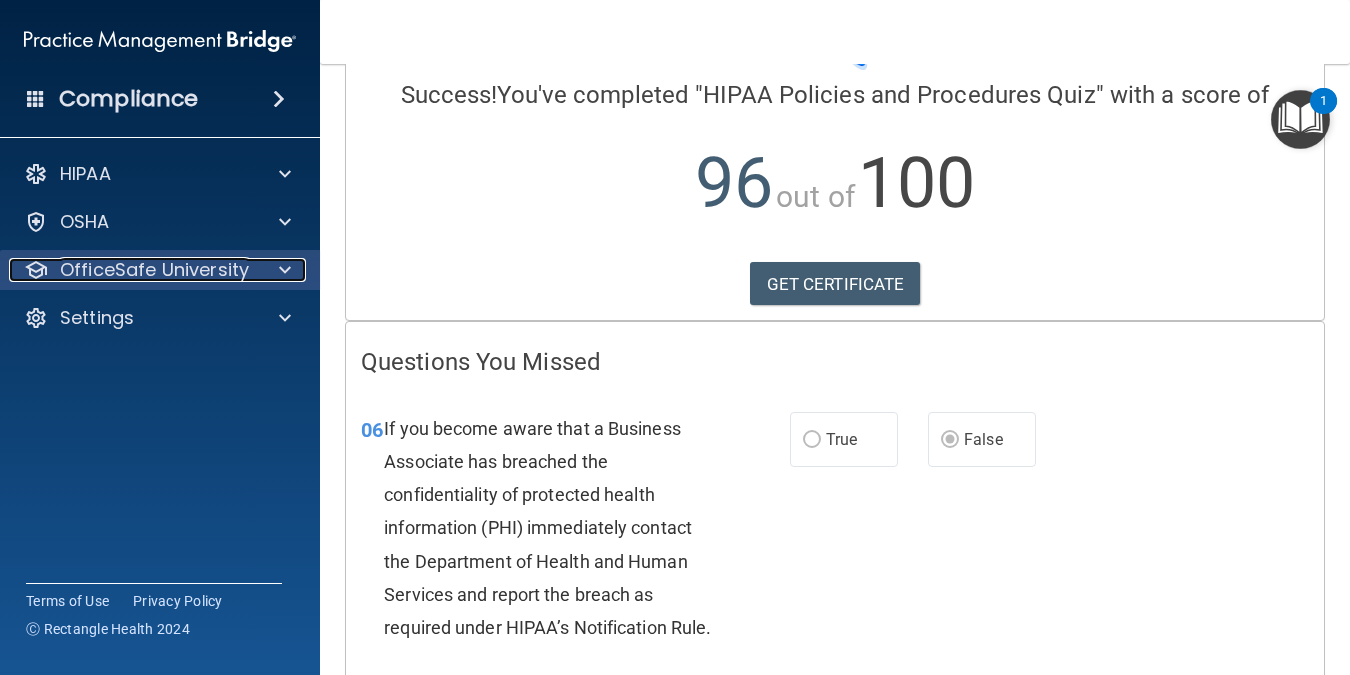 click at bounding box center (285, 270) 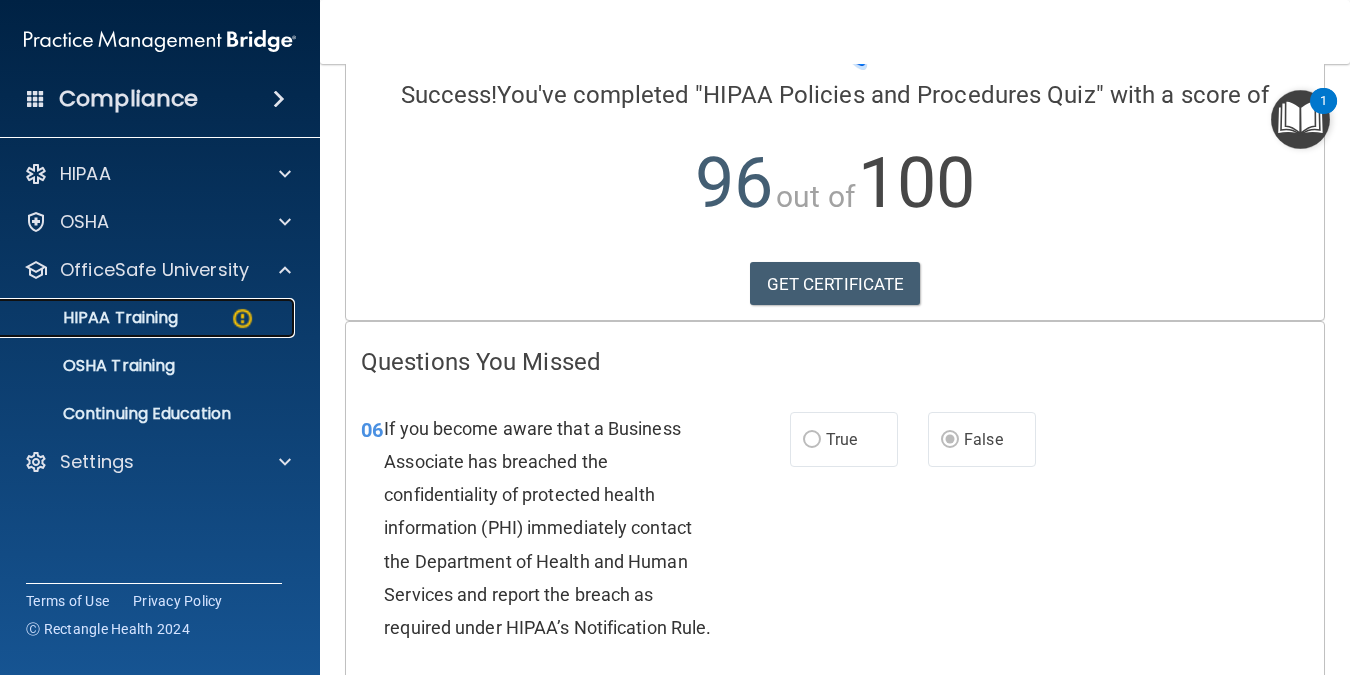 click on "HIPAA Training" at bounding box center [149, 318] 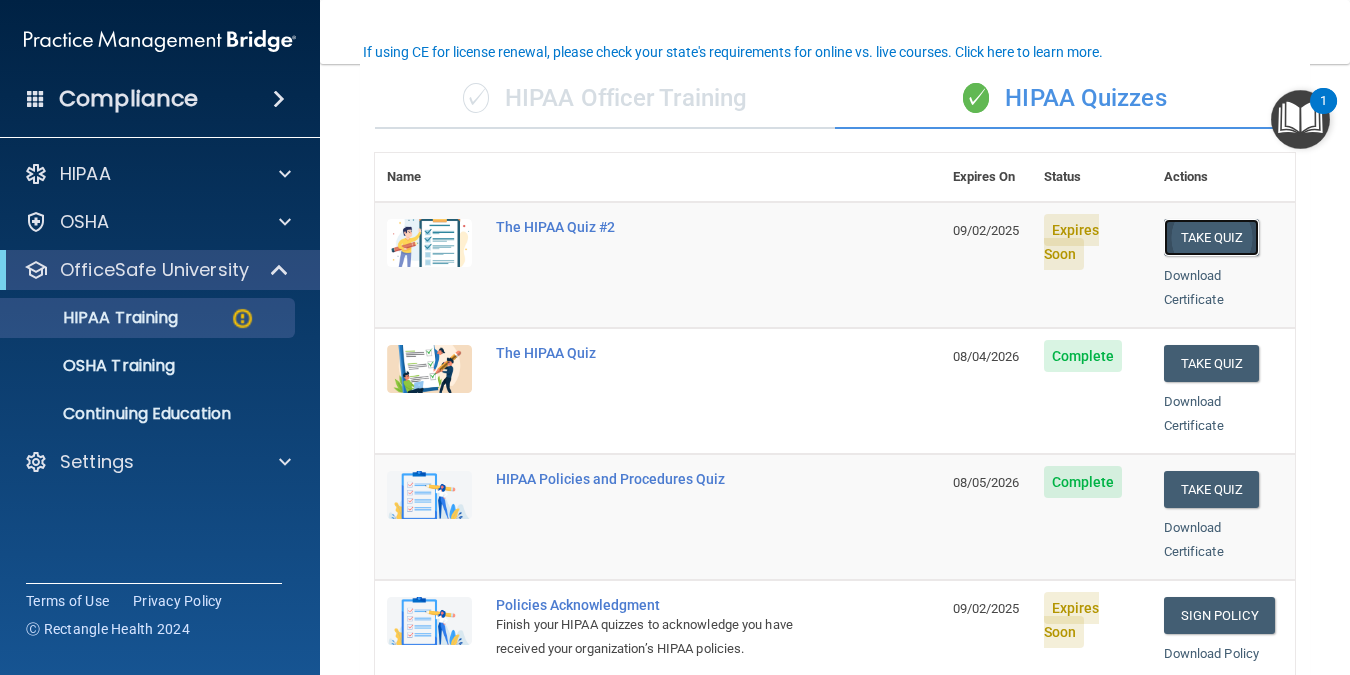 click on "Take Quiz" at bounding box center (1212, 237) 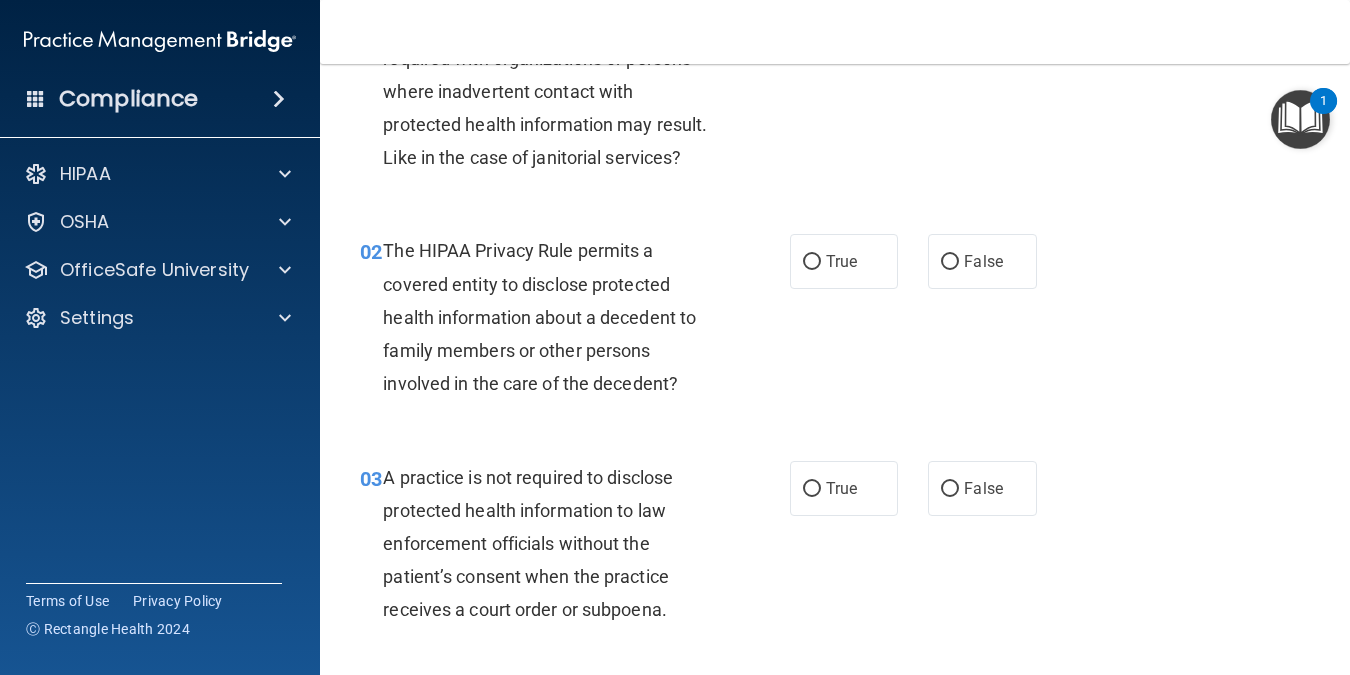 click on "-                The HIPAA Quiz #2         This quiz doesn’t expire until [DATE]. Are you sure you want to take this quiz now?   Take the quiz anyway!                       01       A business associate agreement is required with organizations or persons where inadvertent contact with protected health information may result.  Like in the case of janitorial services?                 True           False                       02       The HIPAA Privacy Rule permits a covered entity to disclose protected health information about a decedent to family members or other persons involved in the care of the decedent?                 True           False                       03       A practice is not required to disclose protected health information to law enforcement officials without the patient’s consent when the practice receives  a court order or subpoena.                 True           False                       04                       True           False                       05" at bounding box center [835, 369] 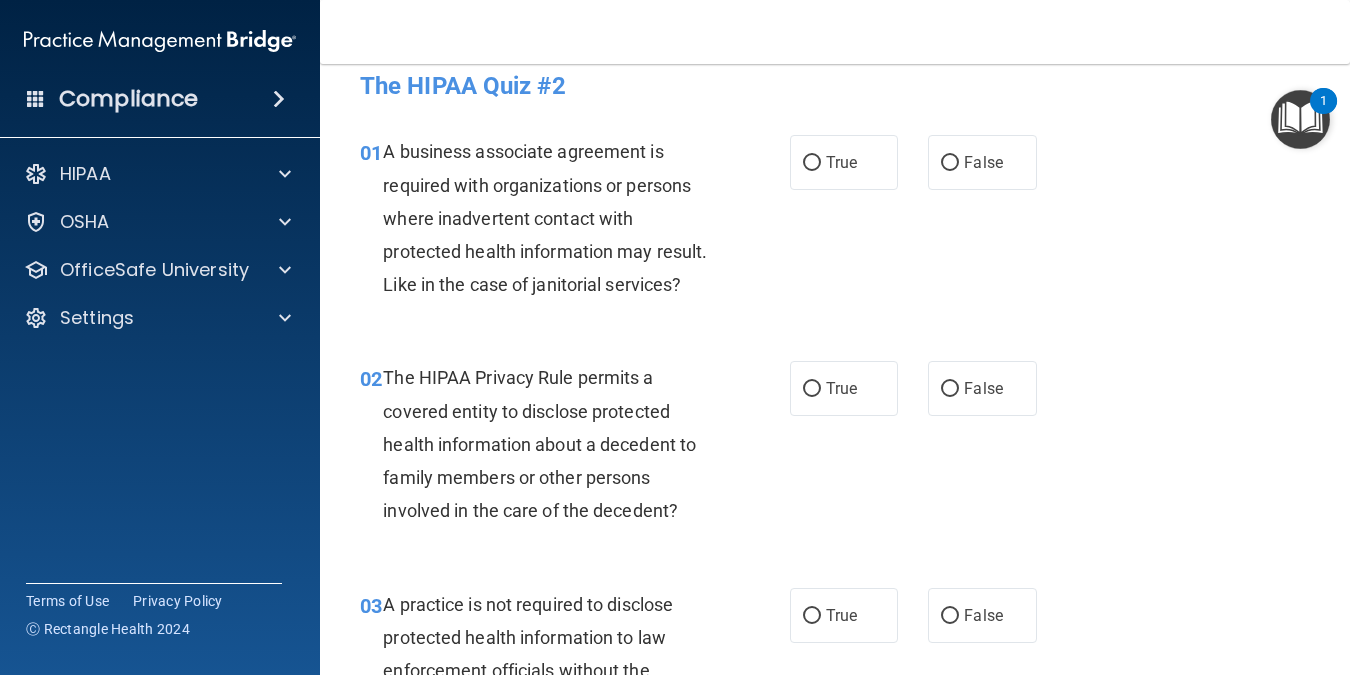 scroll, scrollTop: 30, scrollLeft: 0, axis: vertical 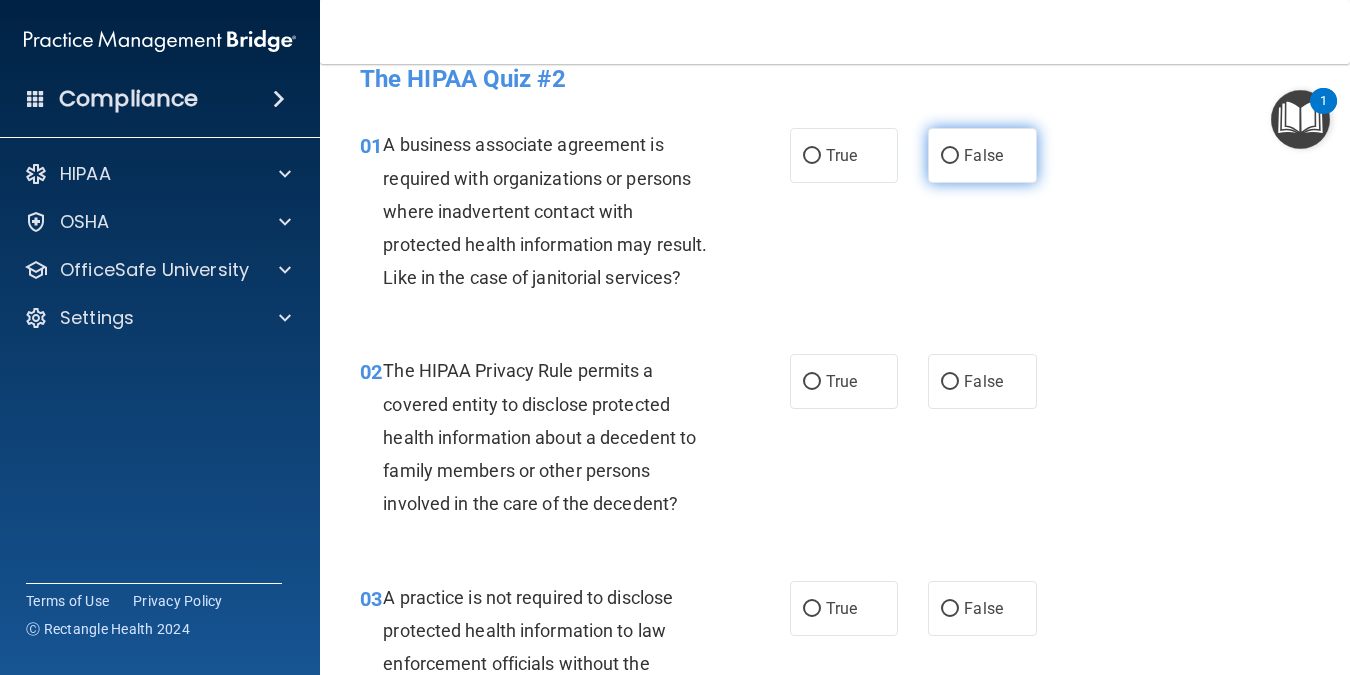 click on "False" at bounding box center [950, 156] 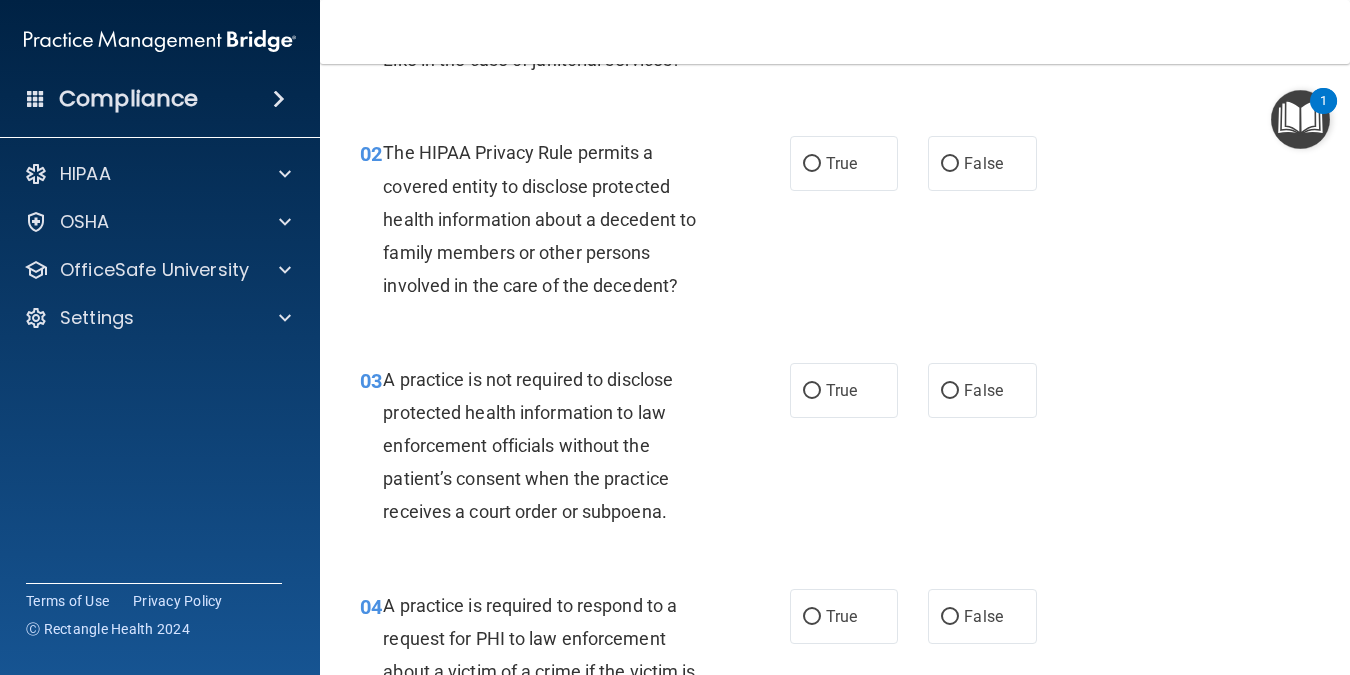scroll, scrollTop: 270, scrollLeft: 0, axis: vertical 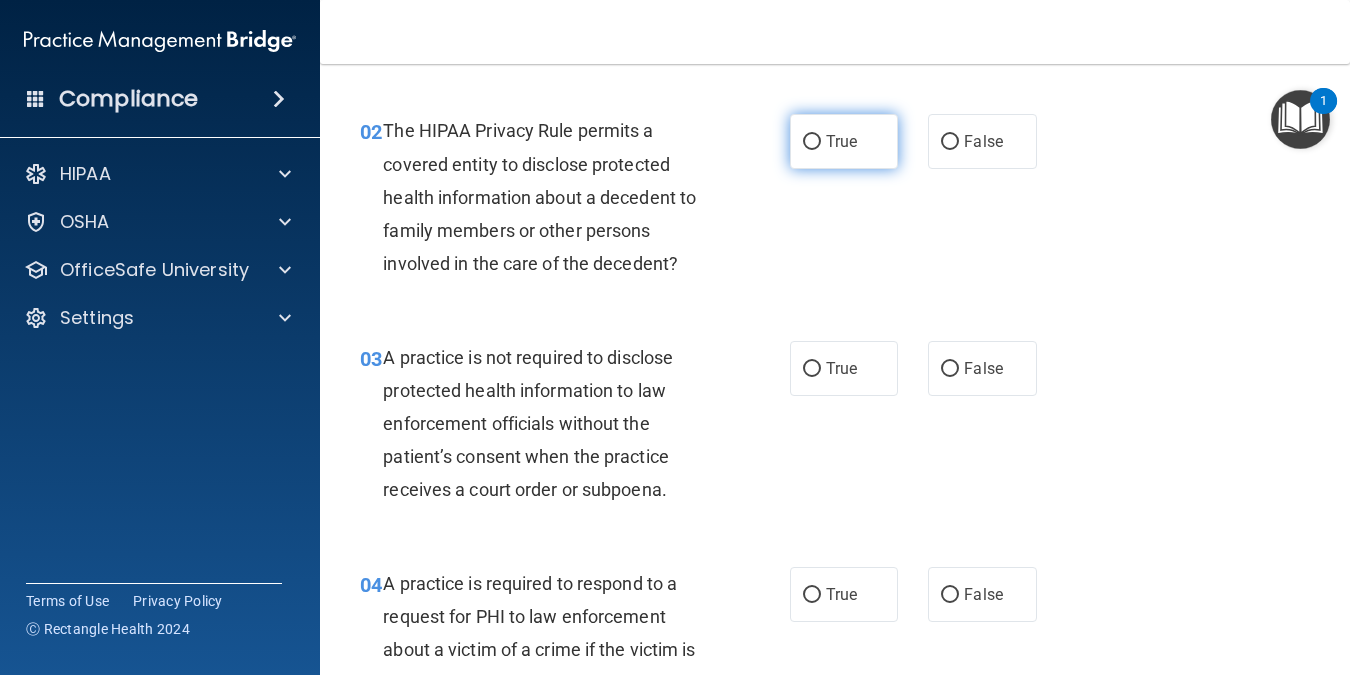 click on "True" at bounding box center [841, 141] 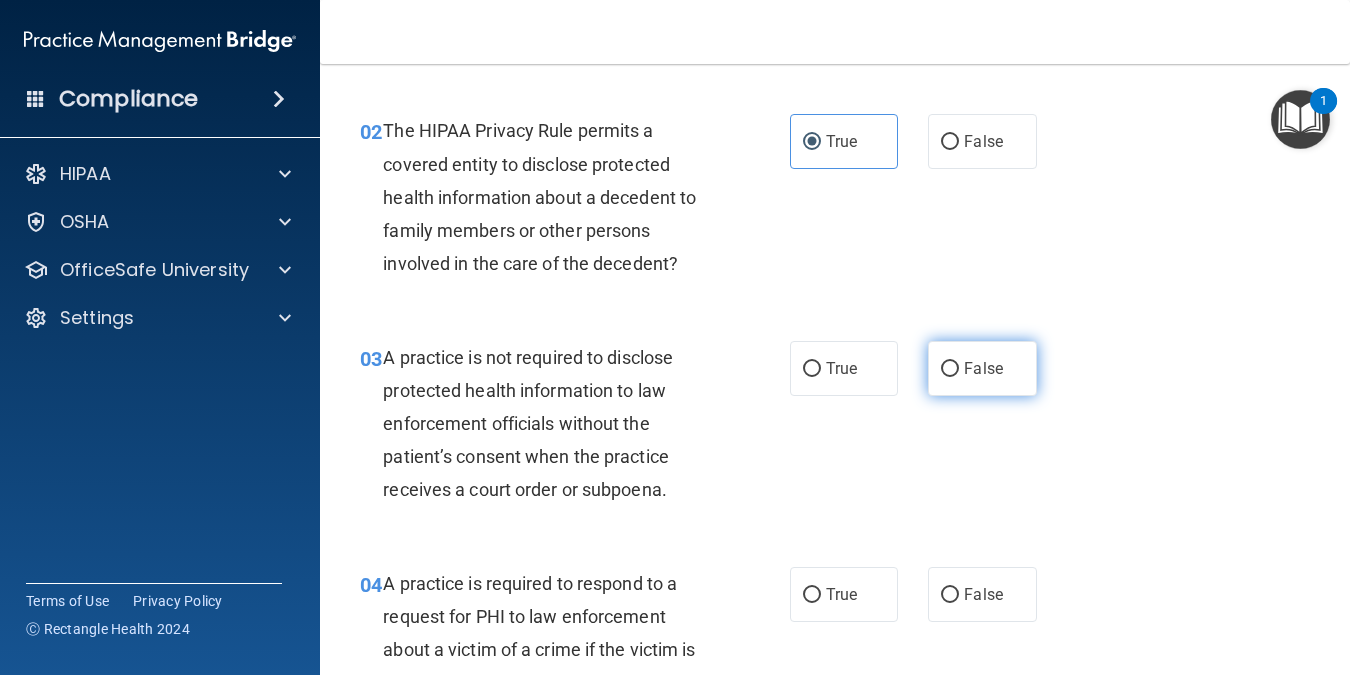 click on "False" at bounding box center (982, 368) 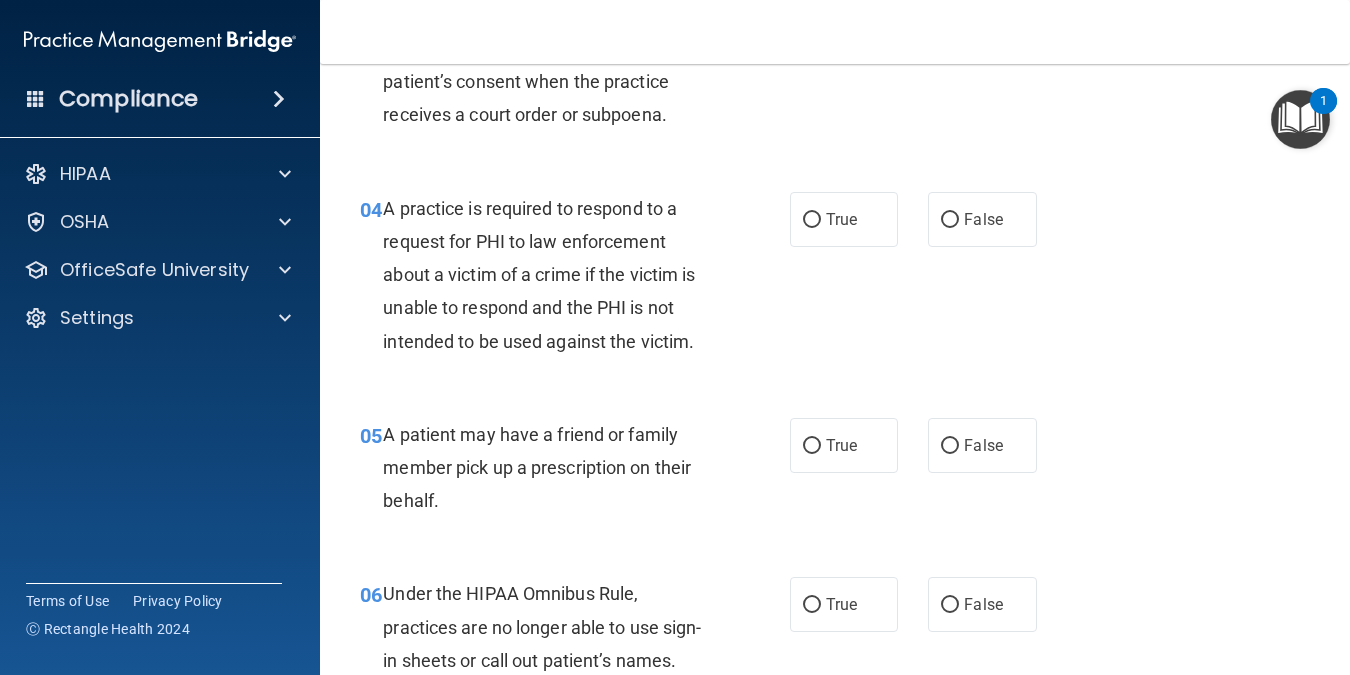 scroll, scrollTop: 652, scrollLeft: 0, axis: vertical 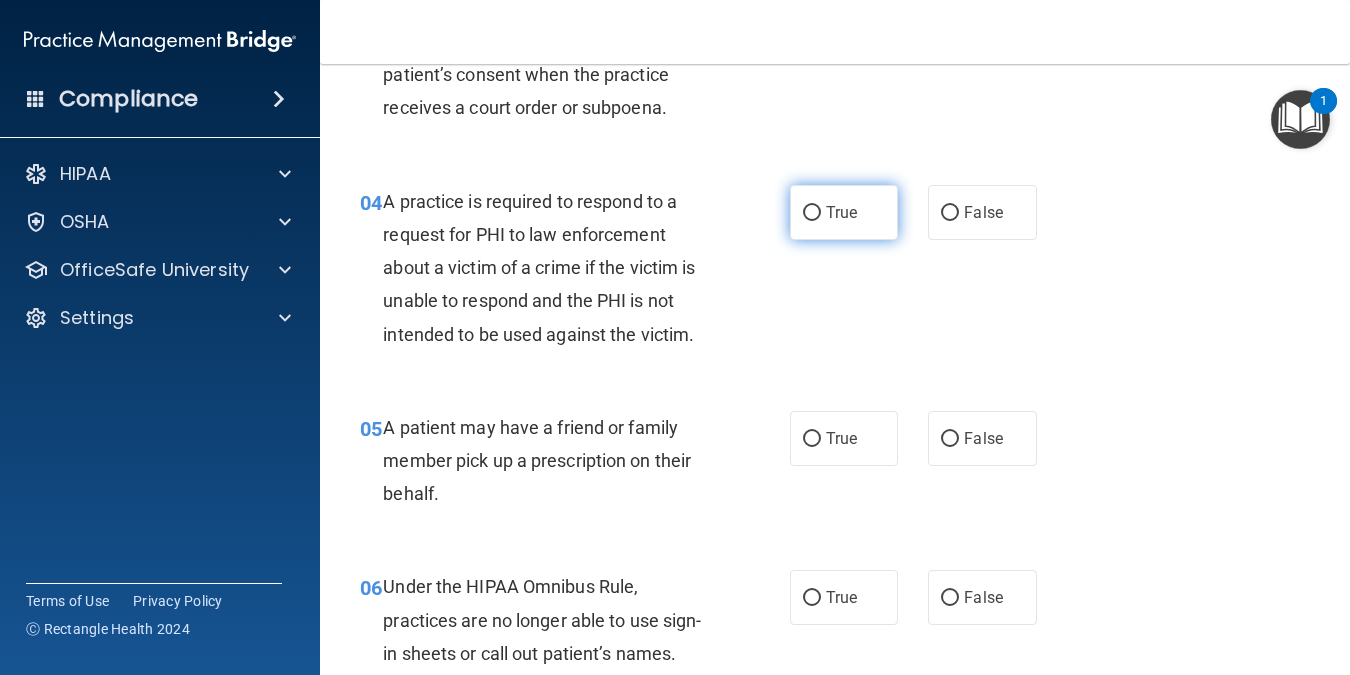click on "True" at bounding box center [844, 212] 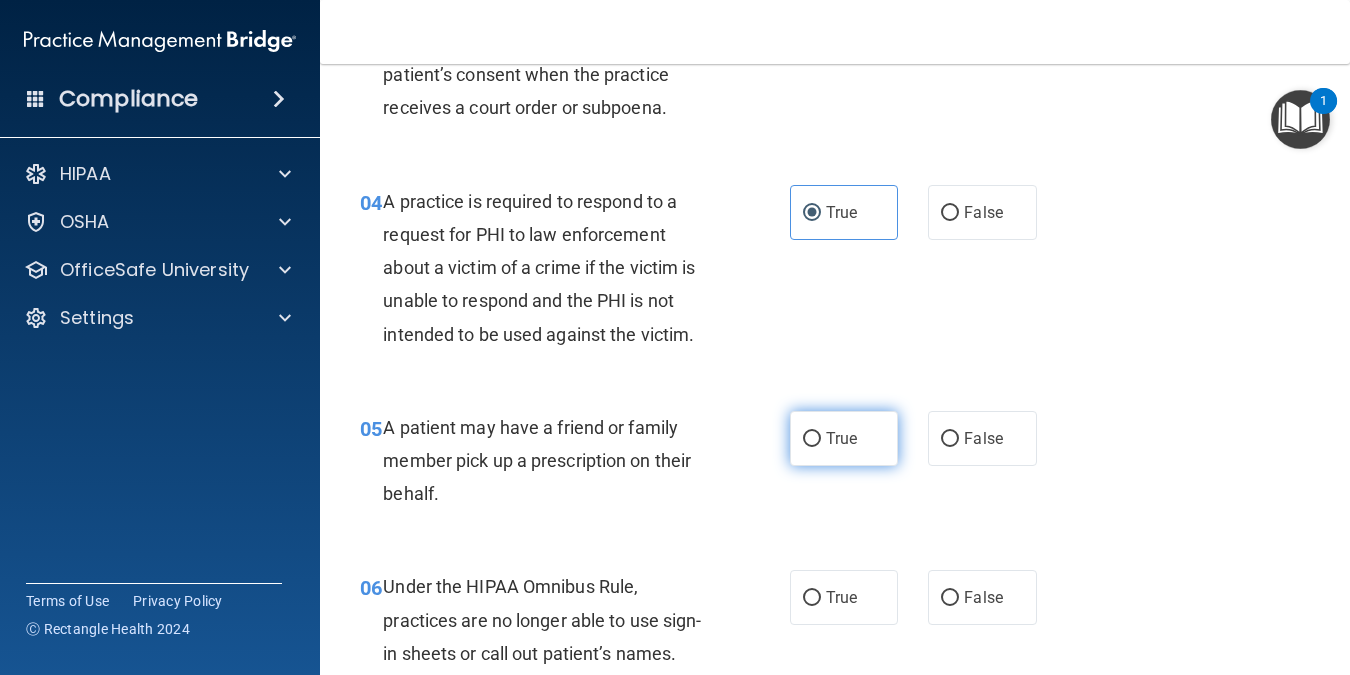 click on "True" at bounding box center (844, 438) 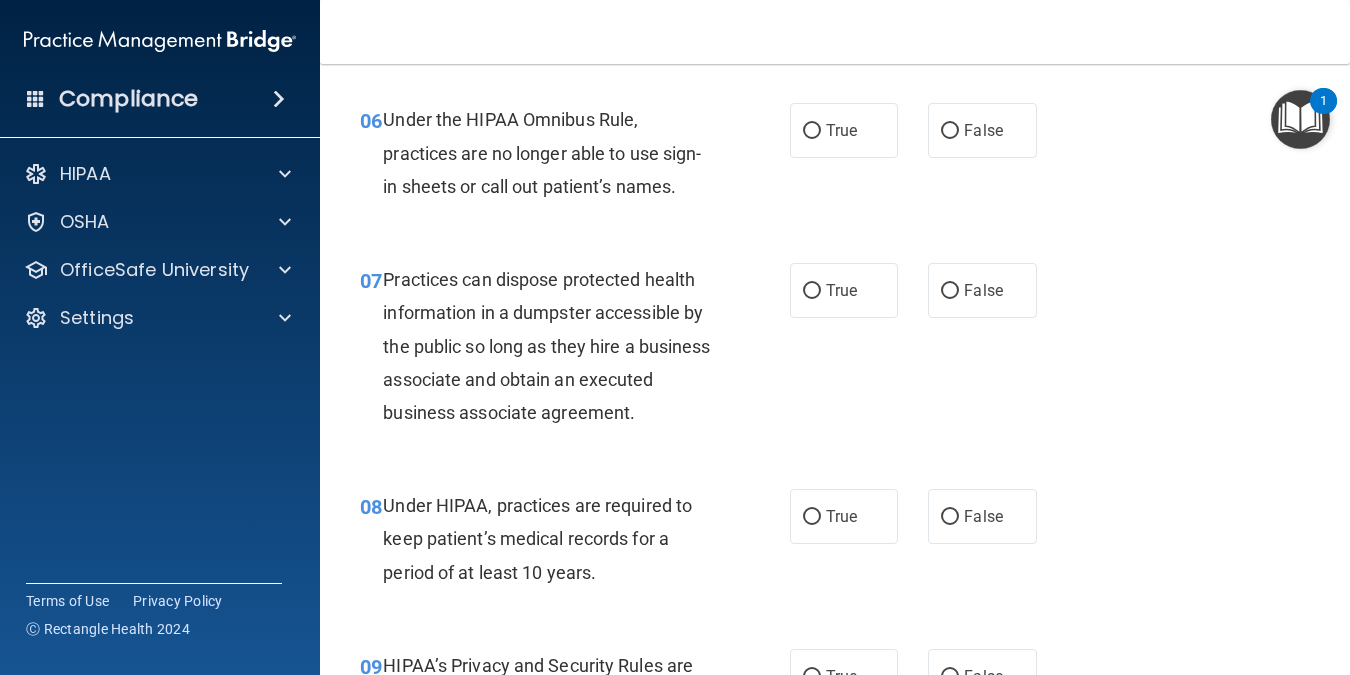 scroll, scrollTop: 1140, scrollLeft: 0, axis: vertical 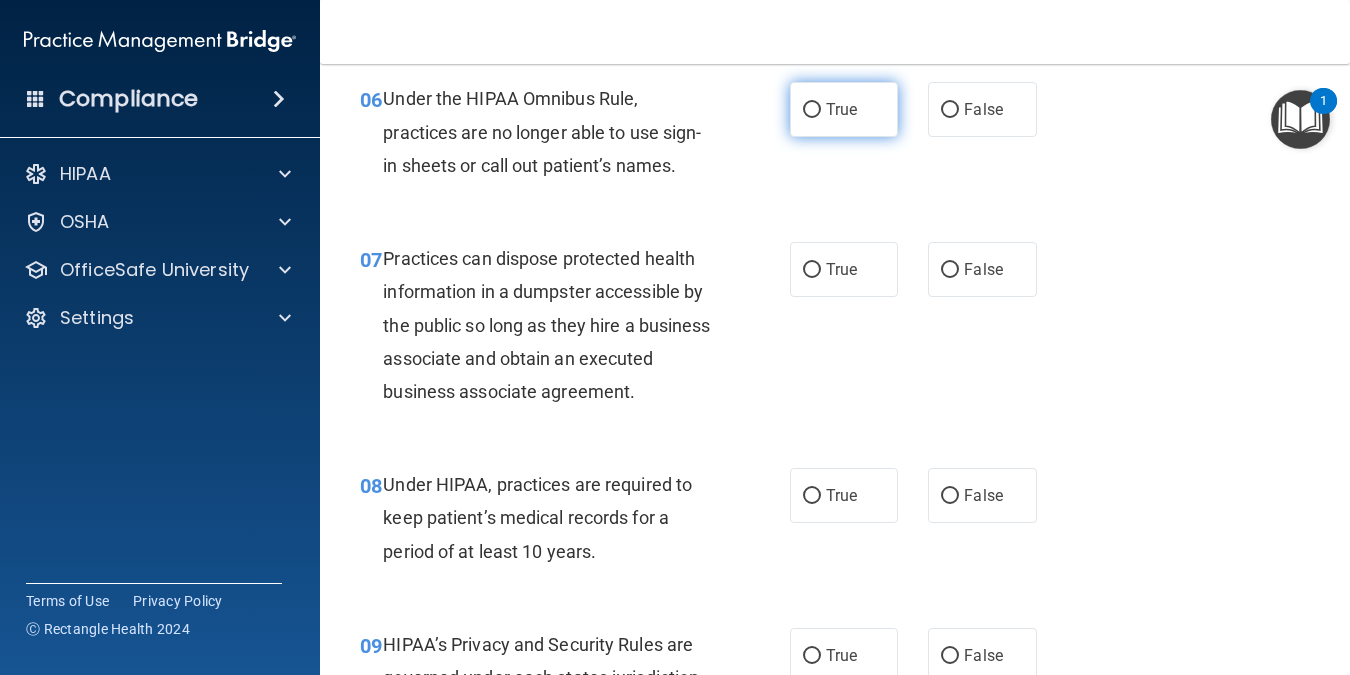 click on "True" at bounding box center [844, 109] 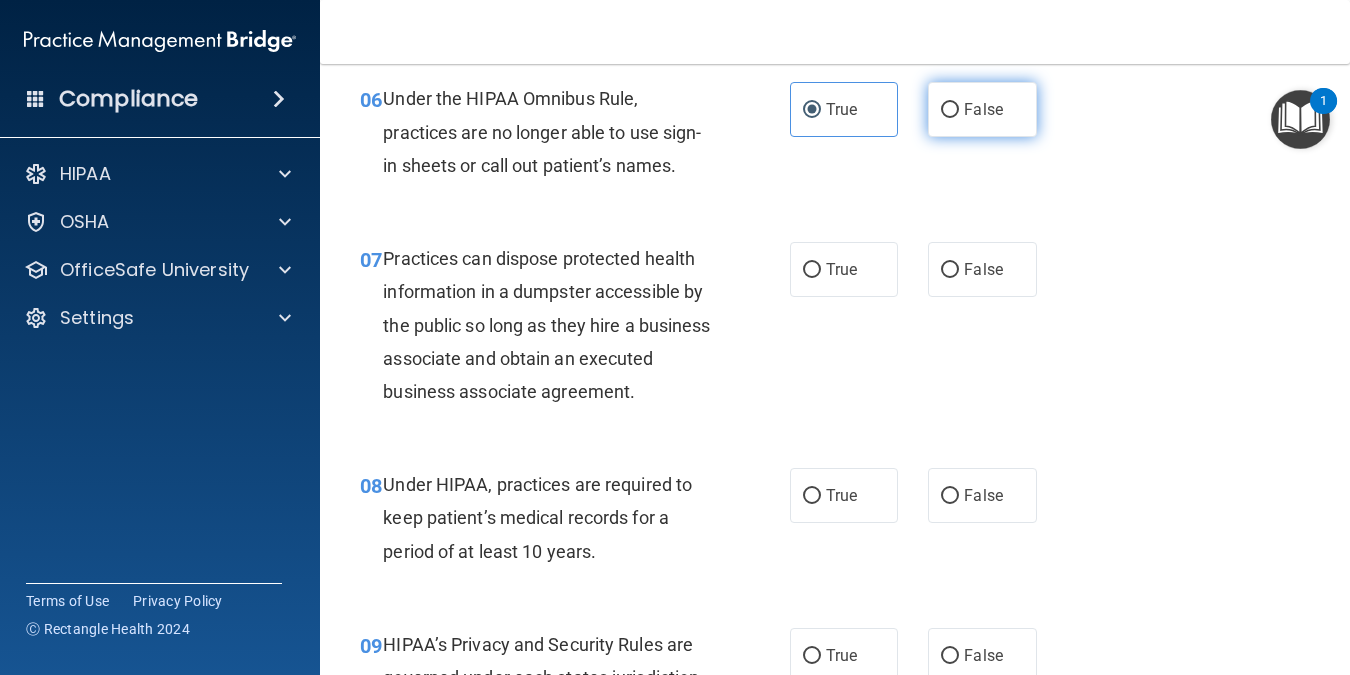 click on "False" at bounding box center [950, 110] 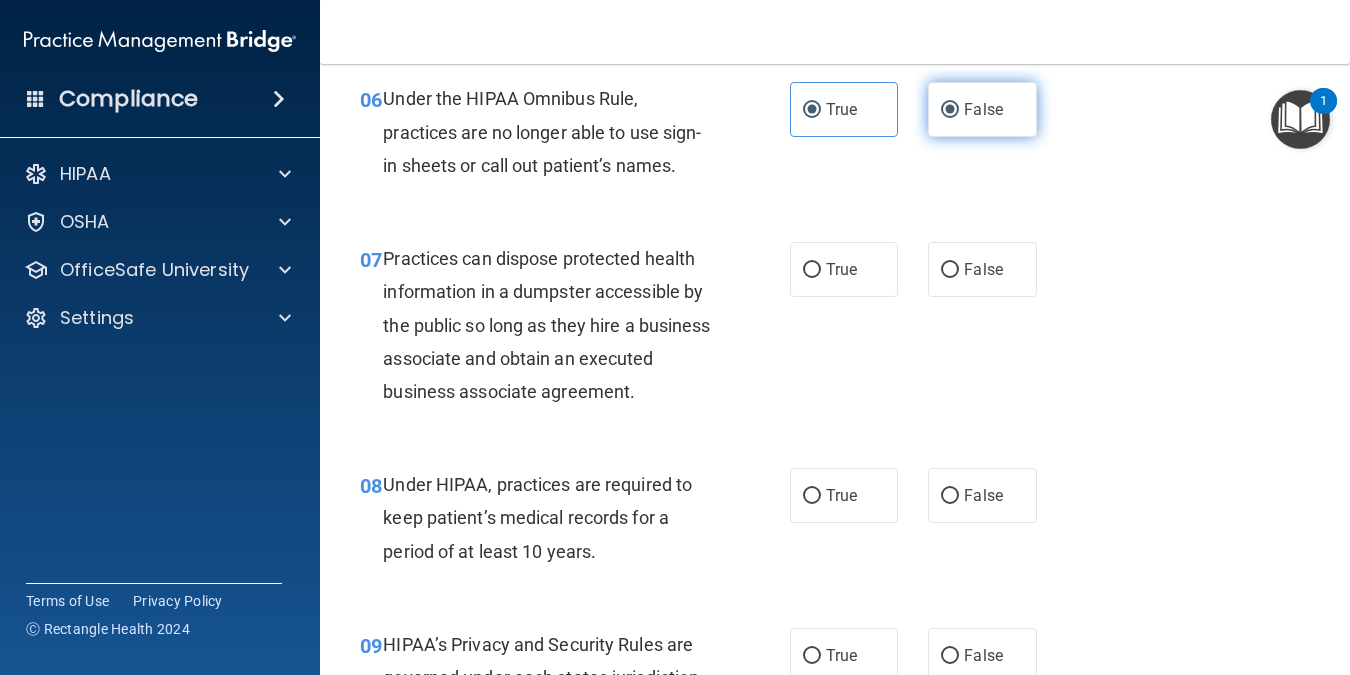 radio on "false" 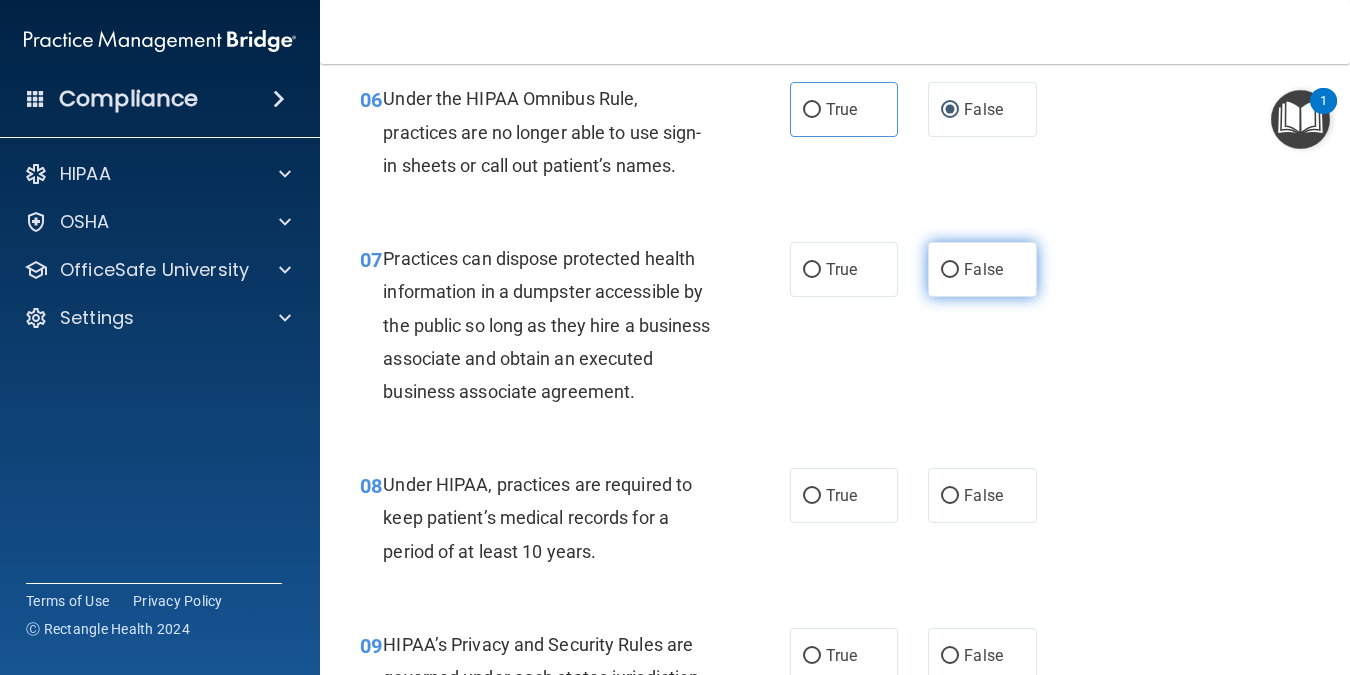 click on "False" at bounding box center [983, 269] 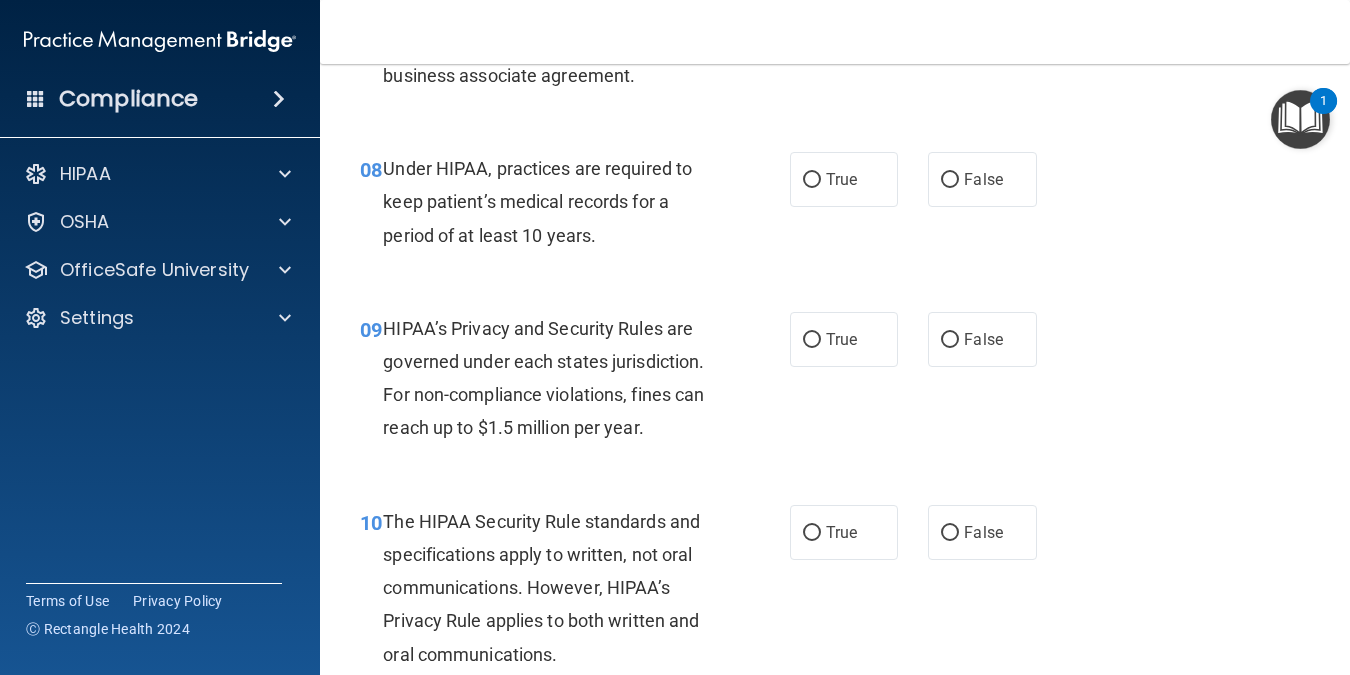 scroll, scrollTop: 1463, scrollLeft: 0, axis: vertical 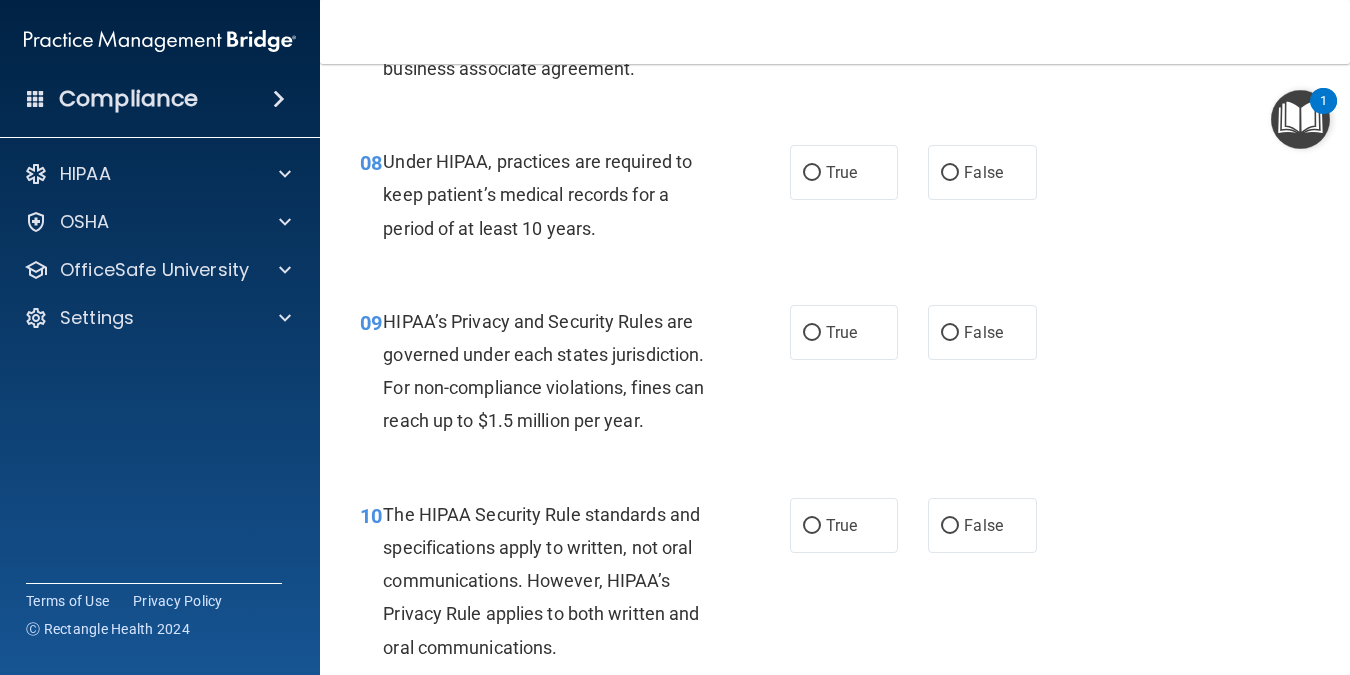 drag, startPoint x: 1339, startPoint y: 203, endPoint x: 1350, endPoint y: 246, distance: 44.38468 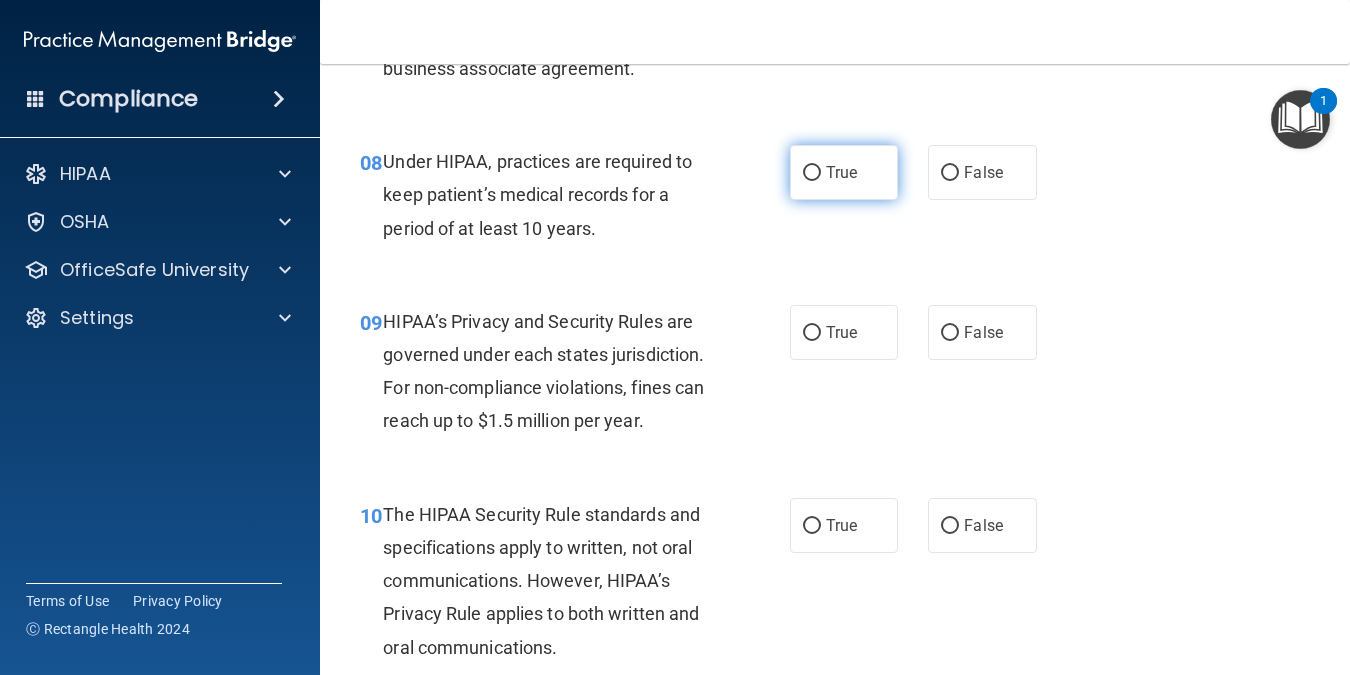 click on "True" at bounding box center [844, 172] 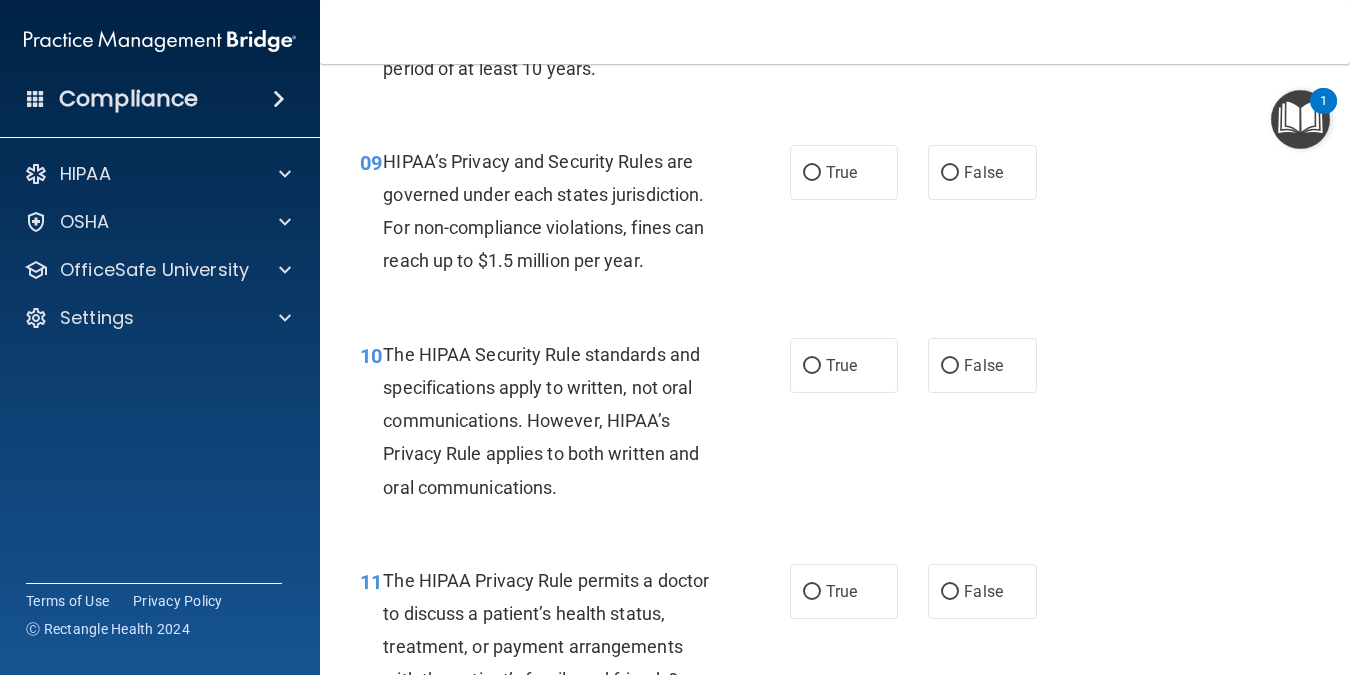 scroll, scrollTop: 1629, scrollLeft: 0, axis: vertical 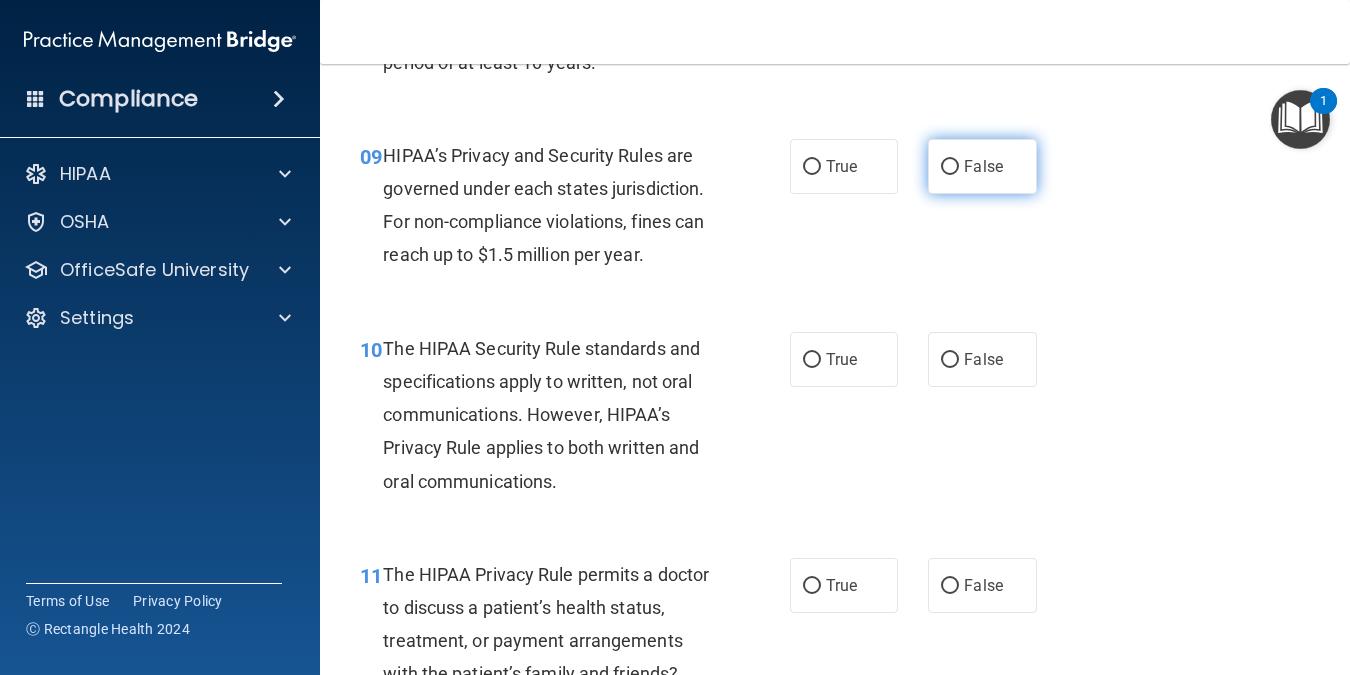 click on "False" at bounding box center (982, 166) 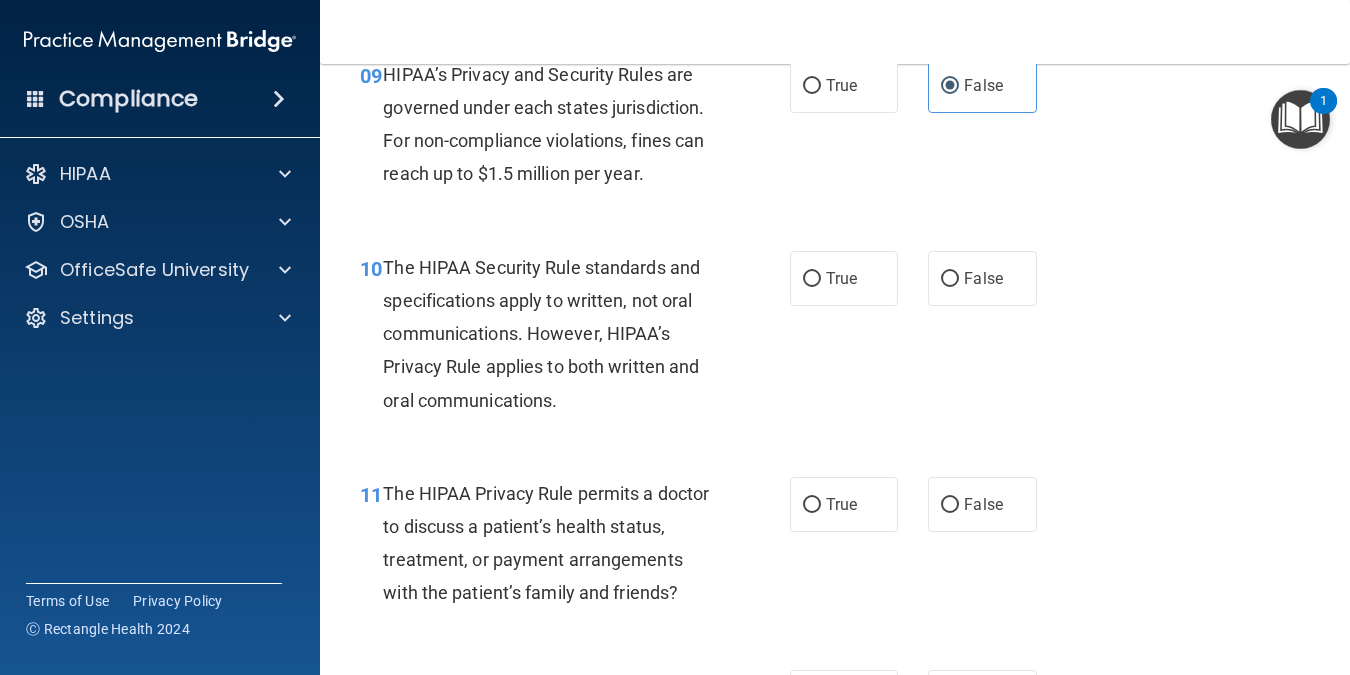 scroll, scrollTop: 1723, scrollLeft: 0, axis: vertical 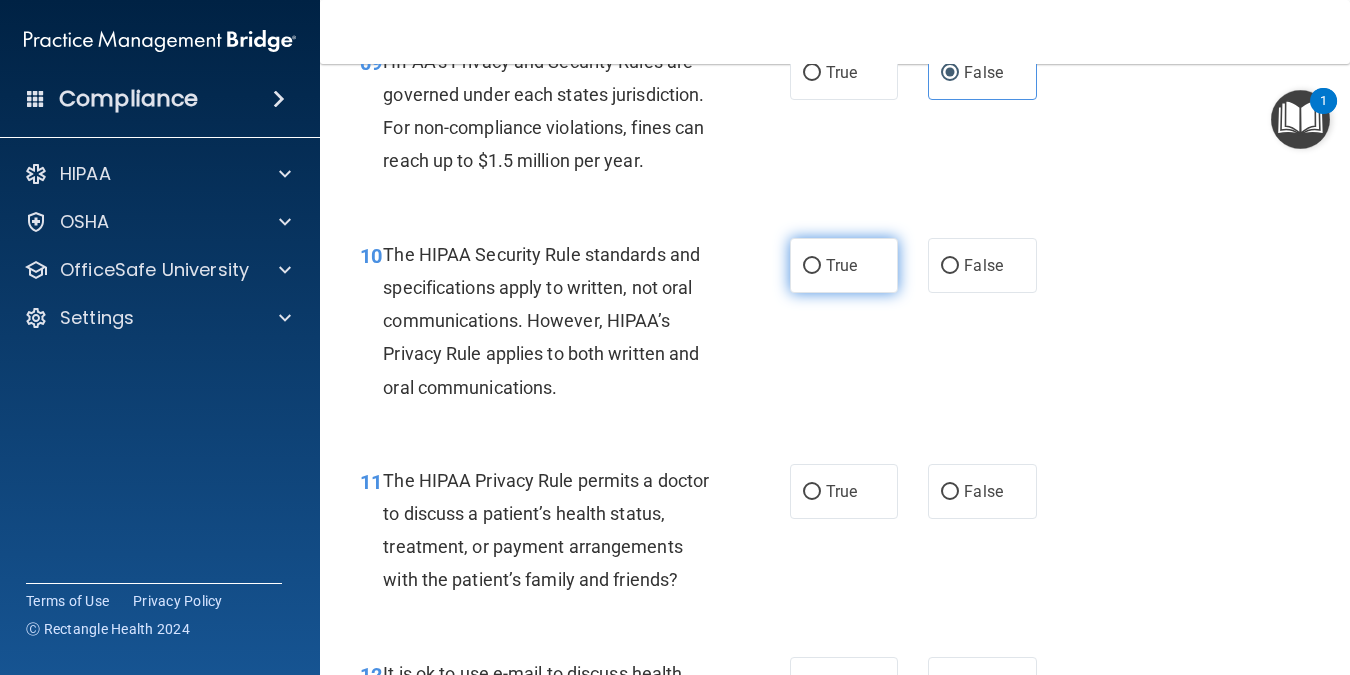 click on "True" at bounding box center (841, 265) 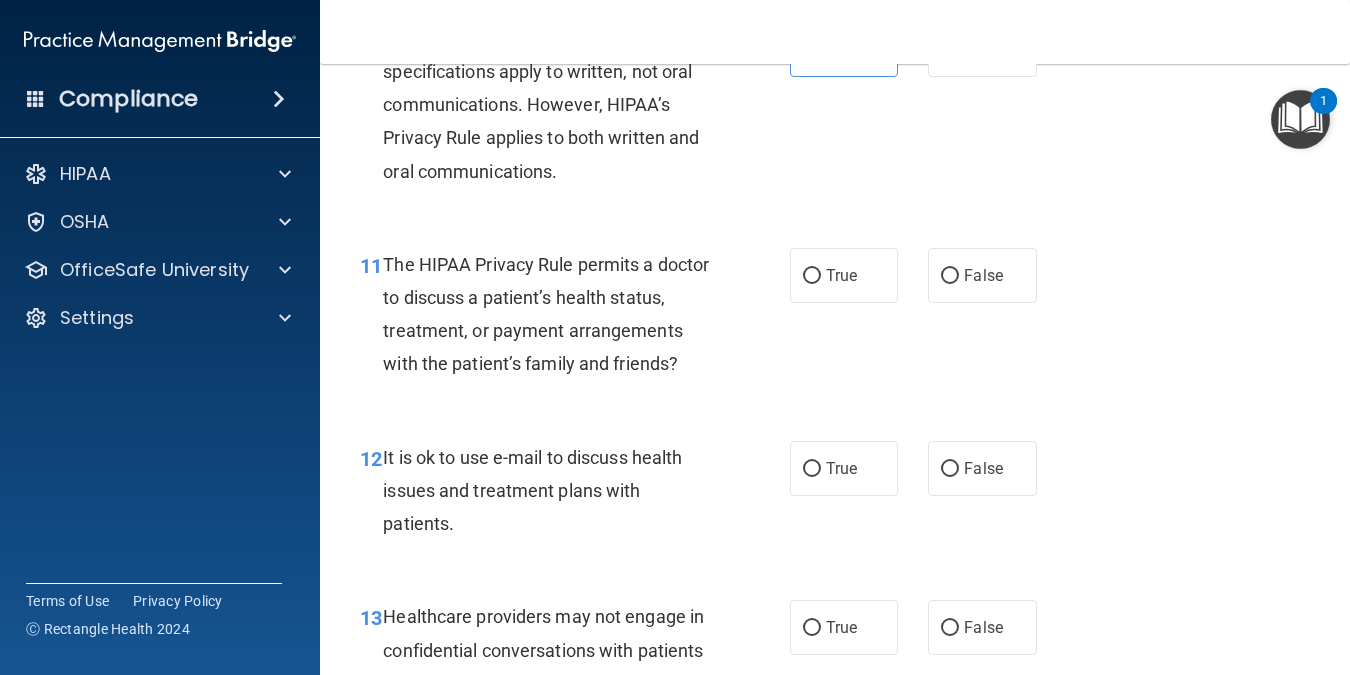 scroll, scrollTop: 1953, scrollLeft: 0, axis: vertical 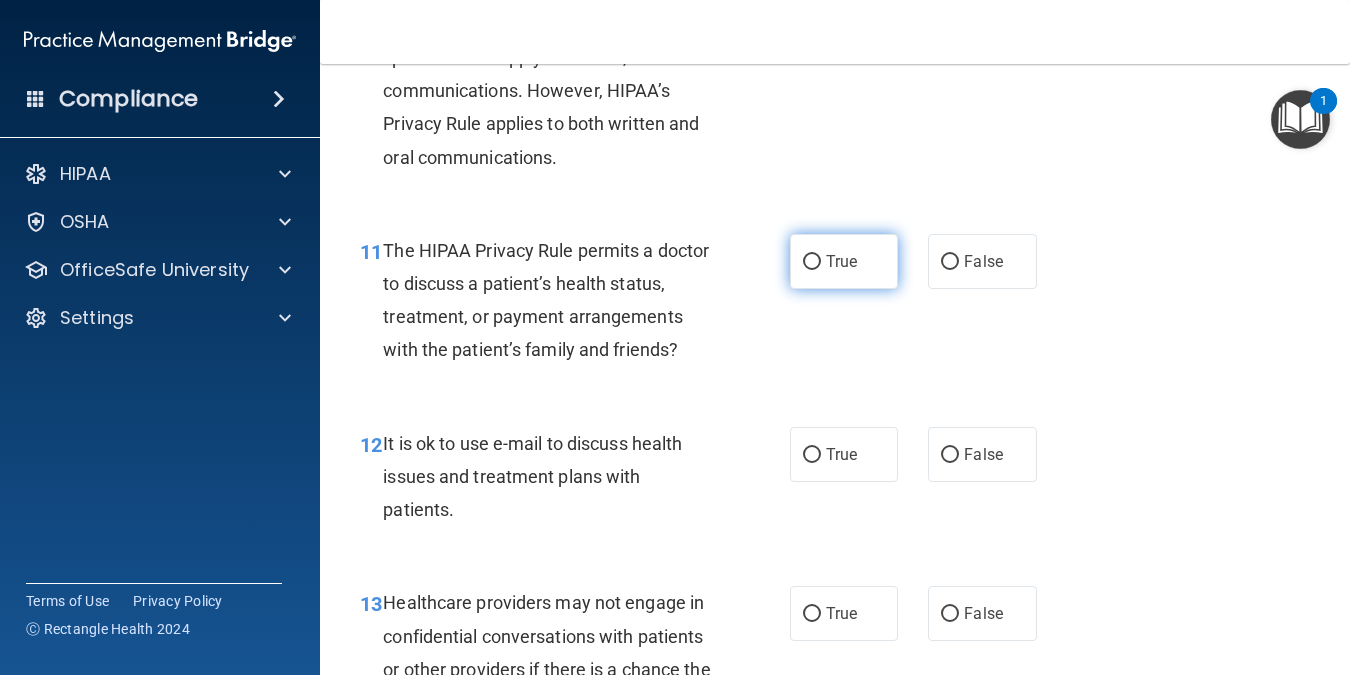 click on "True" at bounding box center [844, 261] 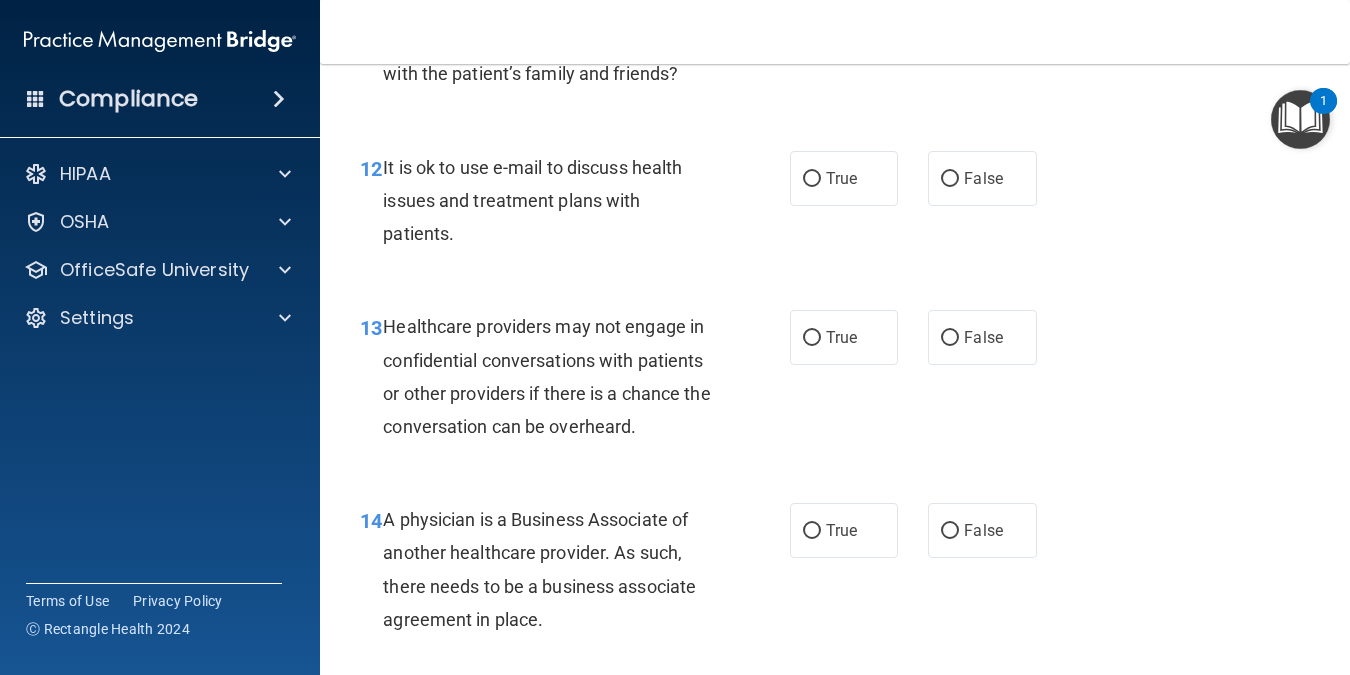 scroll, scrollTop: 2242, scrollLeft: 0, axis: vertical 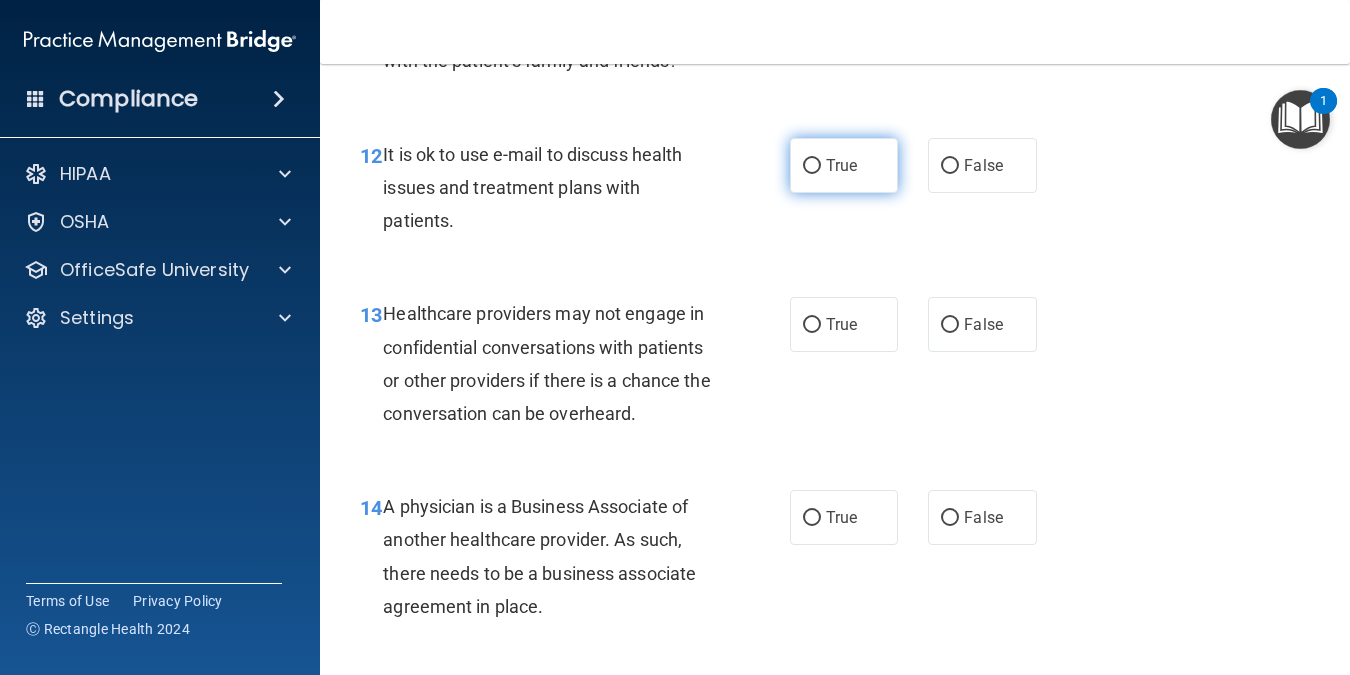 click on "True" at bounding box center [841, 165] 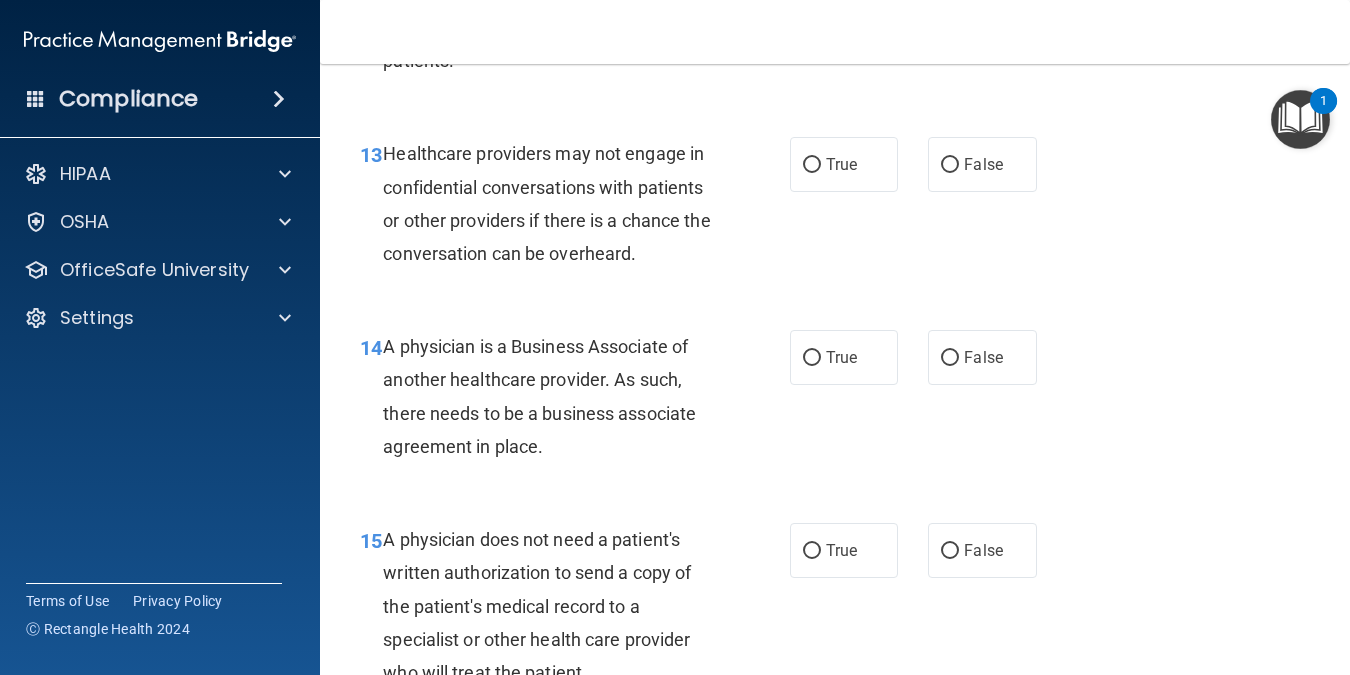 scroll, scrollTop: 2409, scrollLeft: 0, axis: vertical 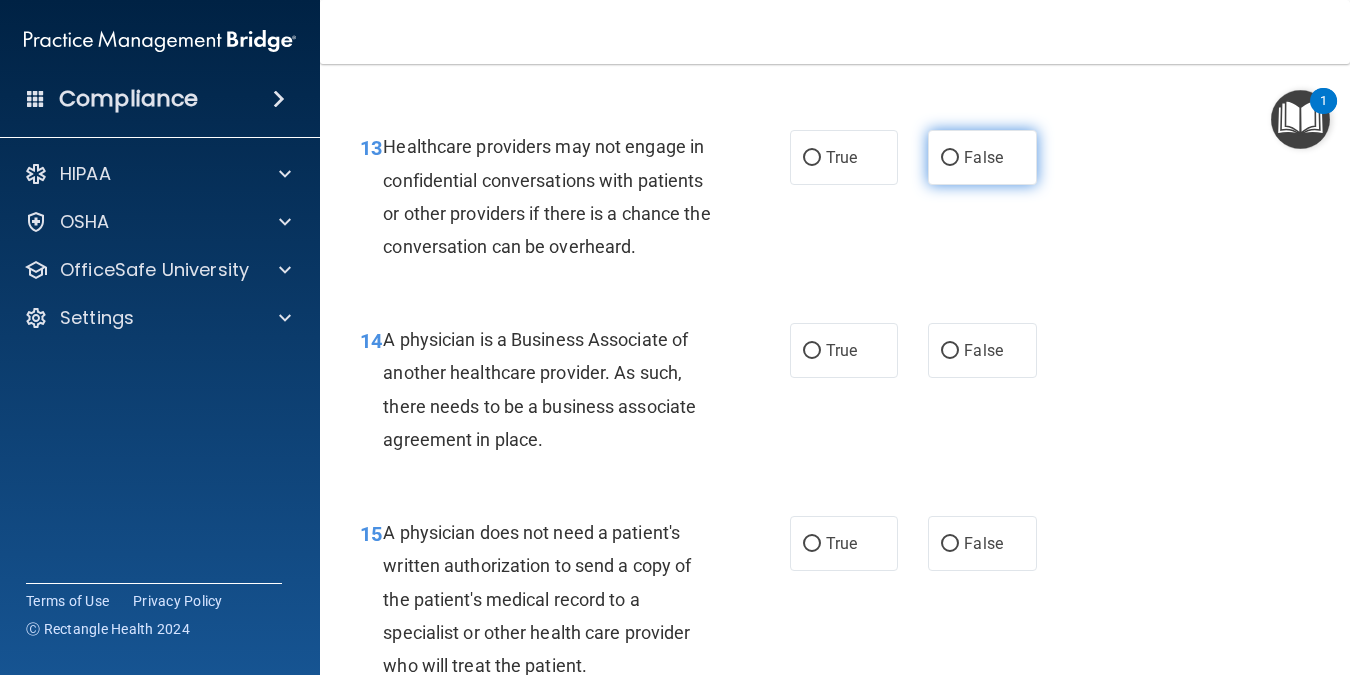 click on "False" at bounding box center (950, 158) 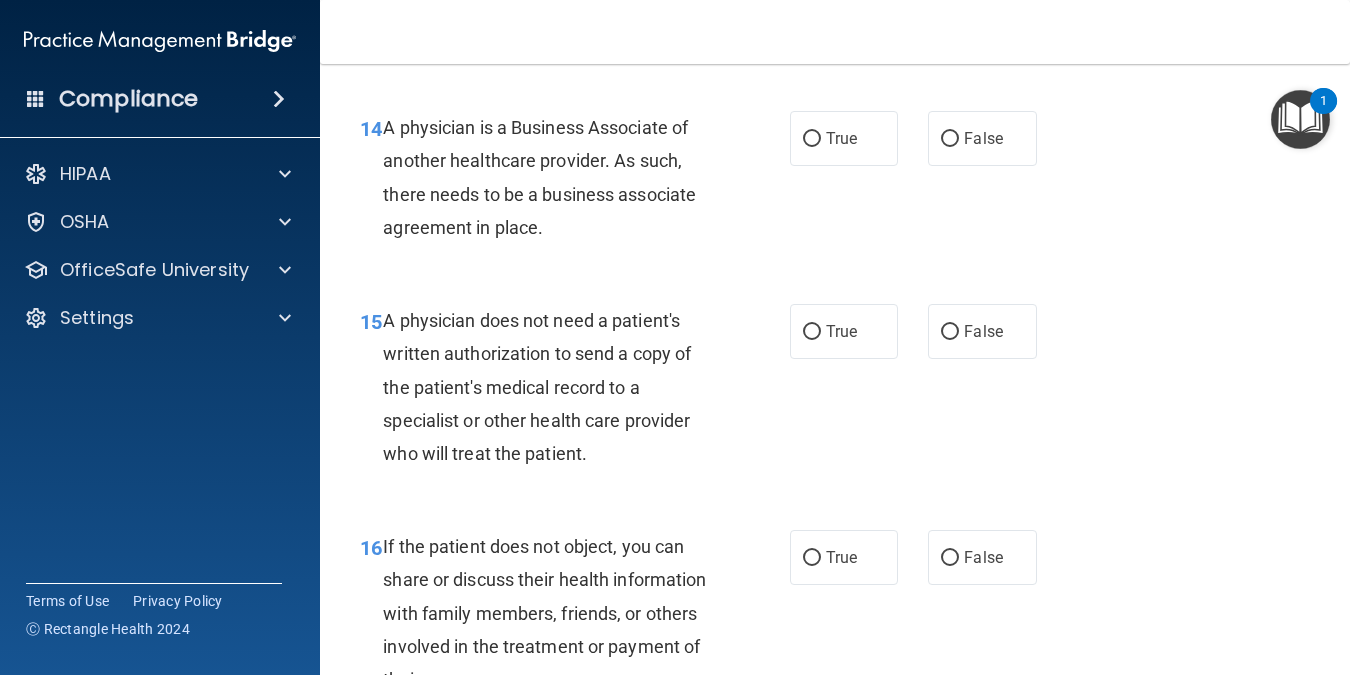 scroll, scrollTop: 2628, scrollLeft: 0, axis: vertical 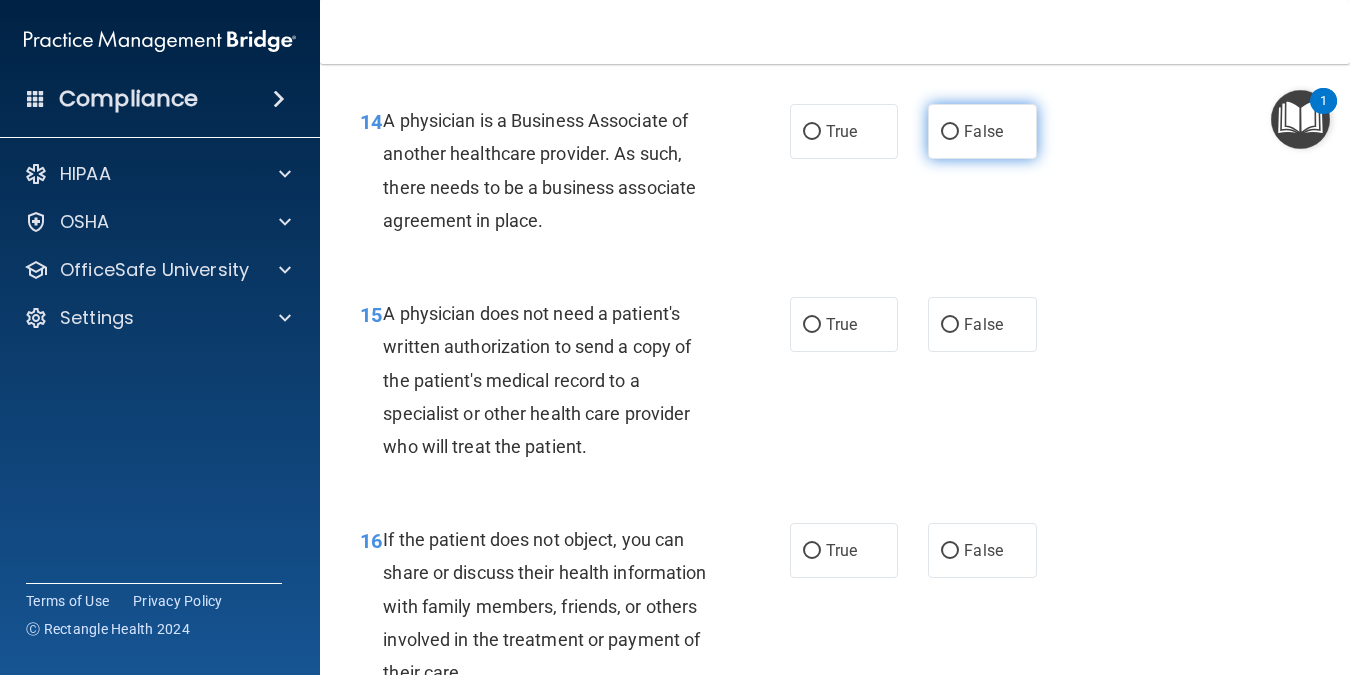click on "False" at bounding box center [982, 131] 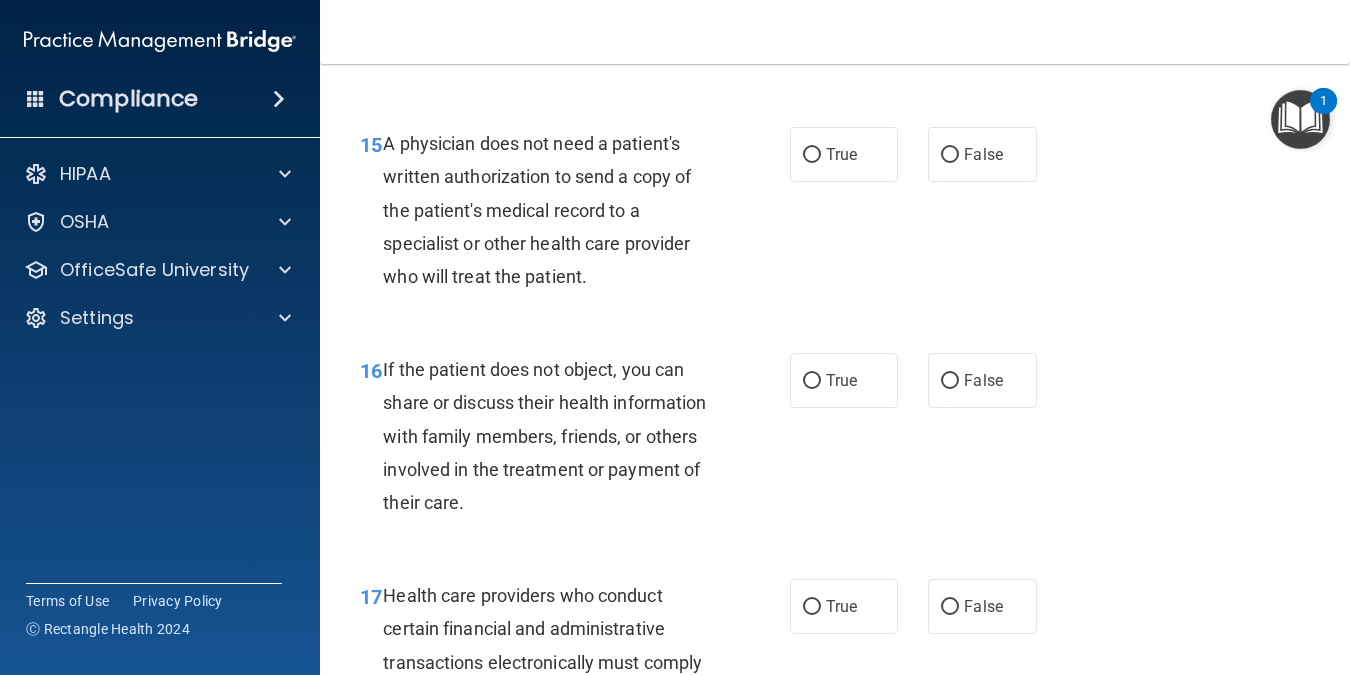 drag, startPoint x: 1349, startPoint y: 340, endPoint x: 1350, endPoint y: 359, distance: 19.026299 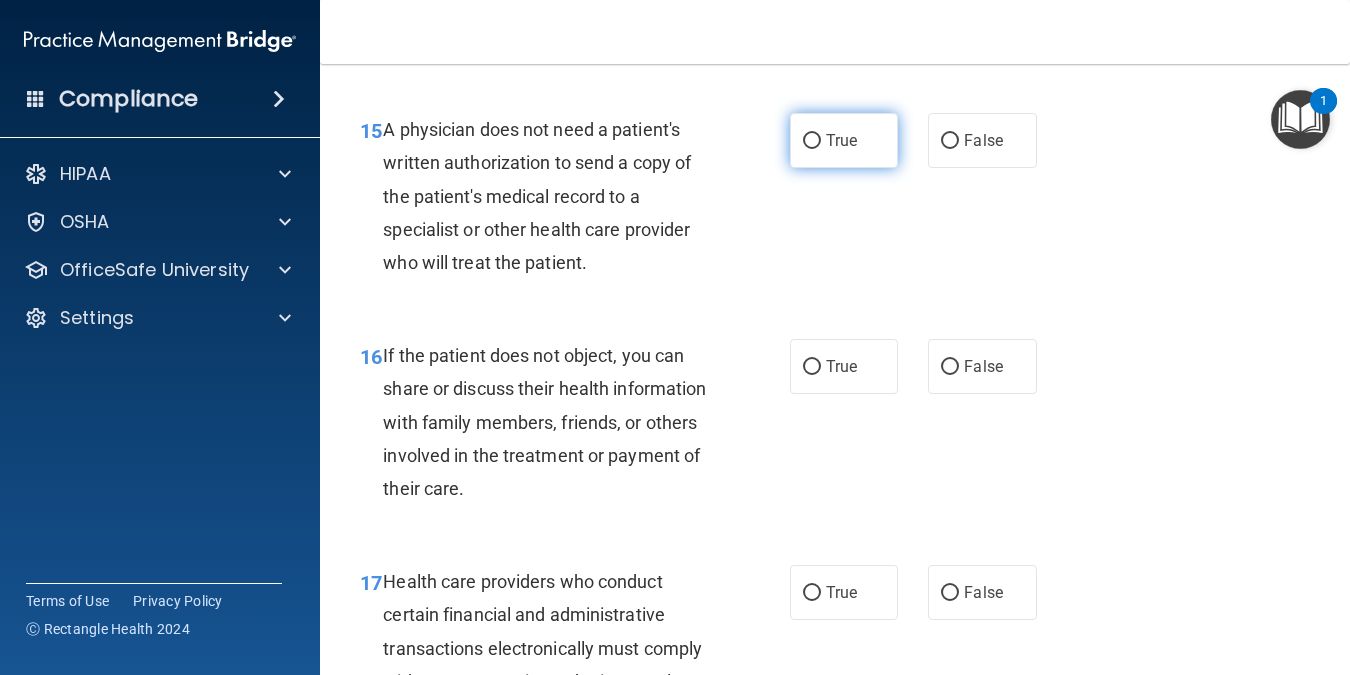 click on "True" at bounding box center [844, 140] 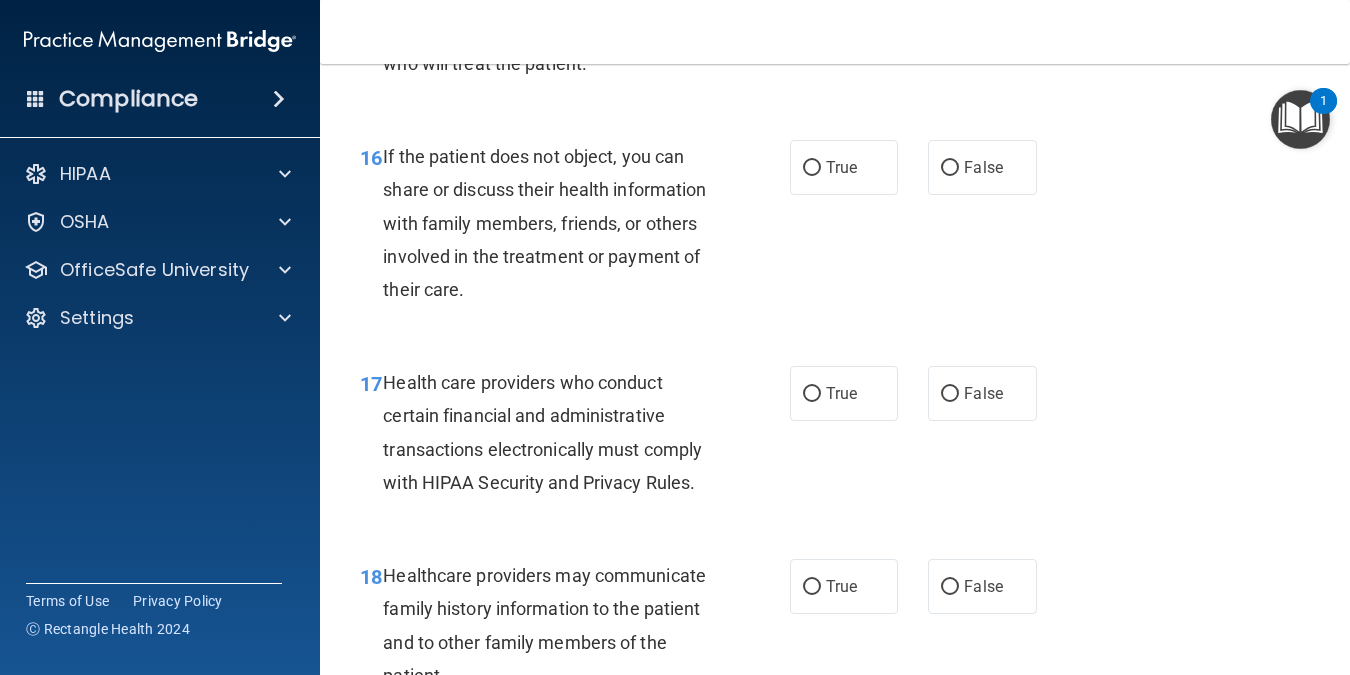 scroll, scrollTop: 3032, scrollLeft: 0, axis: vertical 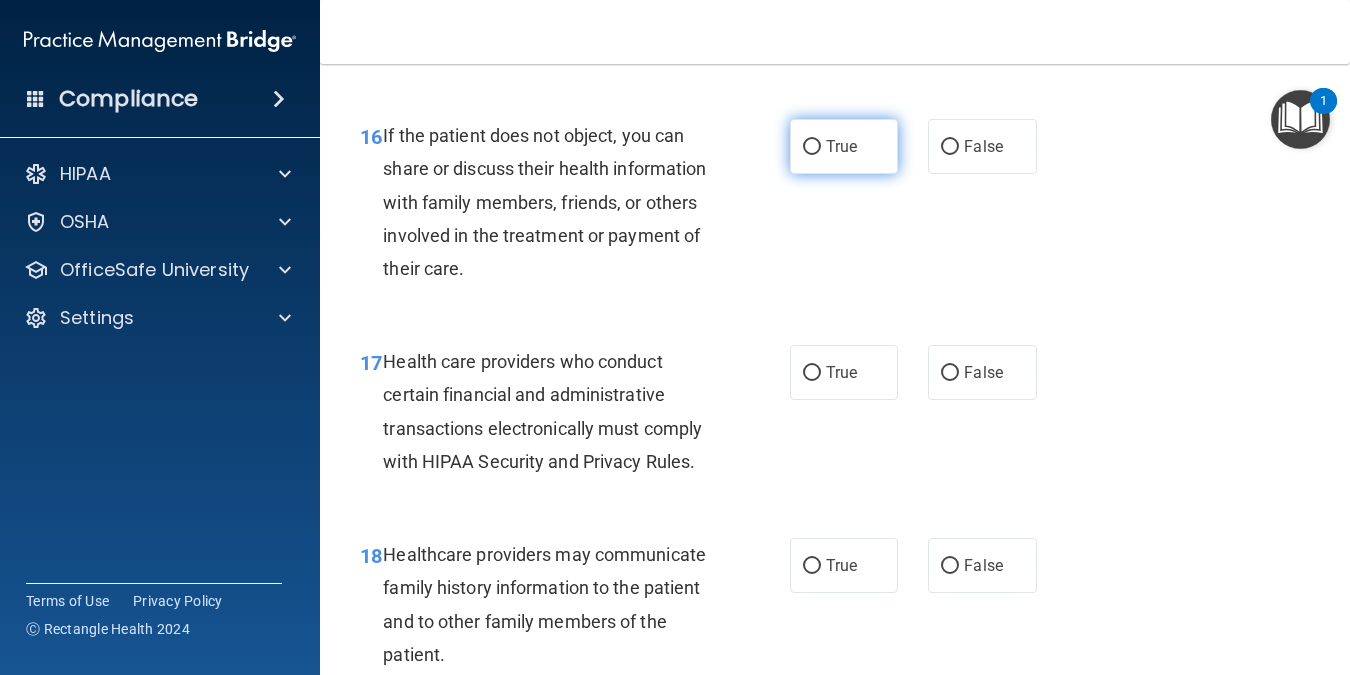 click on "True" at bounding box center [844, 146] 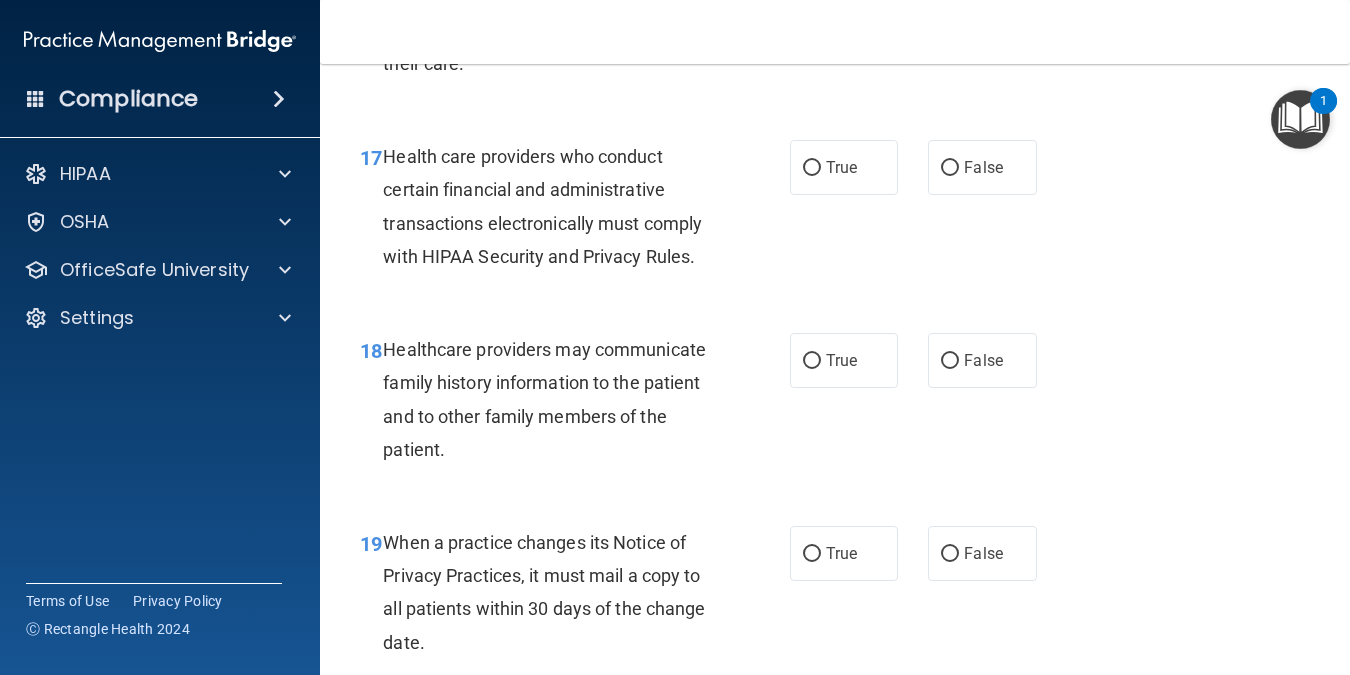 scroll, scrollTop: 3244, scrollLeft: 0, axis: vertical 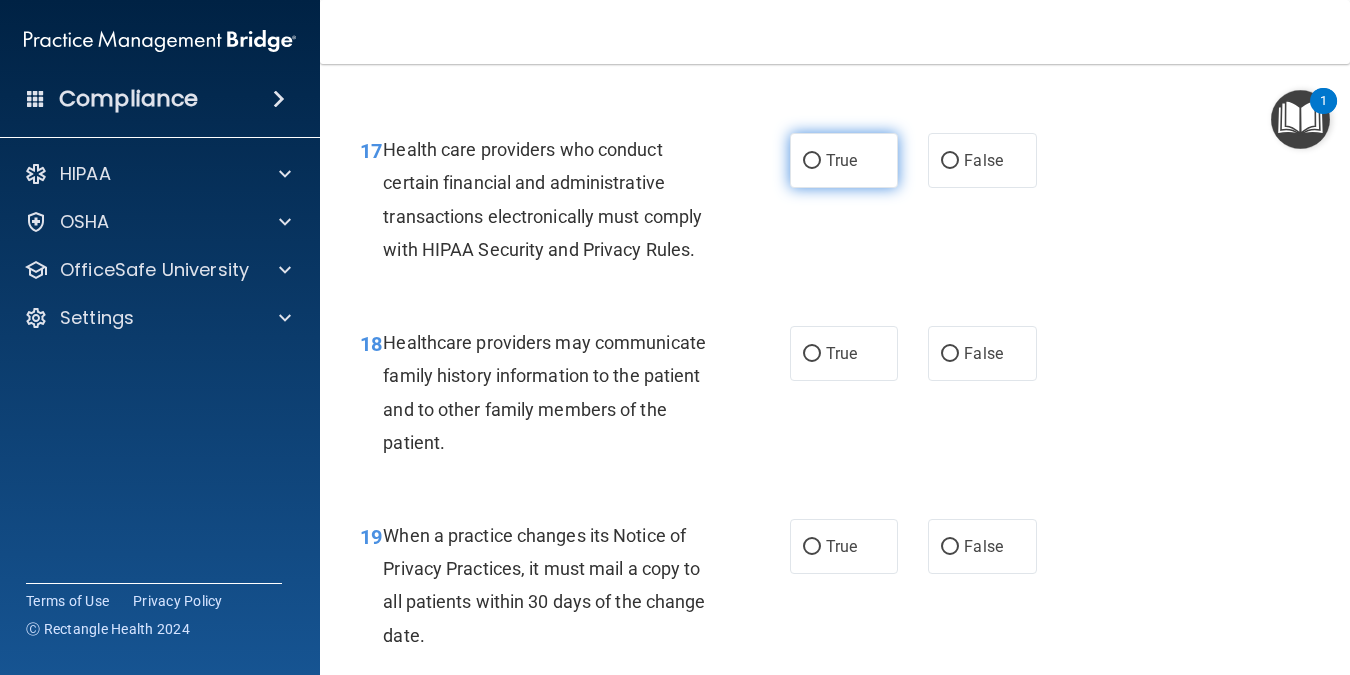 click on "True" at bounding box center (841, 160) 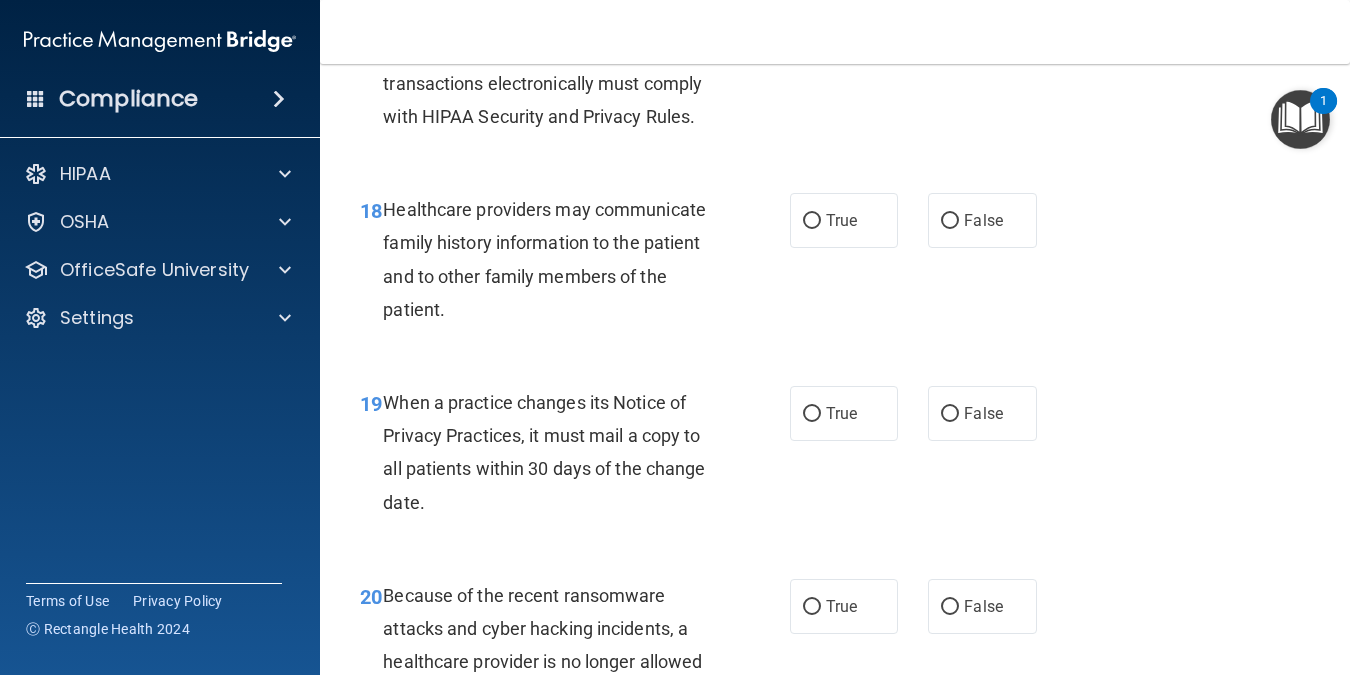 scroll, scrollTop: 3391, scrollLeft: 0, axis: vertical 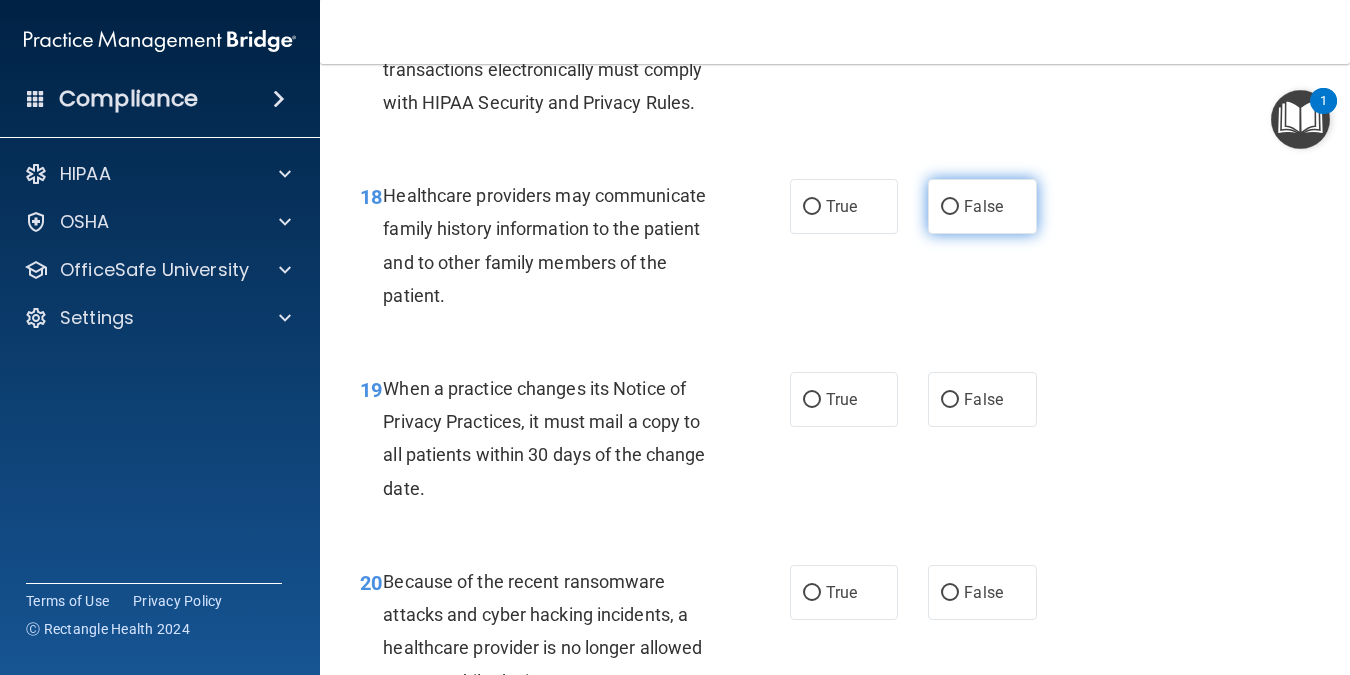 click on "False" at bounding box center (983, 206) 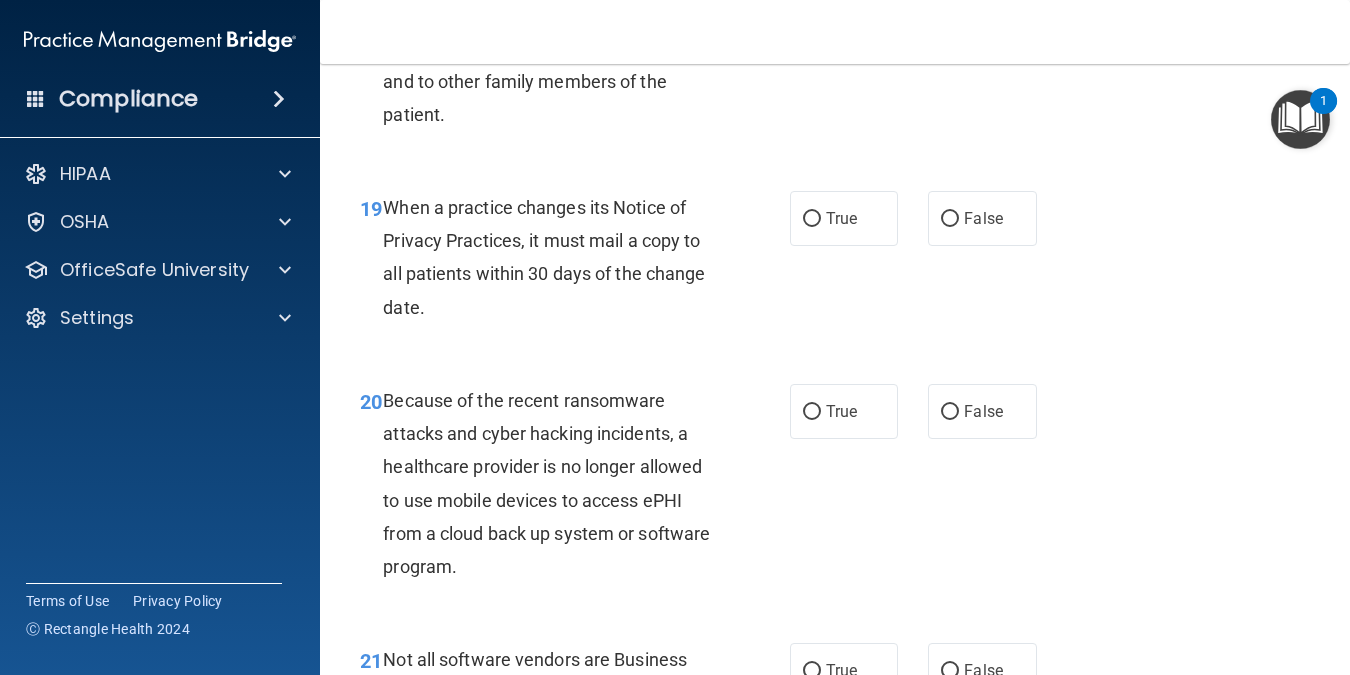 scroll, scrollTop: 3592, scrollLeft: 0, axis: vertical 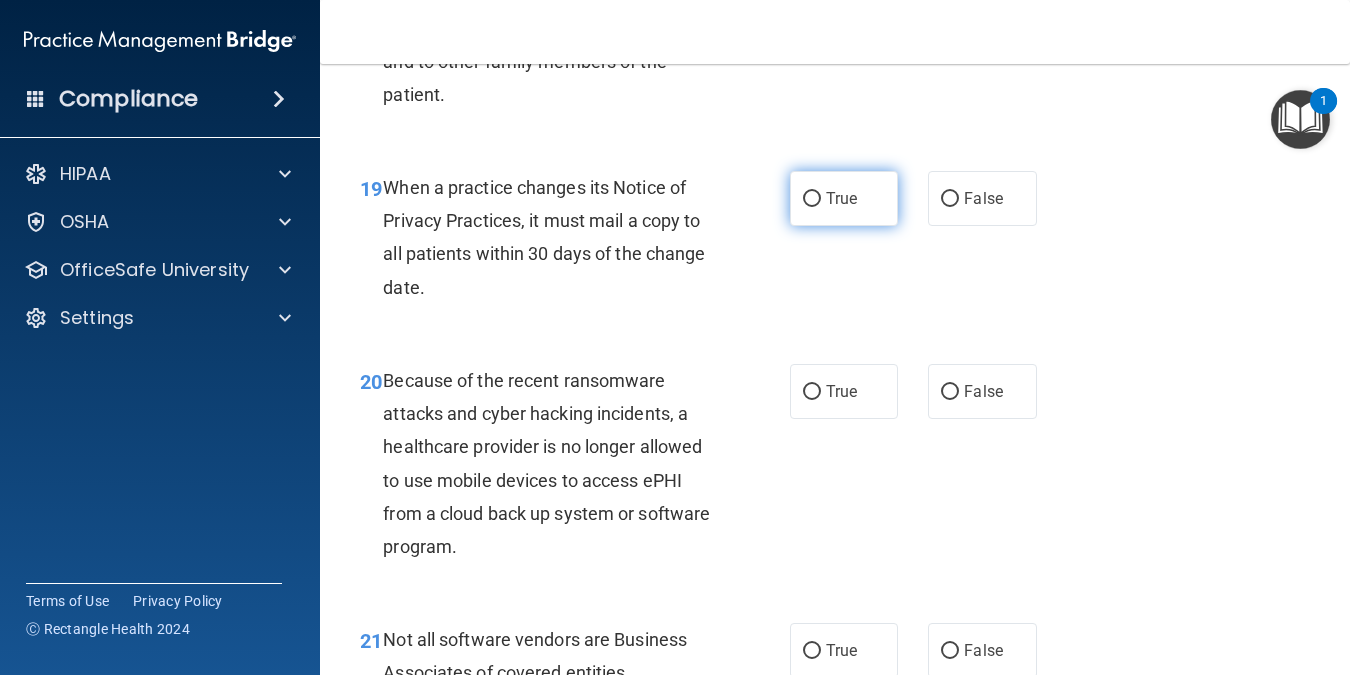 click on "True" at bounding box center [841, 198] 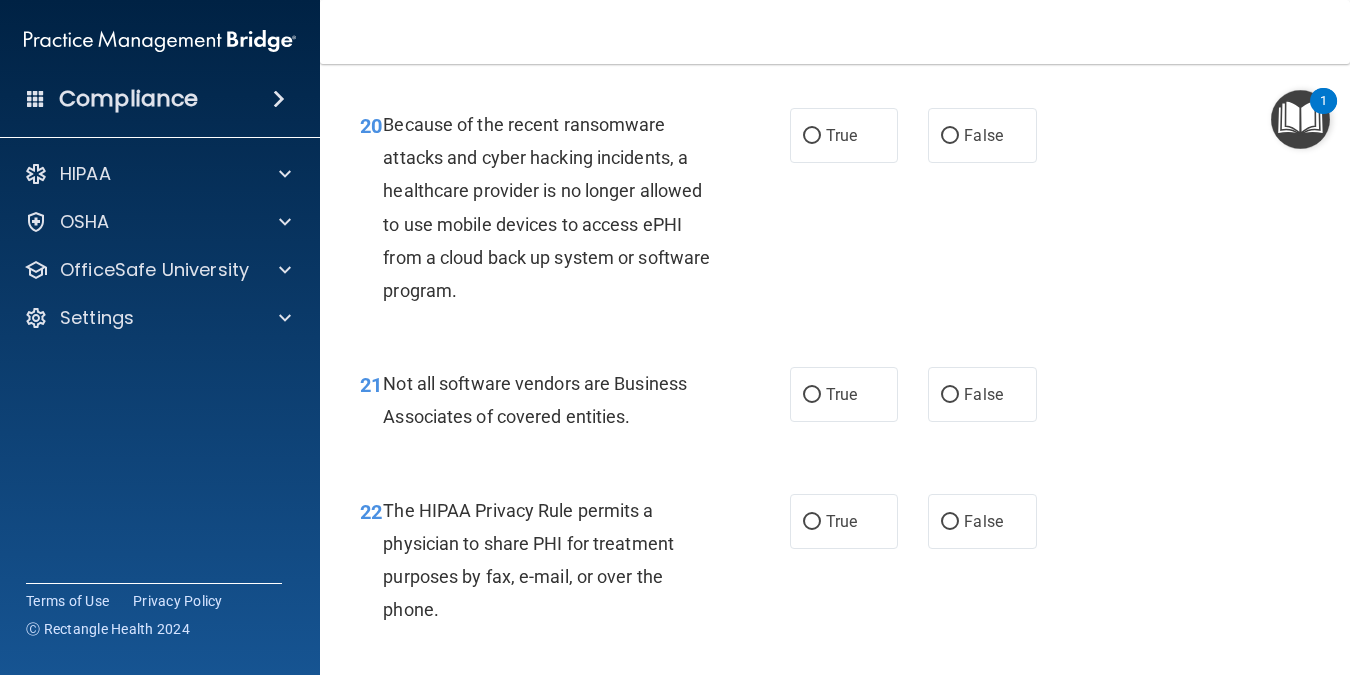 scroll, scrollTop: 3855, scrollLeft: 0, axis: vertical 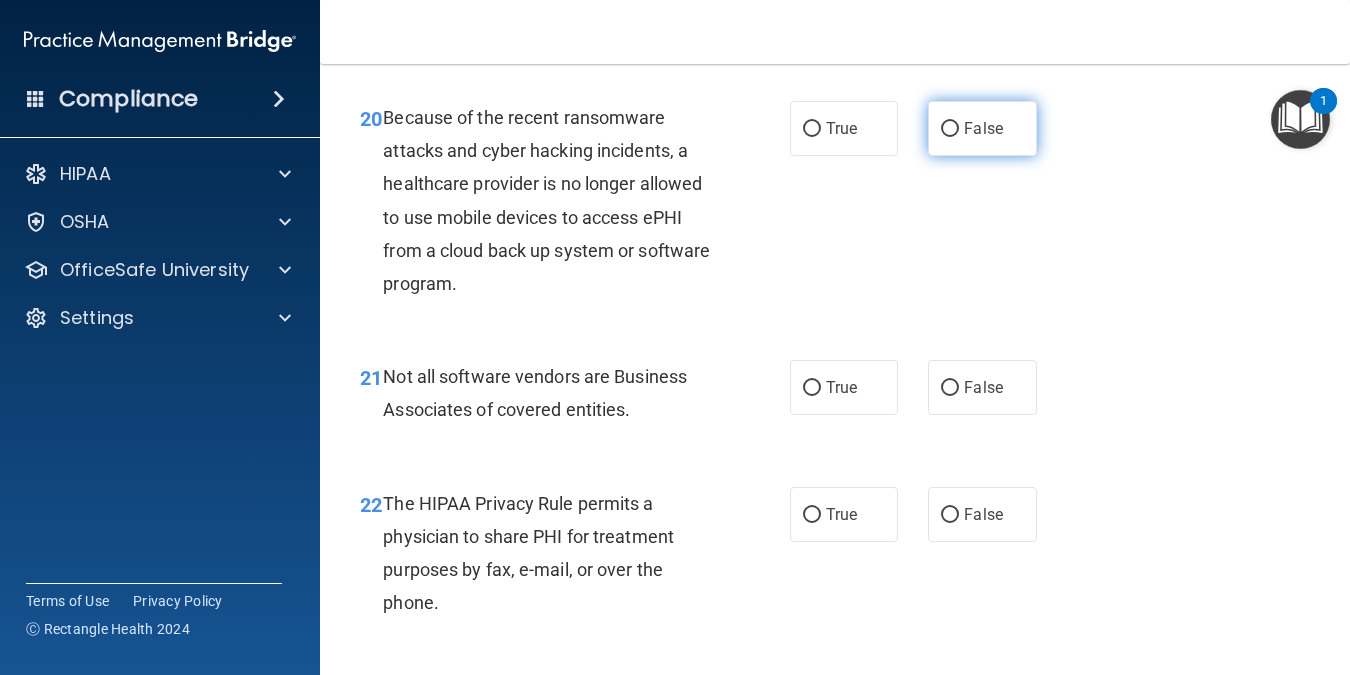 click on "False" at bounding box center (983, 128) 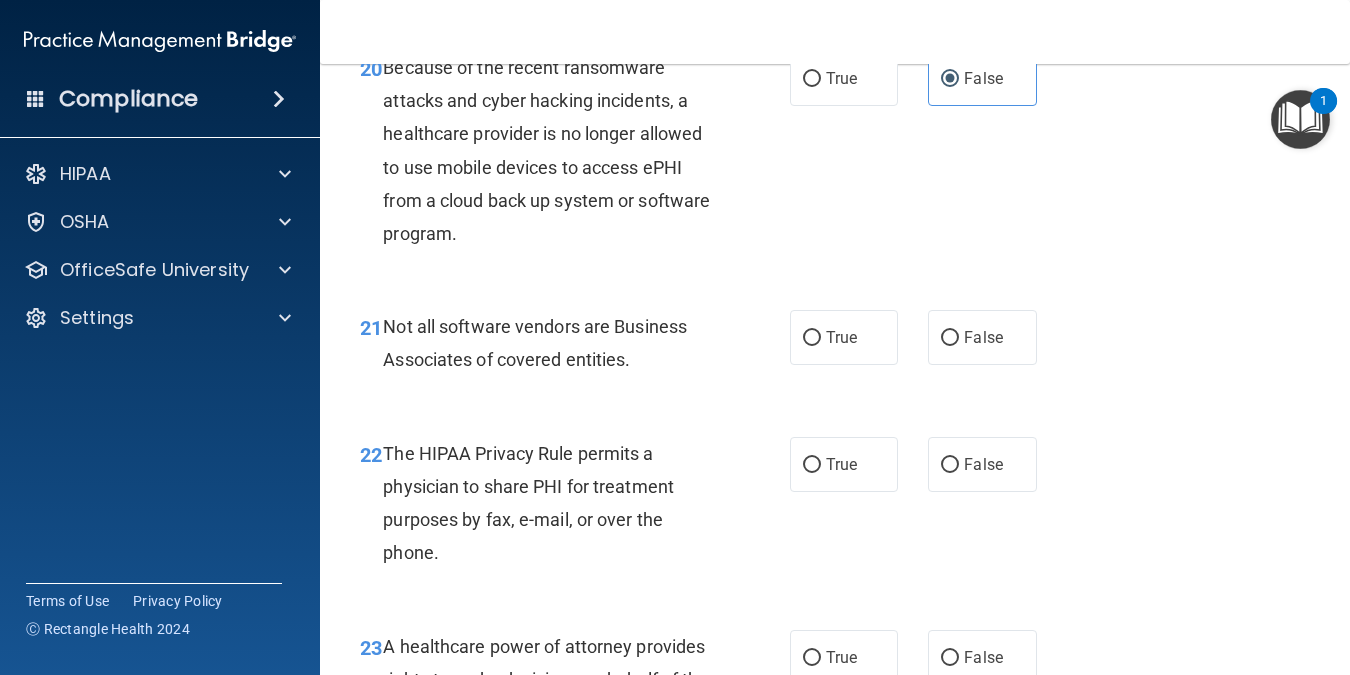 scroll, scrollTop: 3919, scrollLeft: 0, axis: vertical 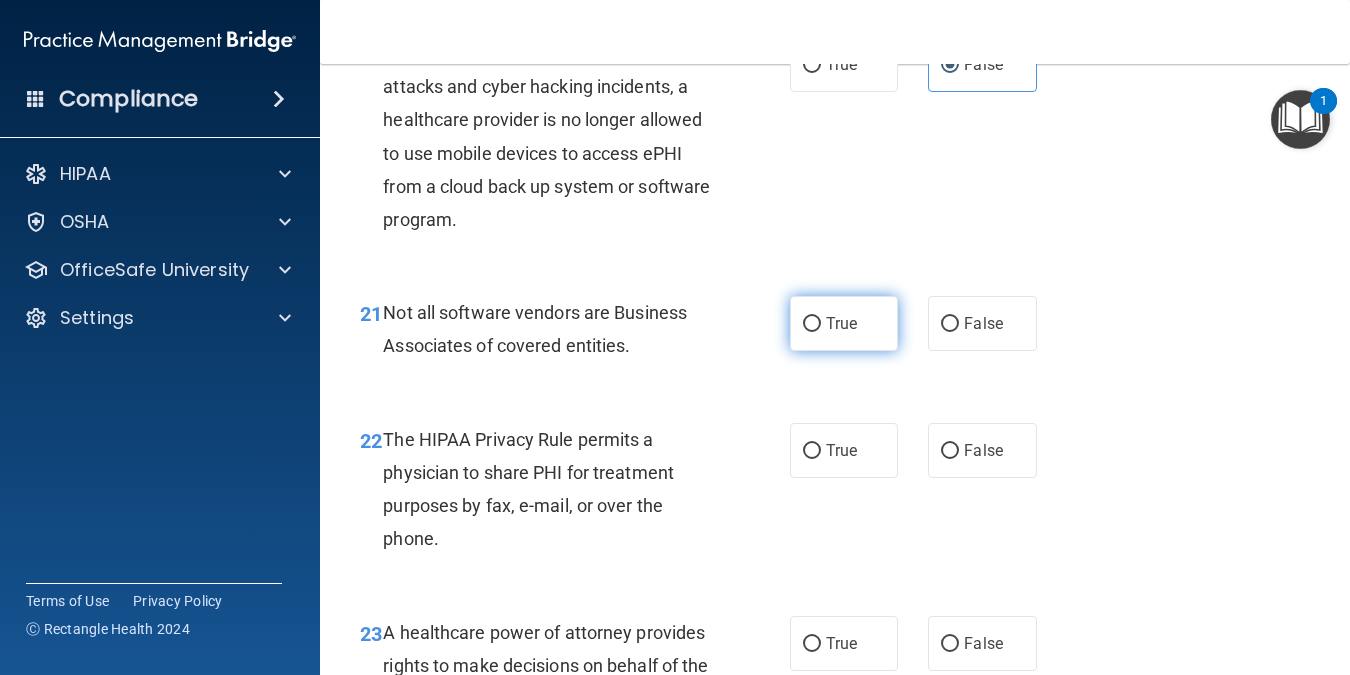 click on "True" at bounding box center (844, 323) 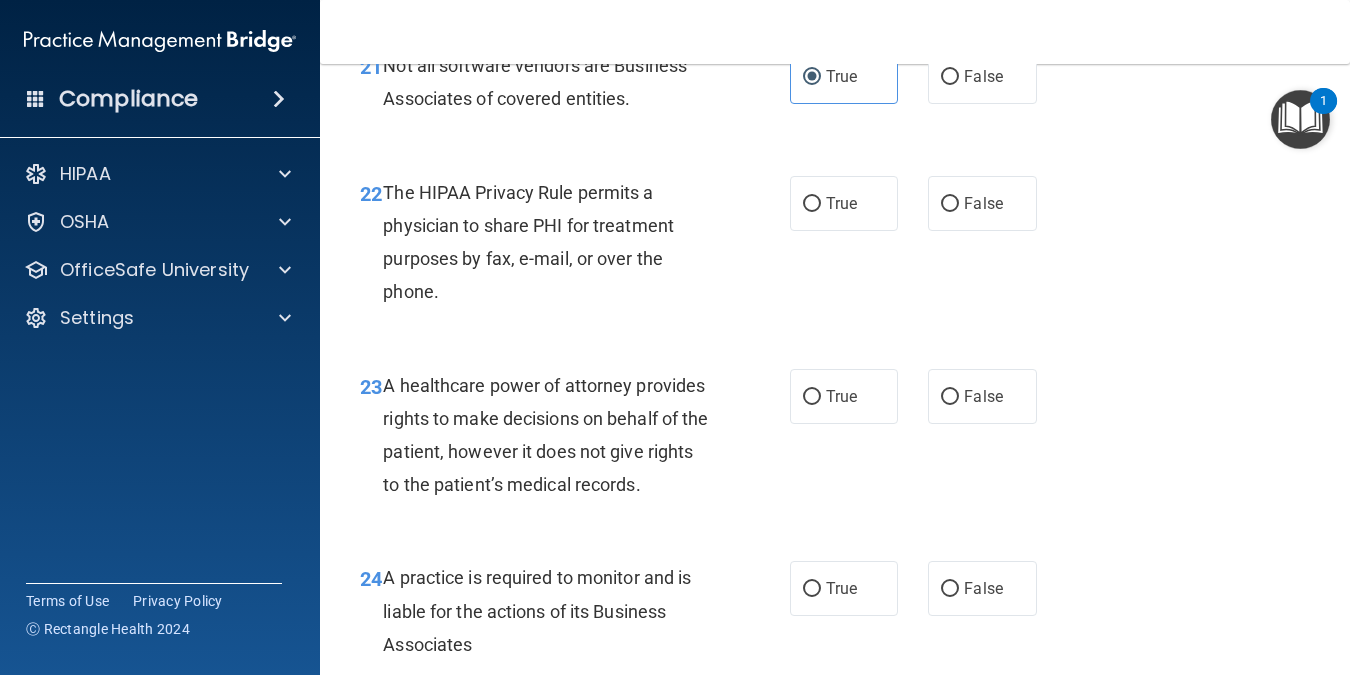scroll, scrollTop: 4173, scrollLeft: 0, axis: vertical 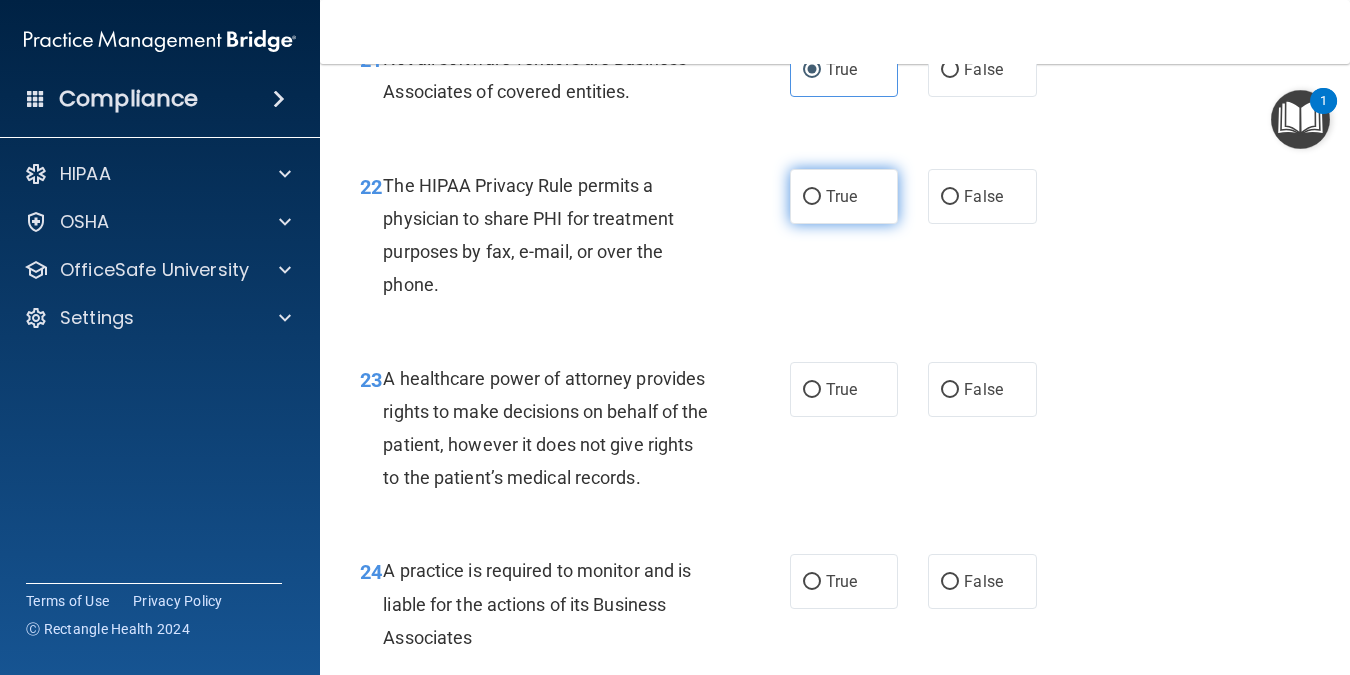 click on "True" at bounding box center [844, 196] 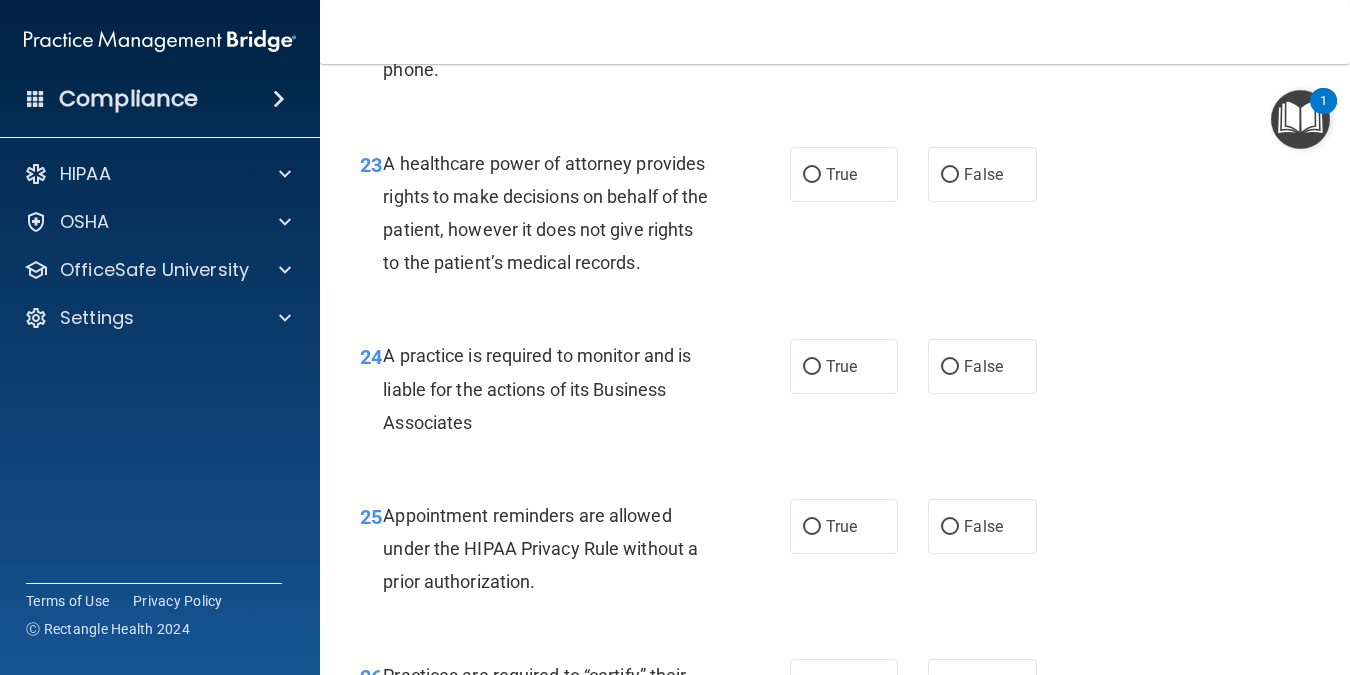 scroll, scrollTop: 4395, scrollLeft: 0, axis: vertical 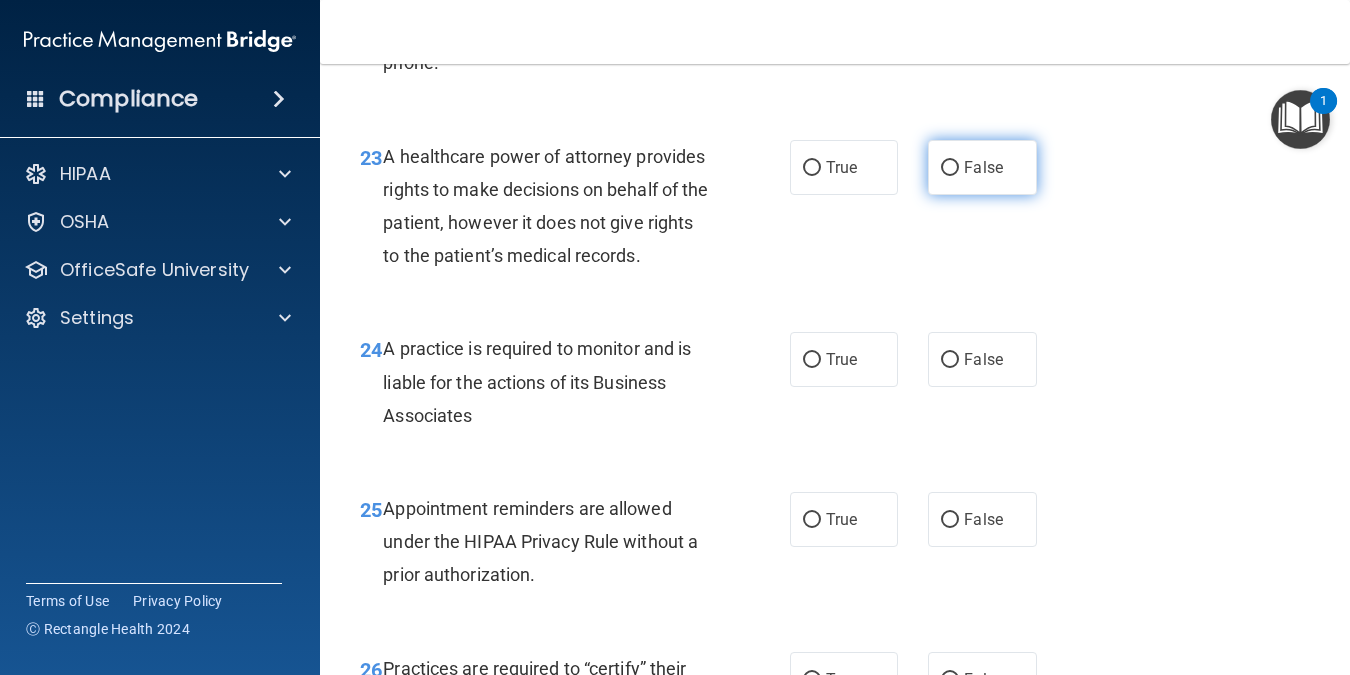click on "False" at bounding box center (982, 167) 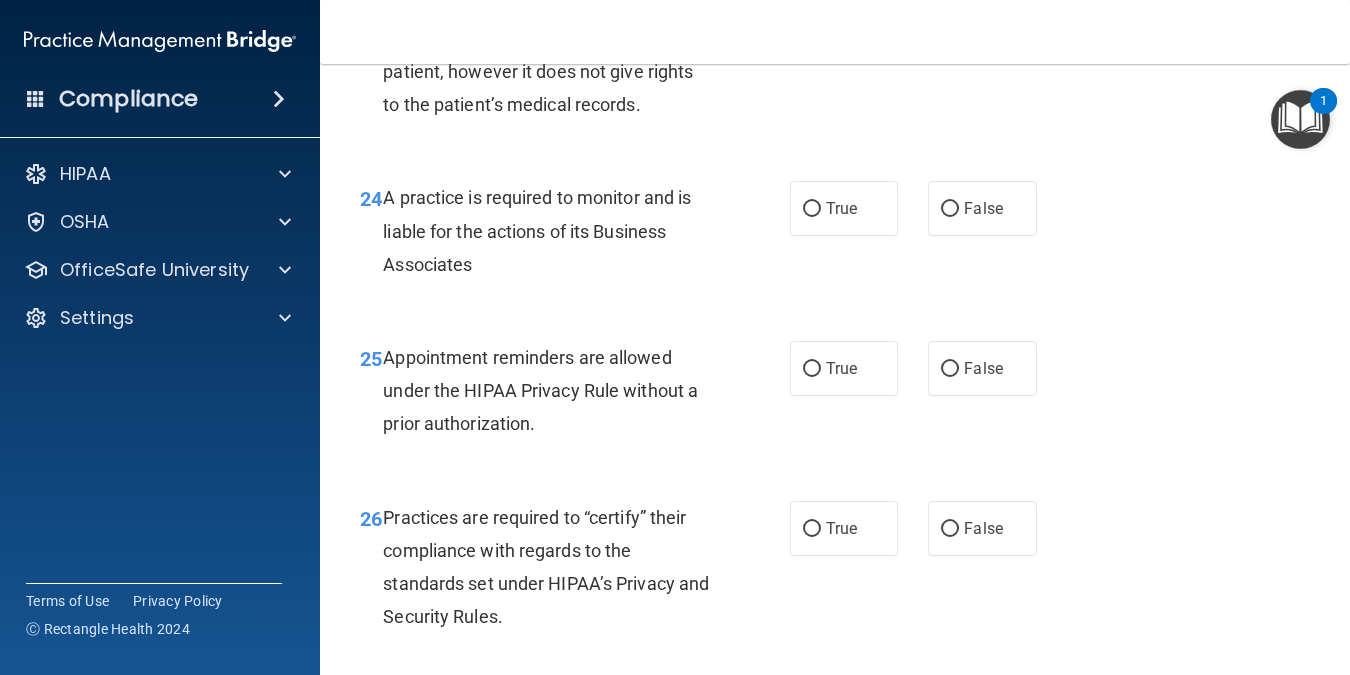 scroll, scrollTop: 4553, scrollLeft: 0, axis: vertical 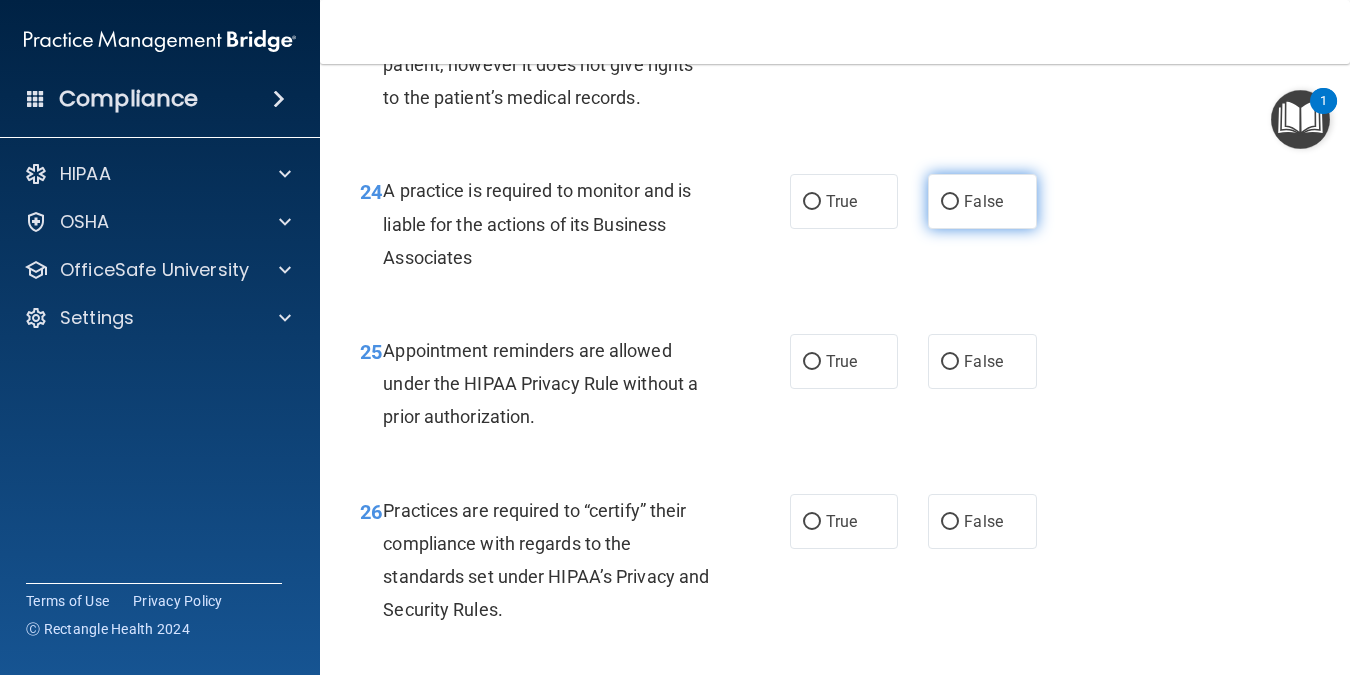 click on "False" at bounding box center [950, 202] 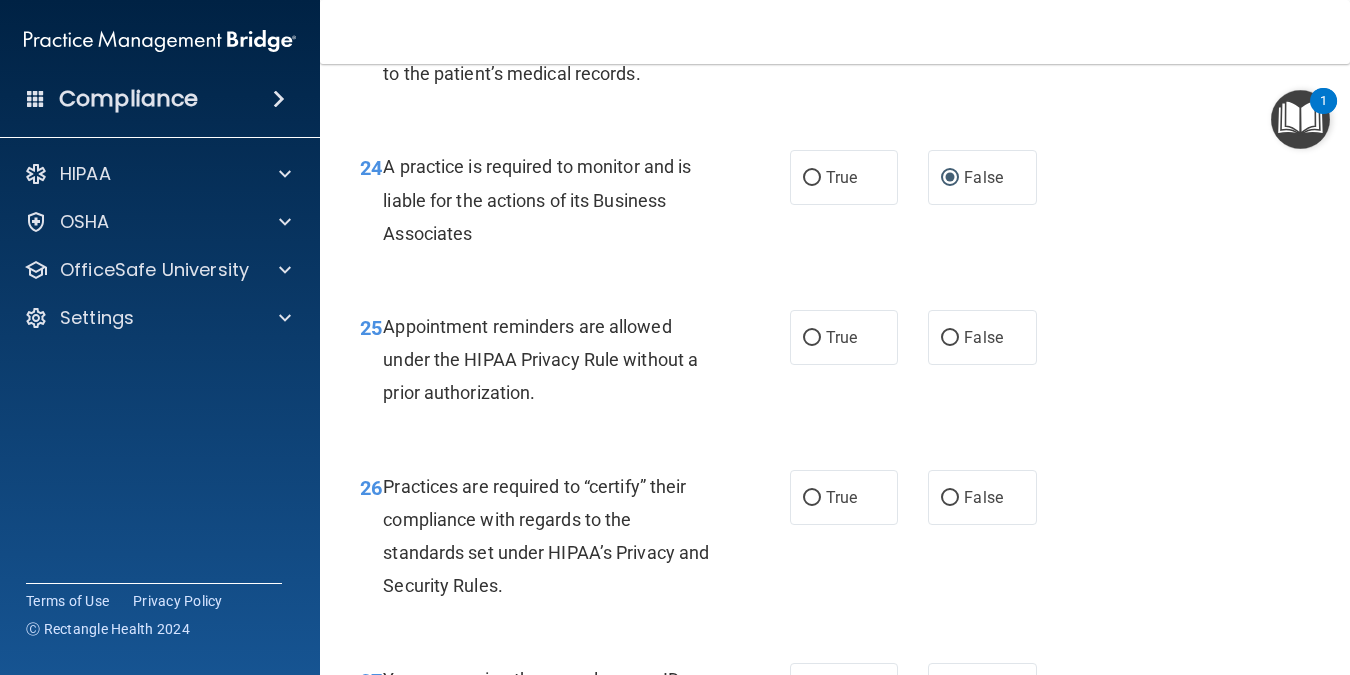 scroll, scrollTop: 4618, scrollLeft: 0, axis: vertical 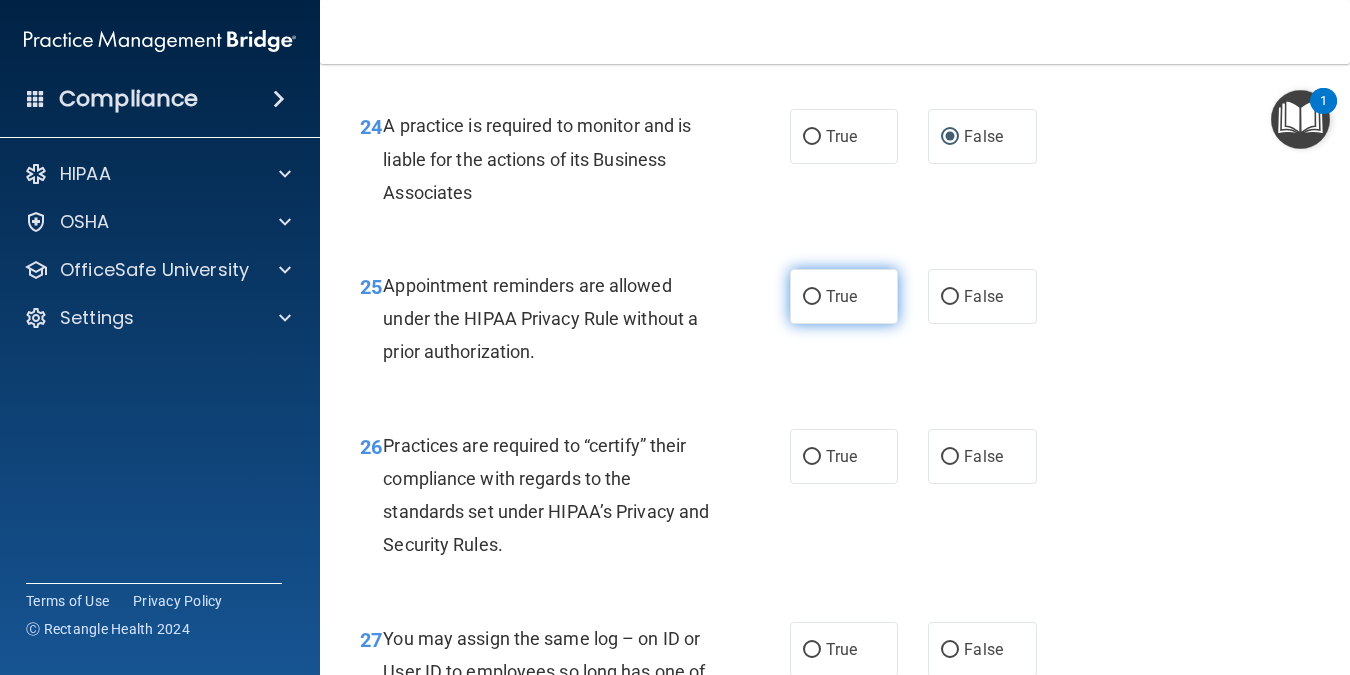click on "True" at bounding box center (844, 296) 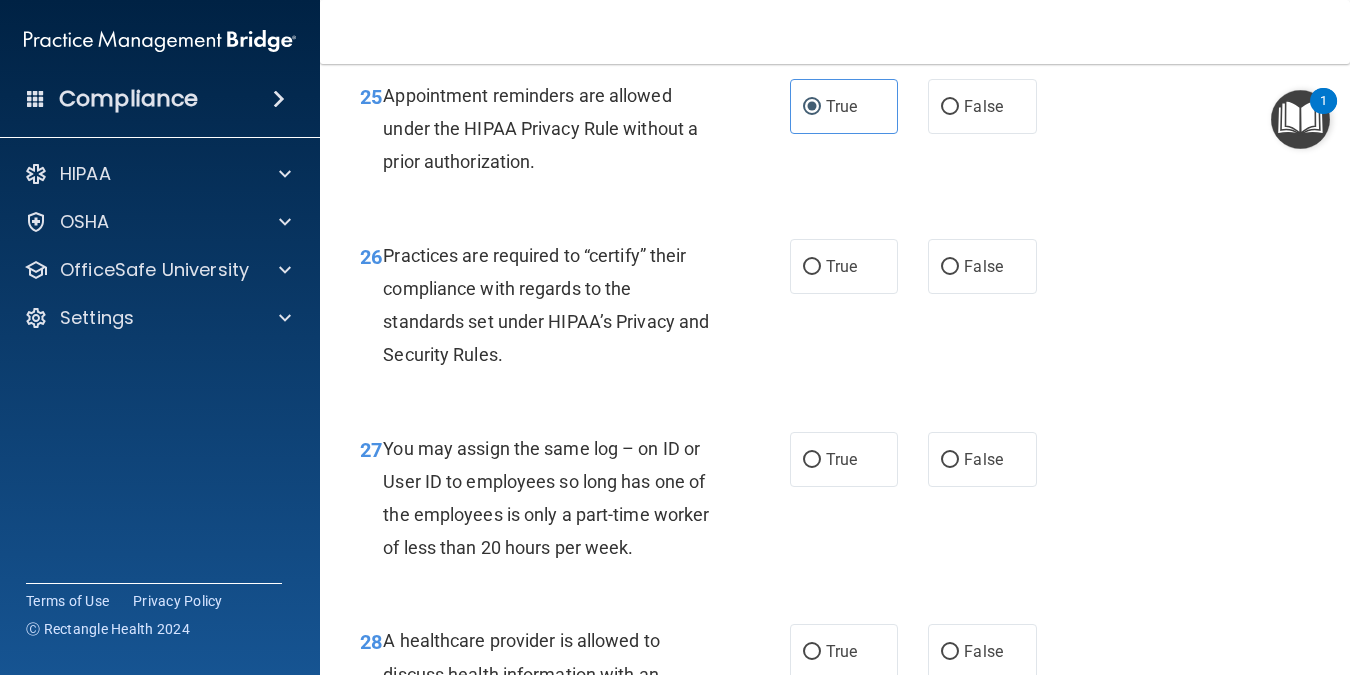 scroll, scrollTop: 4829, scrollLeft: 0, axis: vertical 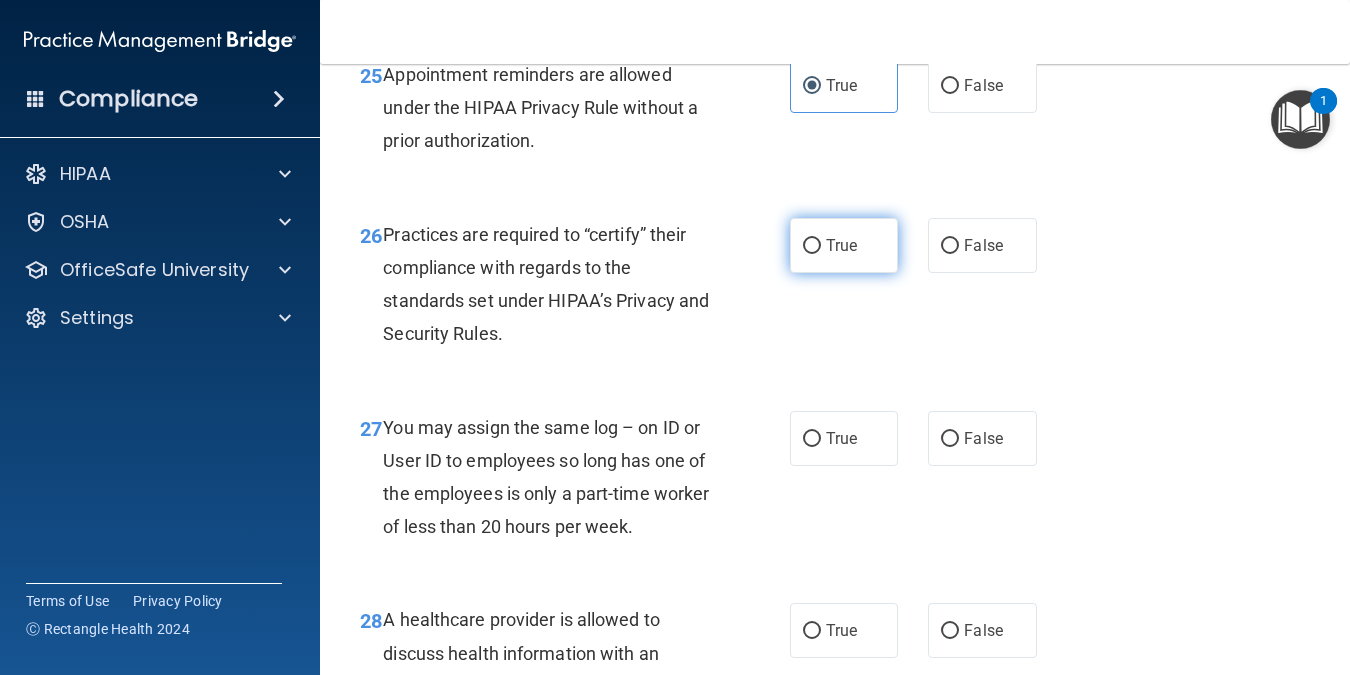 click on "True" at bounding box center (841, 245) 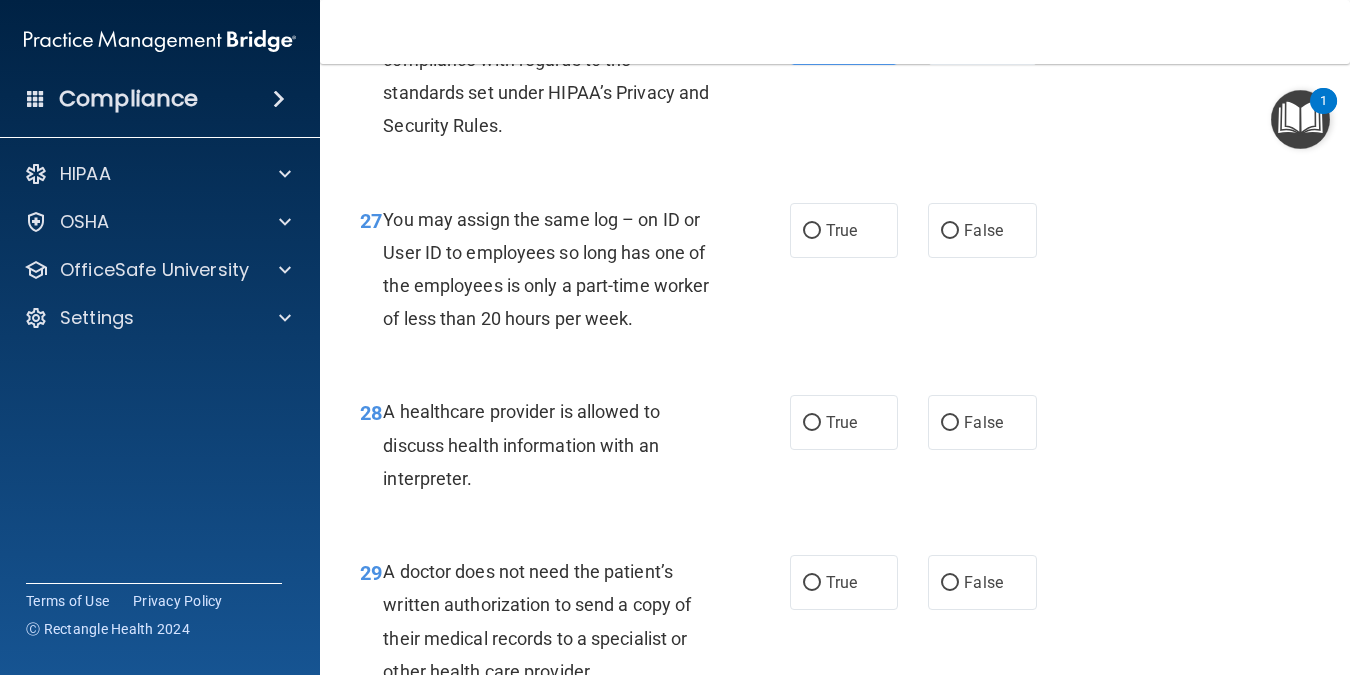 scroll, scrollTop: 5051, scrollLeft: 0, axis: vertical 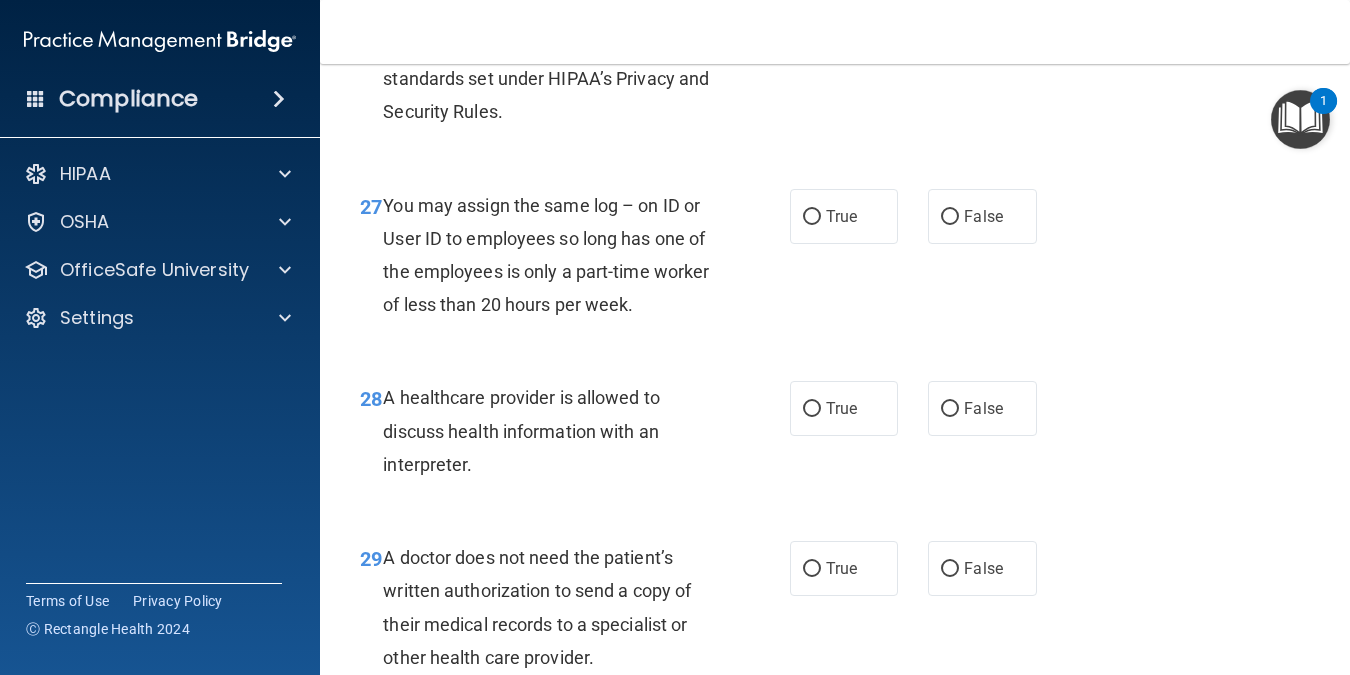 drag, startPoint x: 1348, startPoint y: 567, endPoint x: 1350, endPoint y: 597, distance: 30.066593 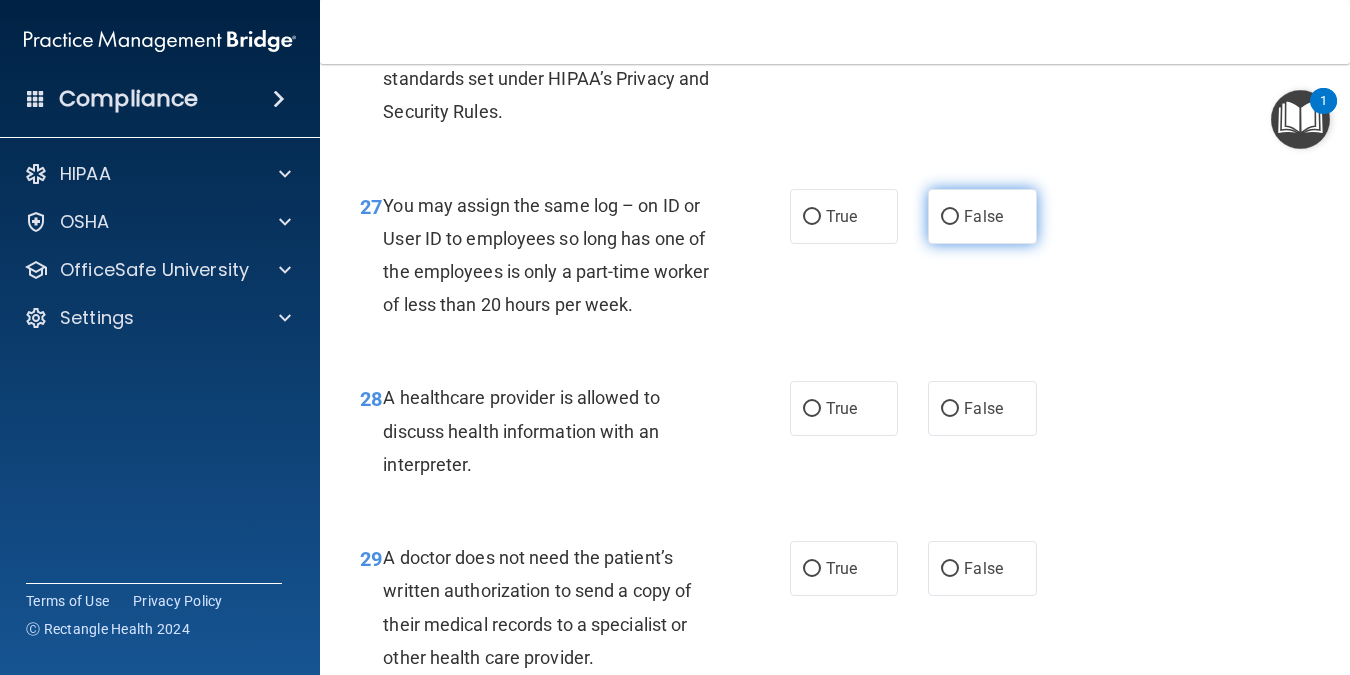 click on "False" at bounding box center [982, 216] 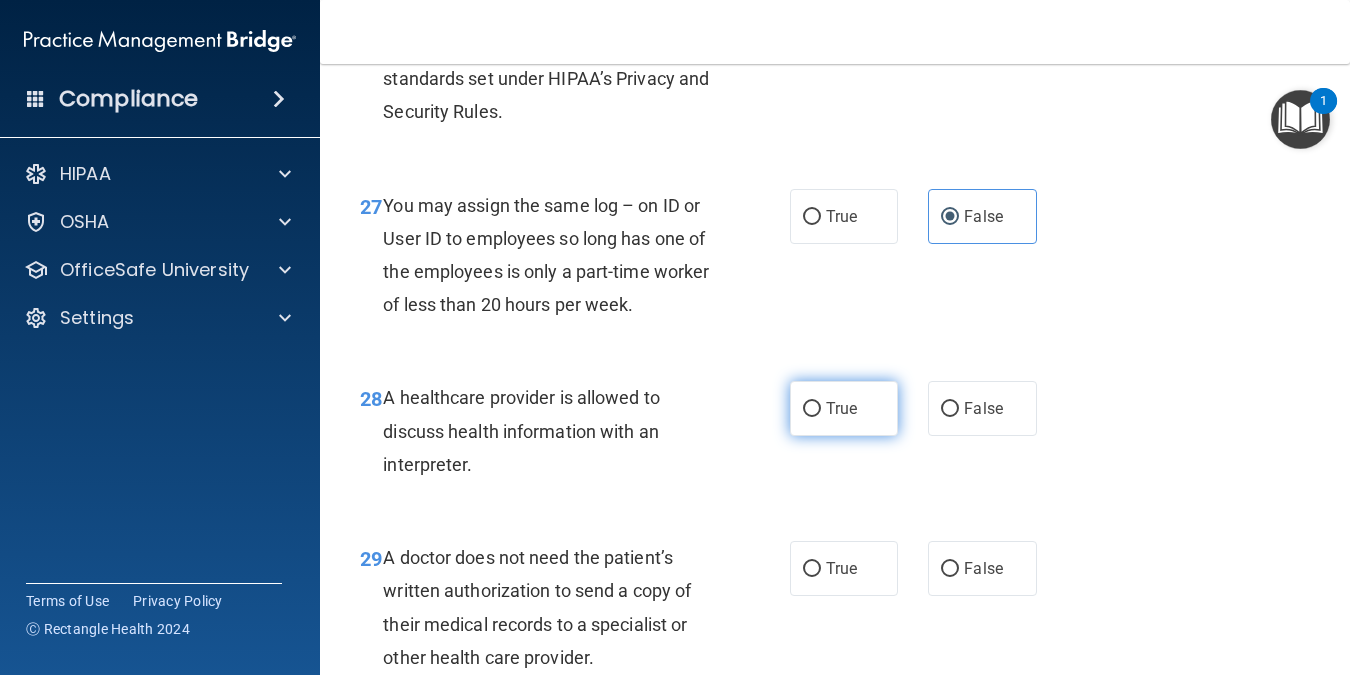 click on "True" at bounding box center (844, 408) 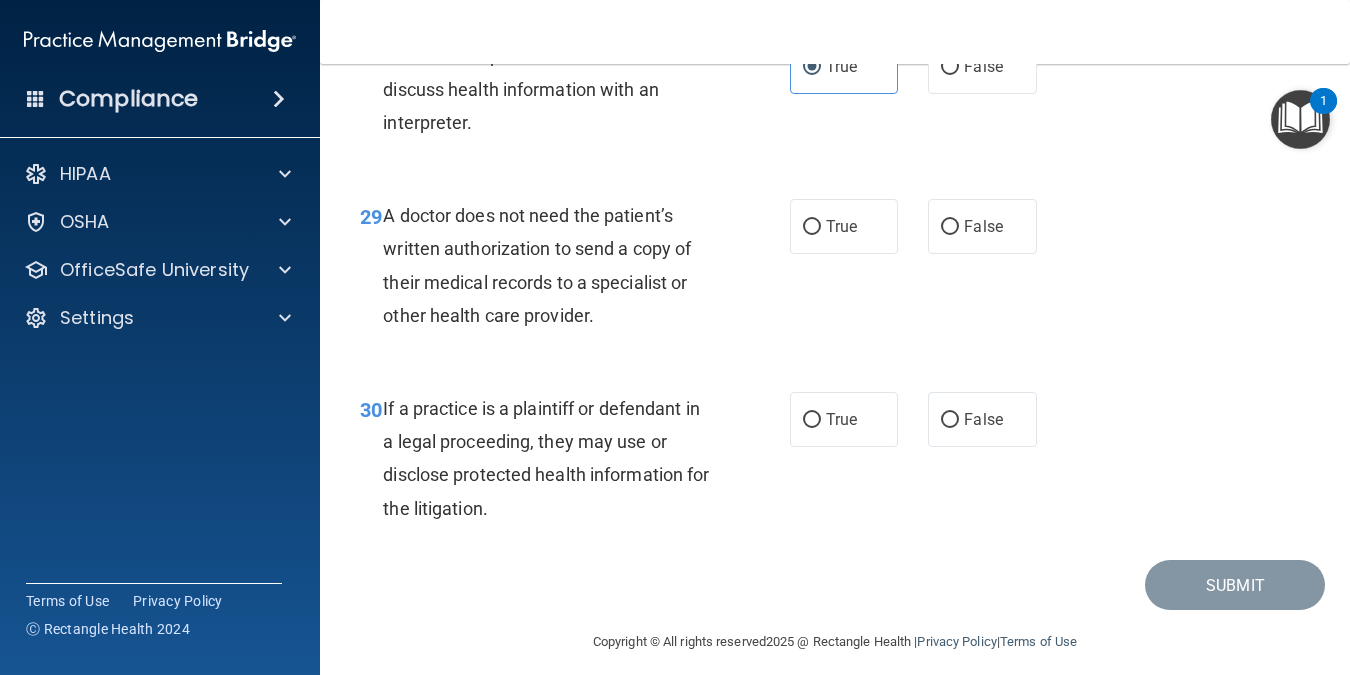 scroll, scrollTop: 5407, scrollLeft: 0, axis: vertical 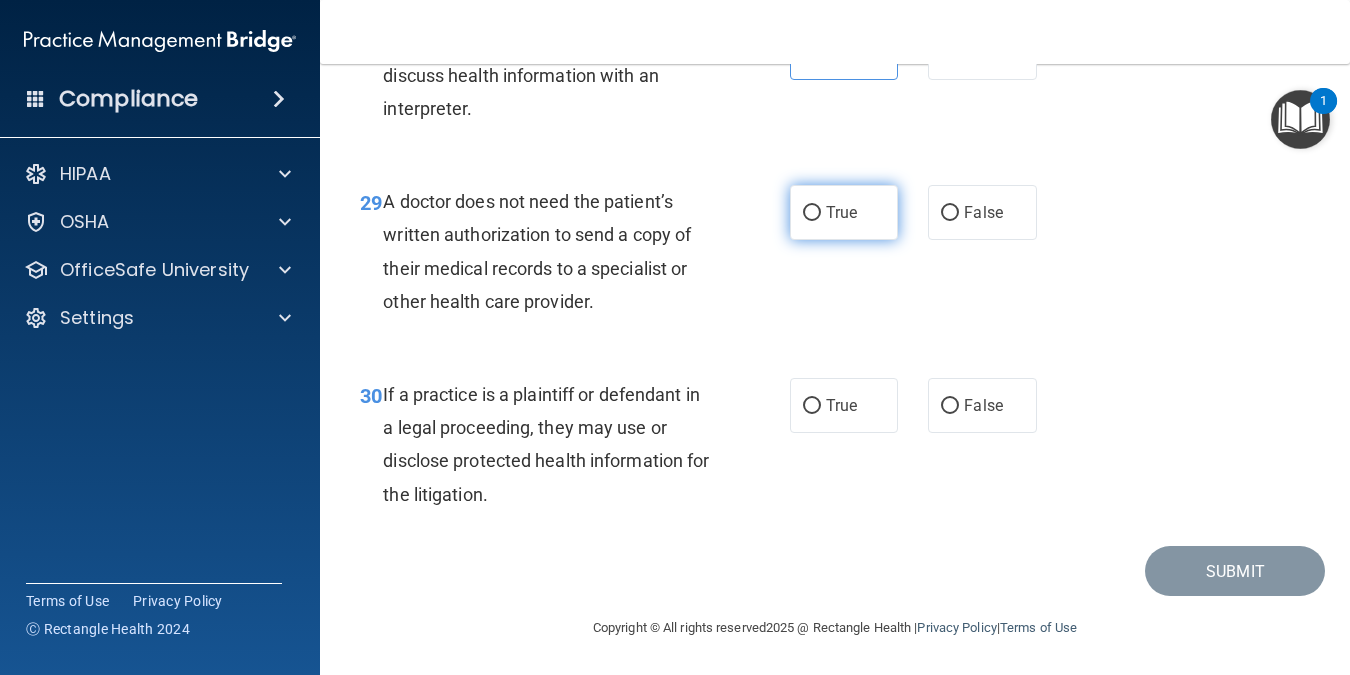 click on "True" at bounding box center [844, 212] 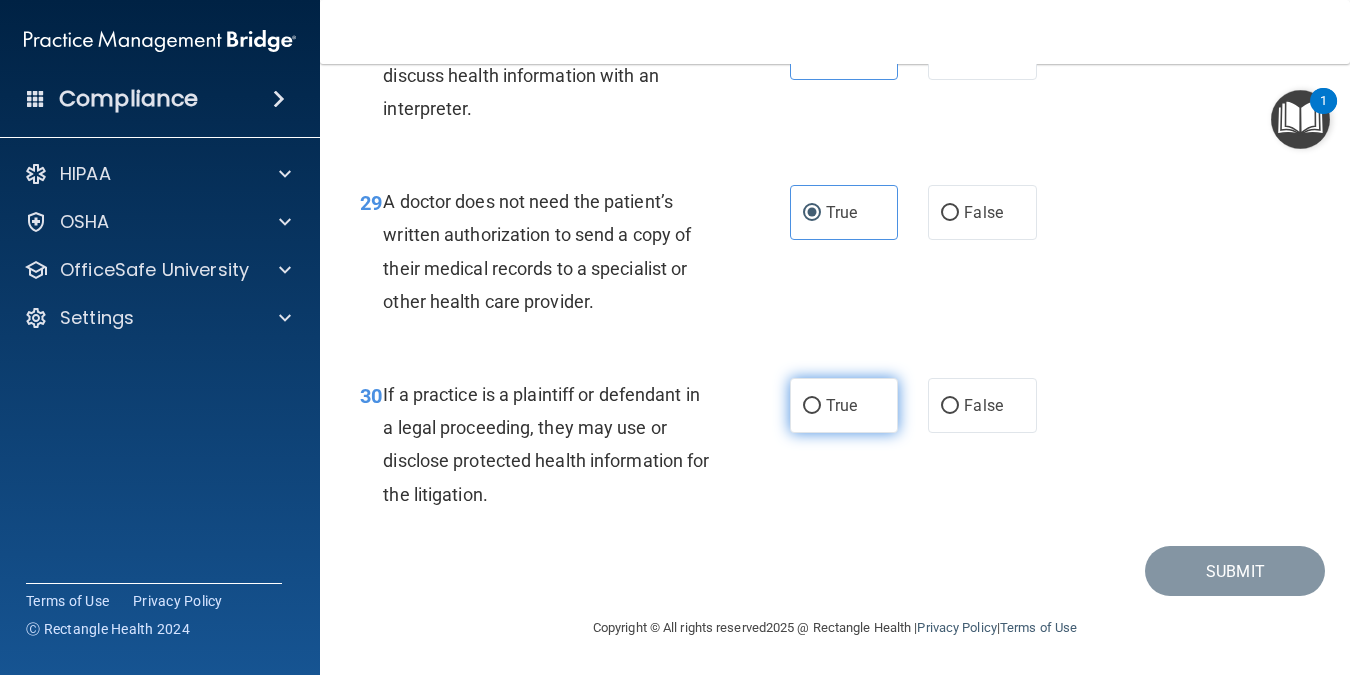 click on "True" at bounding box center [841, 405] 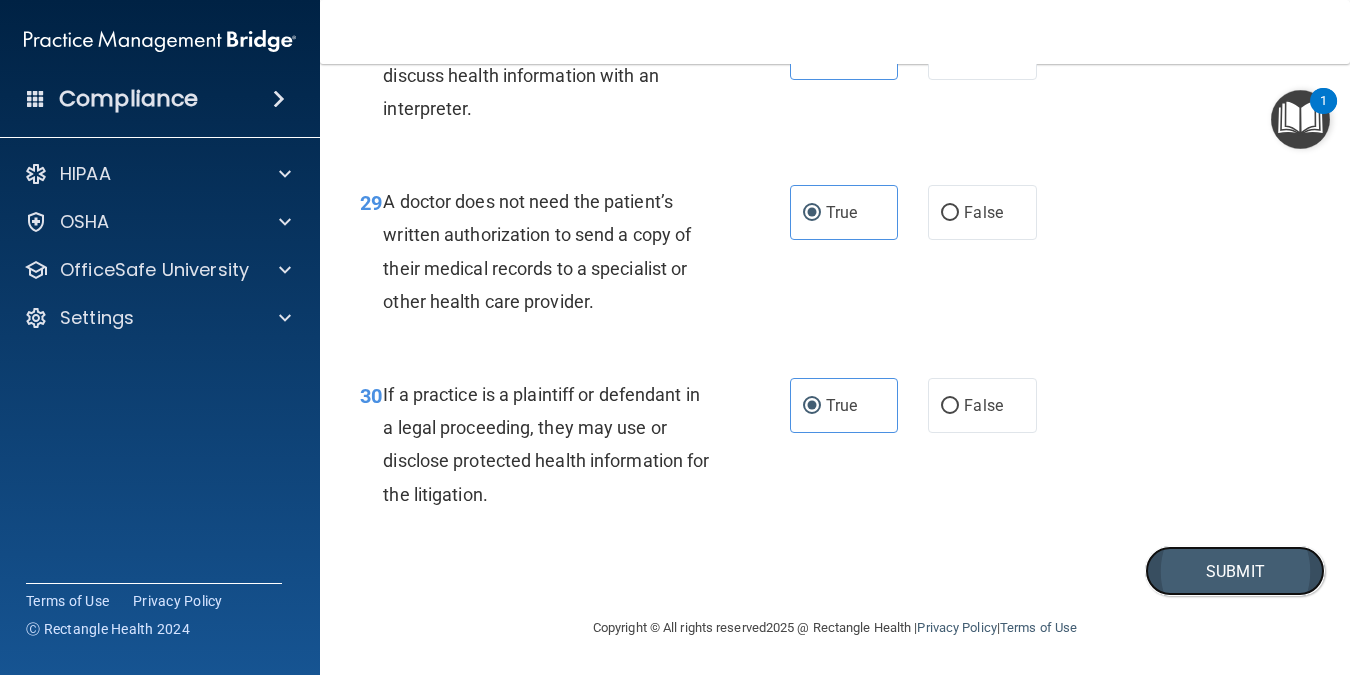 click on "Submit" at bounding box center (1235, 571) 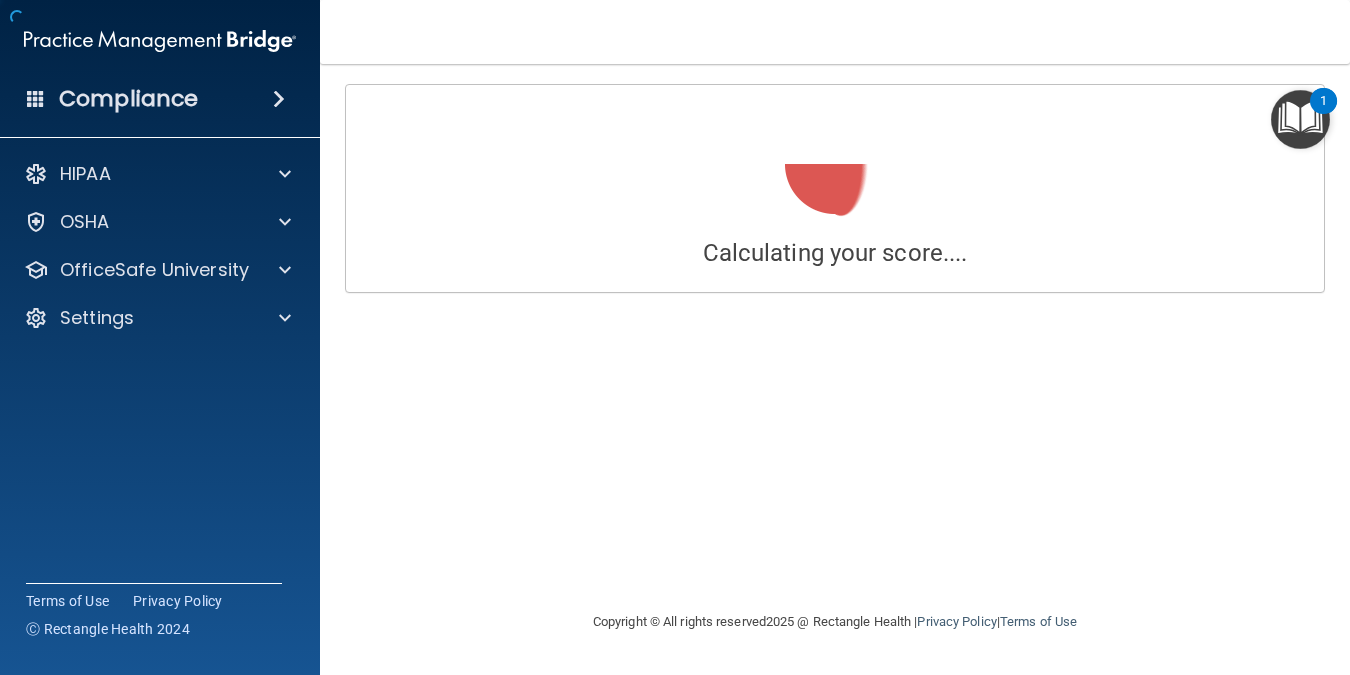 scroll, scrollTop: 0, scrollLeft: 0, axis: both 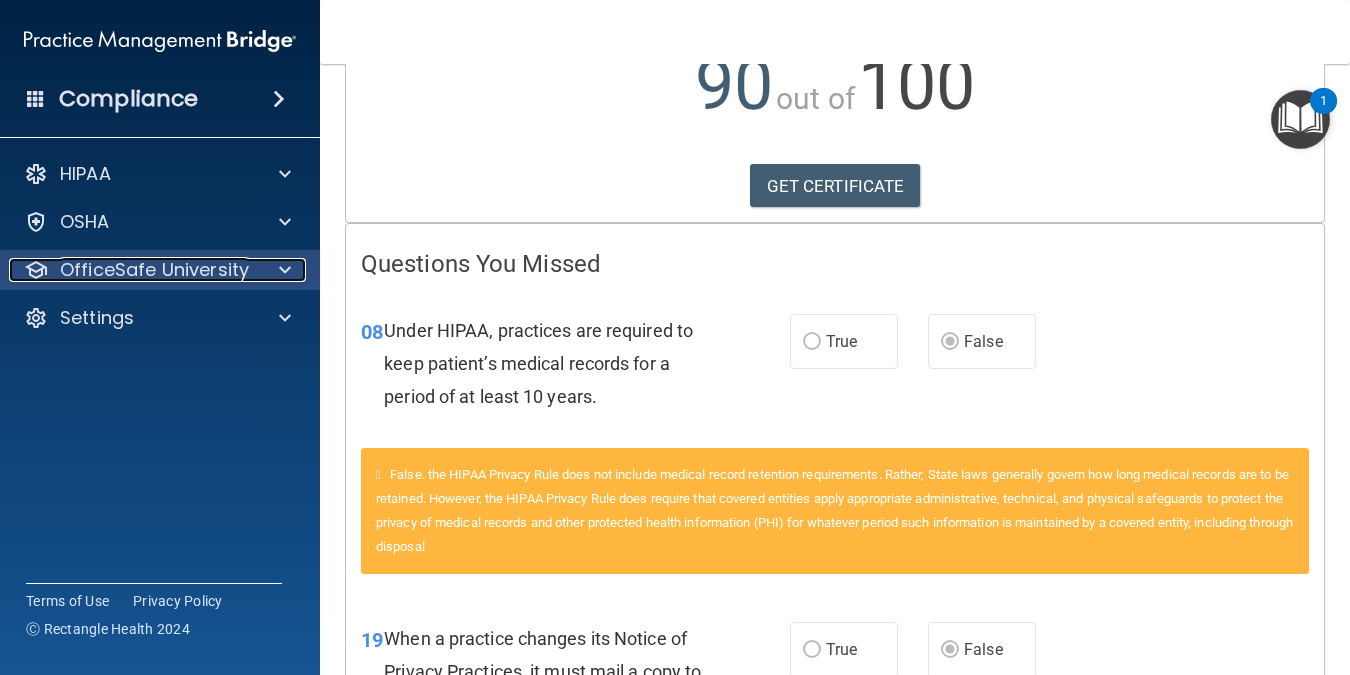 click at bounding box center (282, 270) 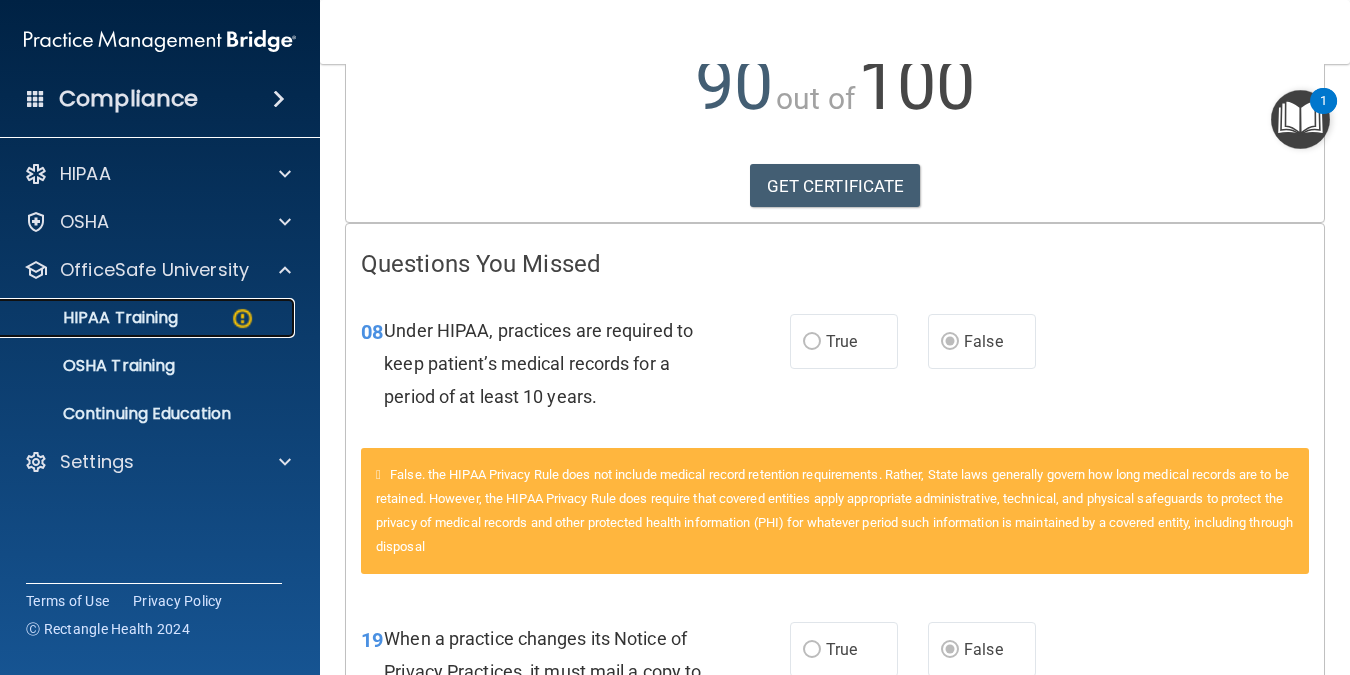 click at bounding box center (242, 318) 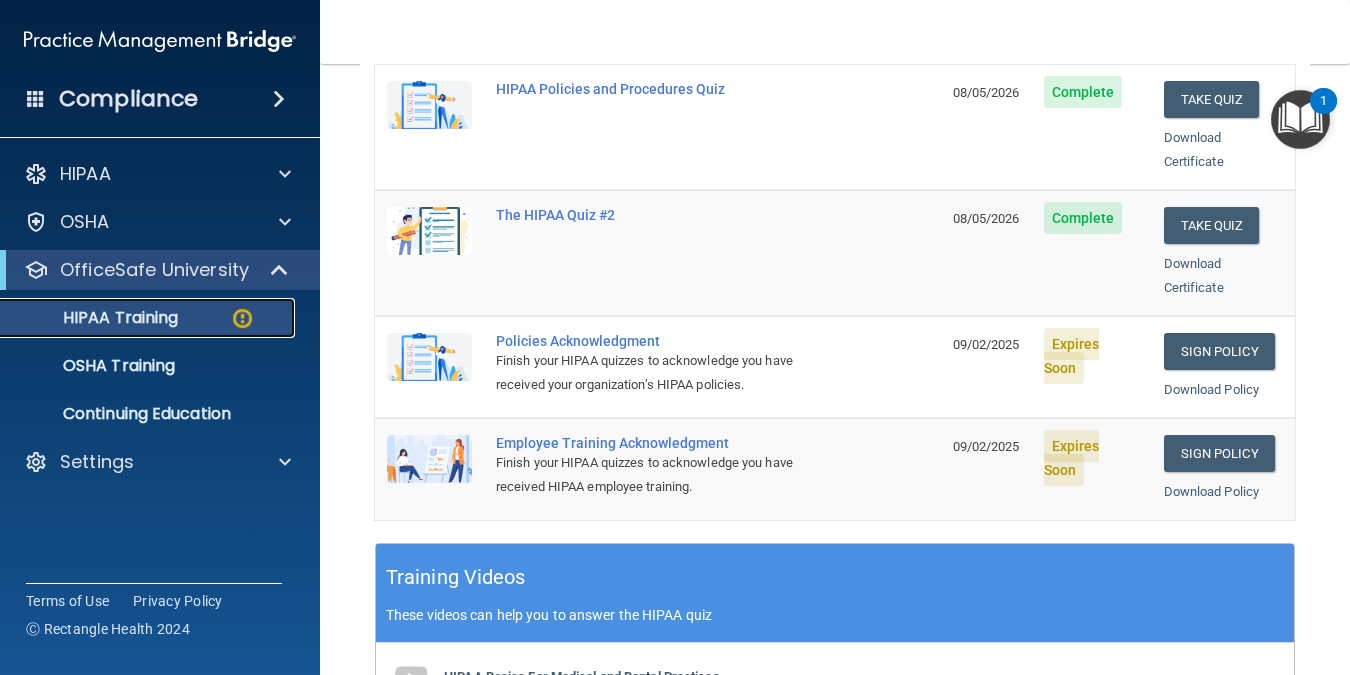 scroll, scrollTop: 416, scrollLeft: 0, axis: vertical 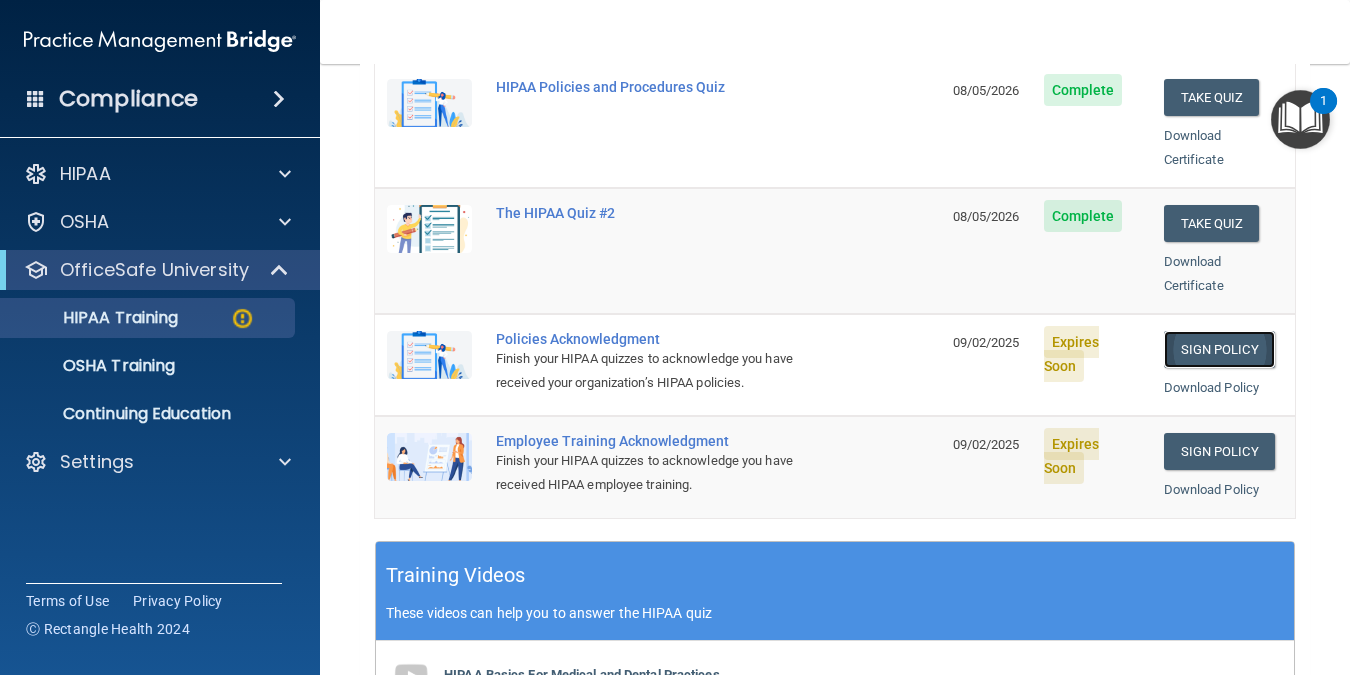 click on "Sign Policy" at bounding box center [1219, 349] 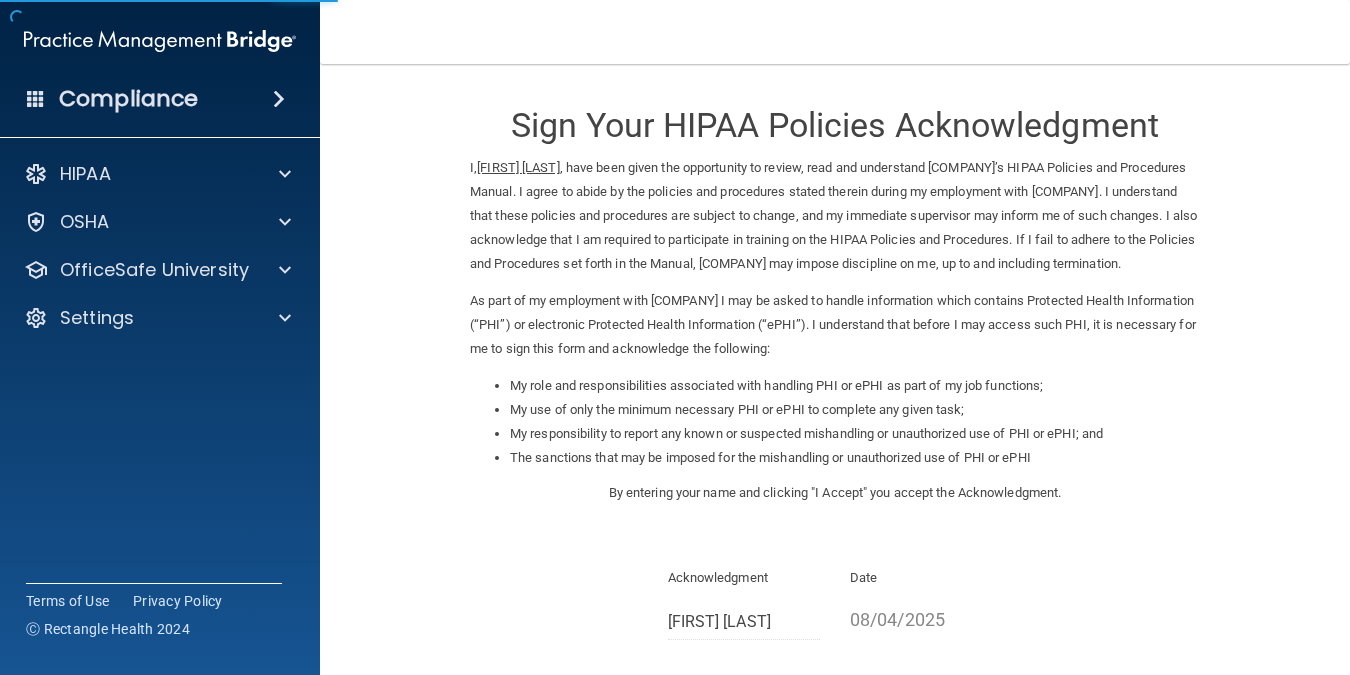 scroll, scrollTop: 0, scrollLeft: 0, axis: both 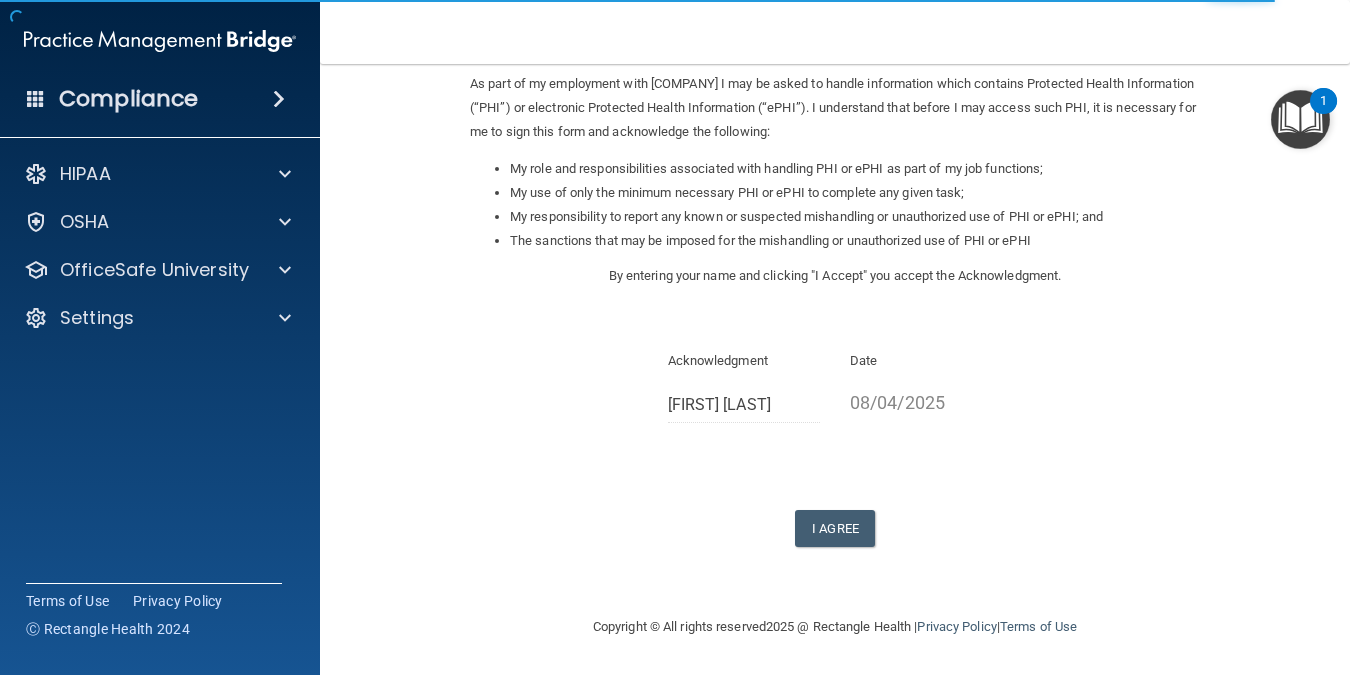 click on "Sign Your HIPAA Policies Acknowledgment           I,  [NAME] [LAST] , have been given the opportunity to review, read and understand [COMPANY]’s HIPAA Policies and Procedures Manual. I agree to abide by the policies and procedures stated therein during my employment with [COMPANY]. I understand that these policies and procedures are subject to change, and my immediate supervisor may inform me of such changes. I also acknowledge that I am required to participate in training on the HIPAA Policies and Procedures. If I fail to adhere to the Policies and Procedures set forth in the Manual, [COMPANY] may impose discipline on me, up to and including termination.              My role and responsibilities associated with handling PHI or ePHI as part of my job functions;   My use of only the minimum necessary PHI or ePHI to complete any given task;                                 Acknowledgment   [NAME] [LAST]           Date" at bounding box center [835, 231] 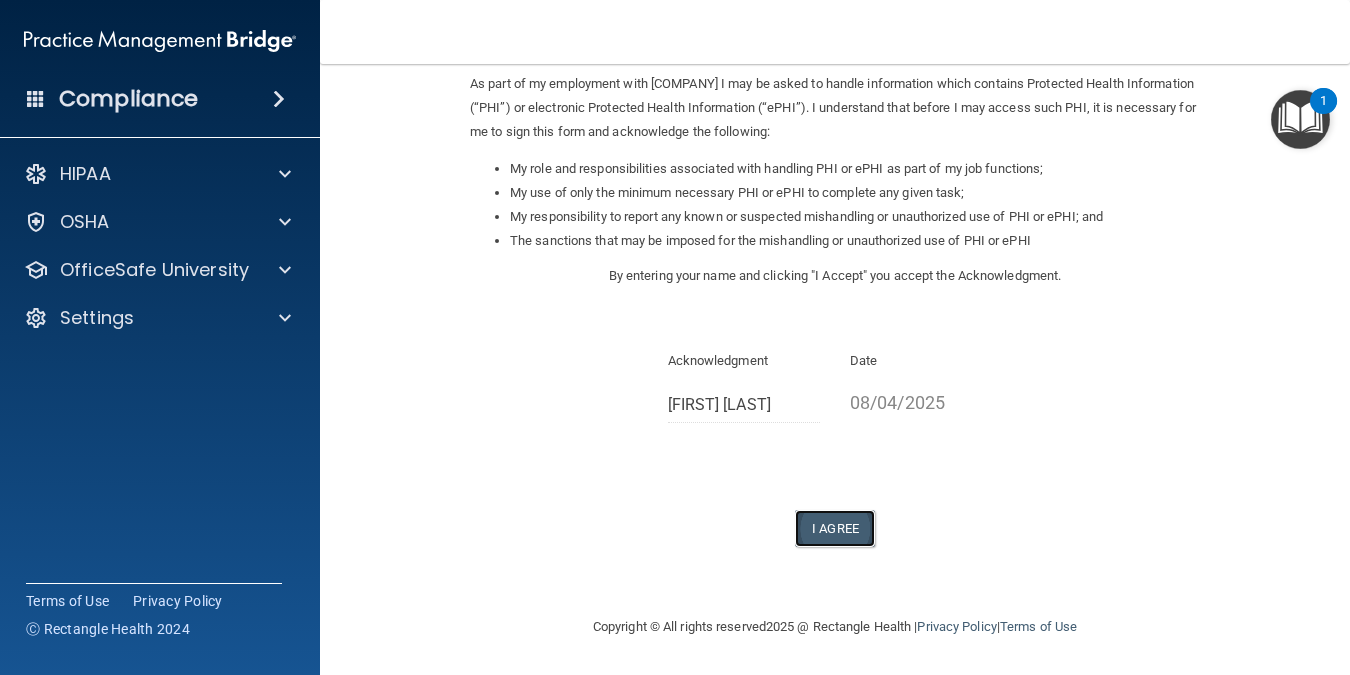 click on "I Agree" at bounding box center (835, 528) 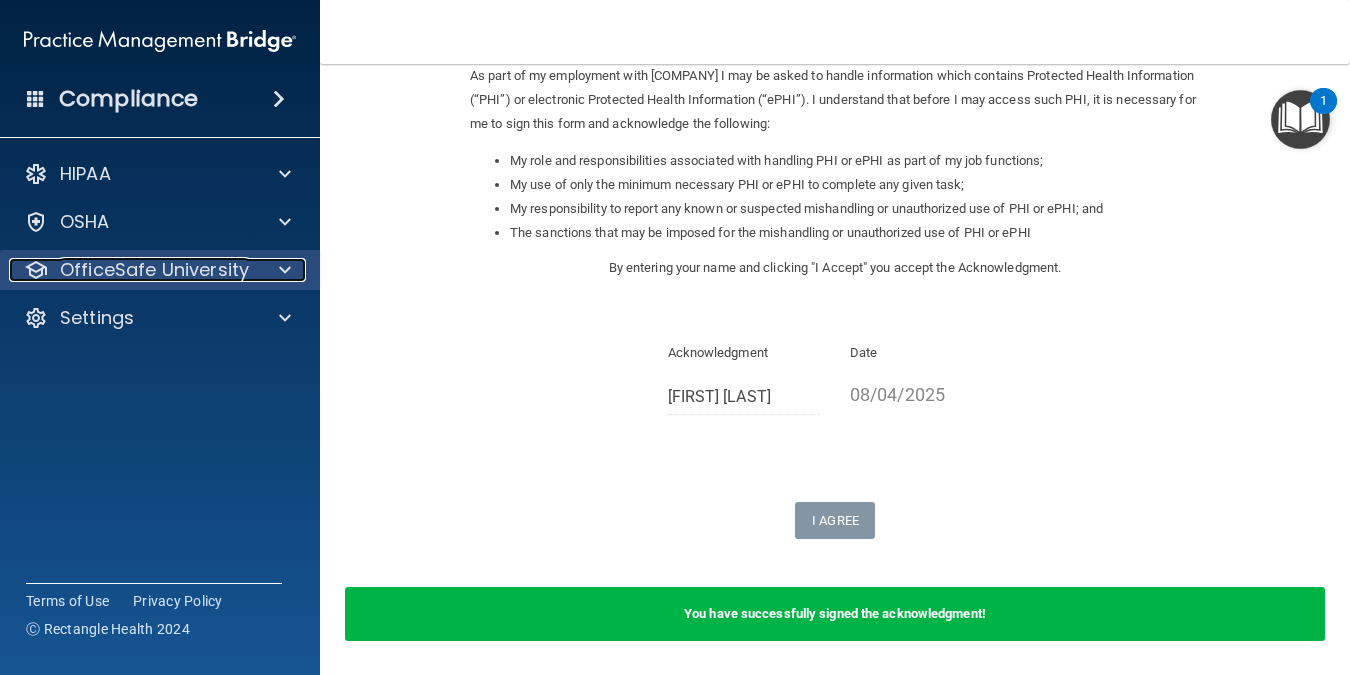 click at bounding box center (282, 270) 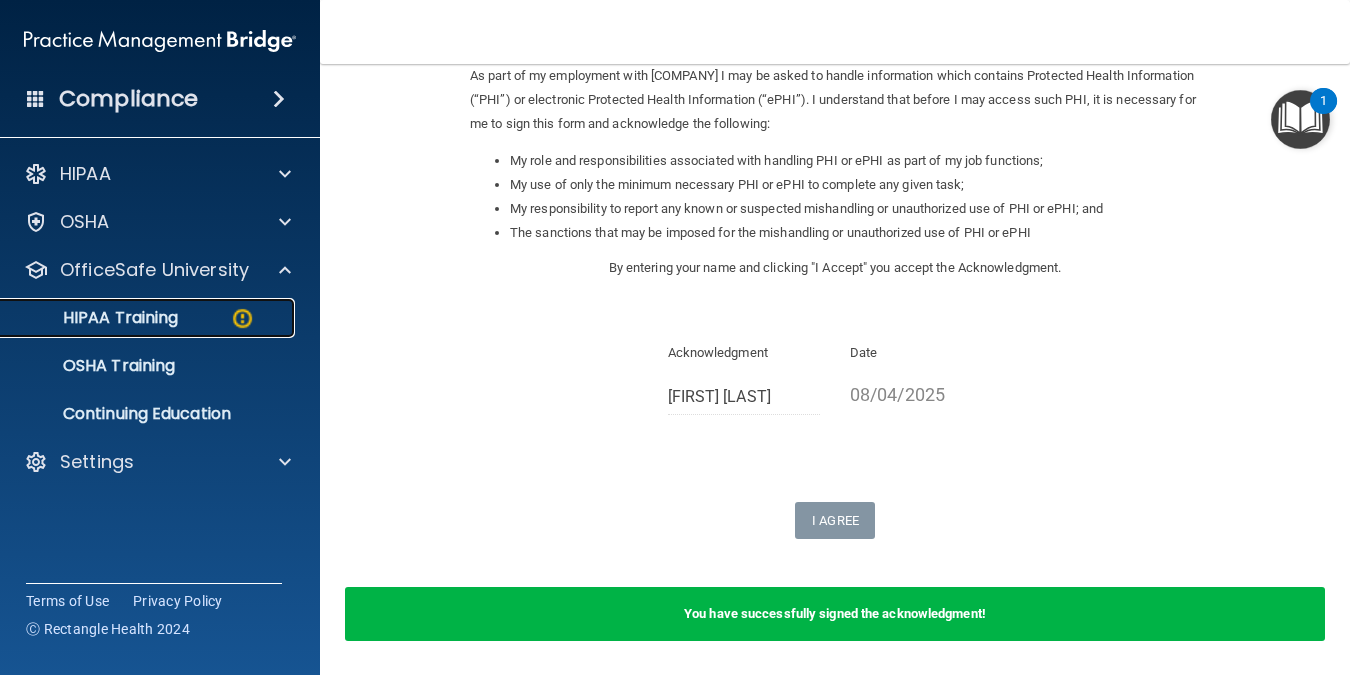 click on "HIPAA Training" at bounding box center [149, 318] 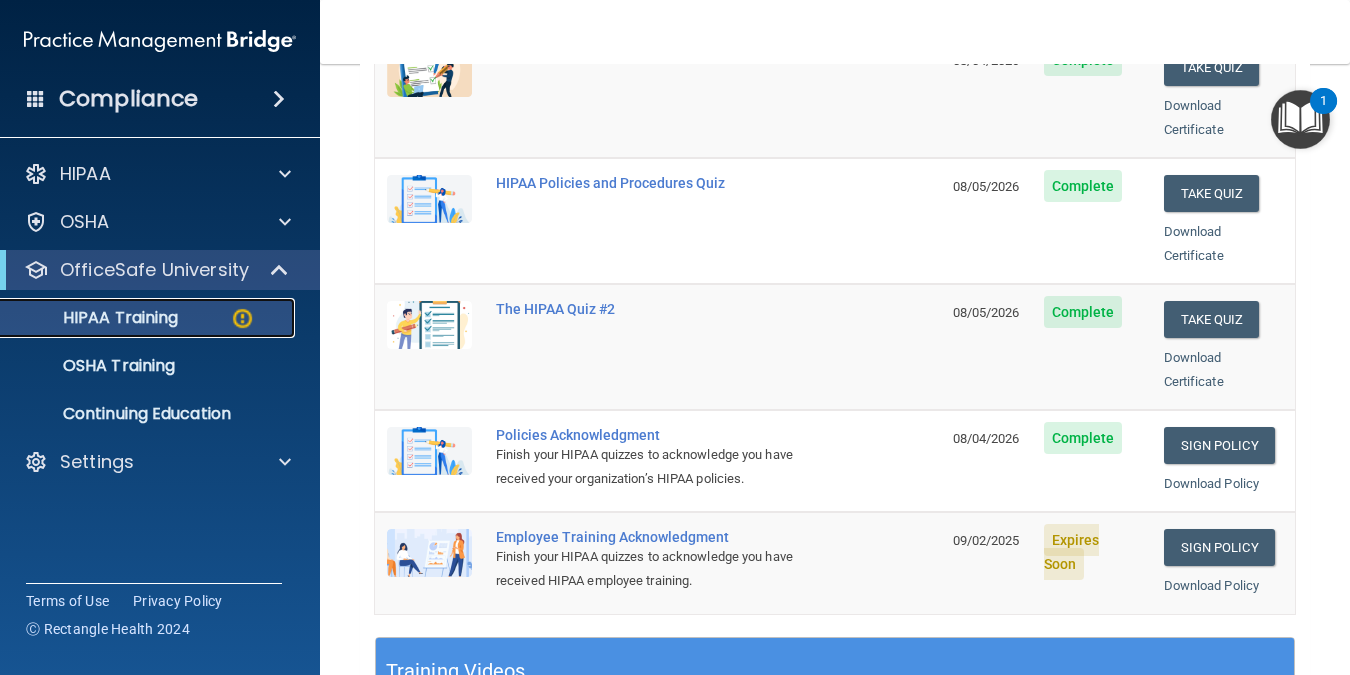 scroll, scrollTop: 331, scrollLeft: 0, axis: vertical 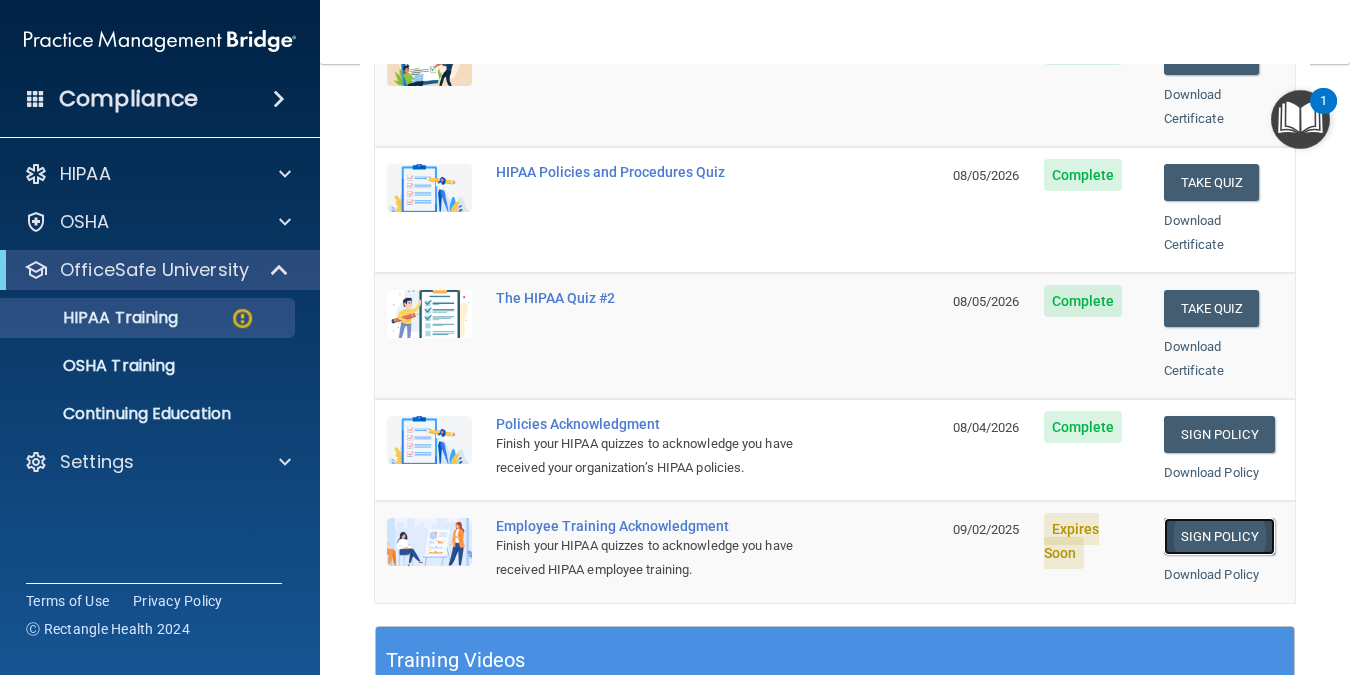 click on "Sign Policy" at bounding box center (1219, 536) 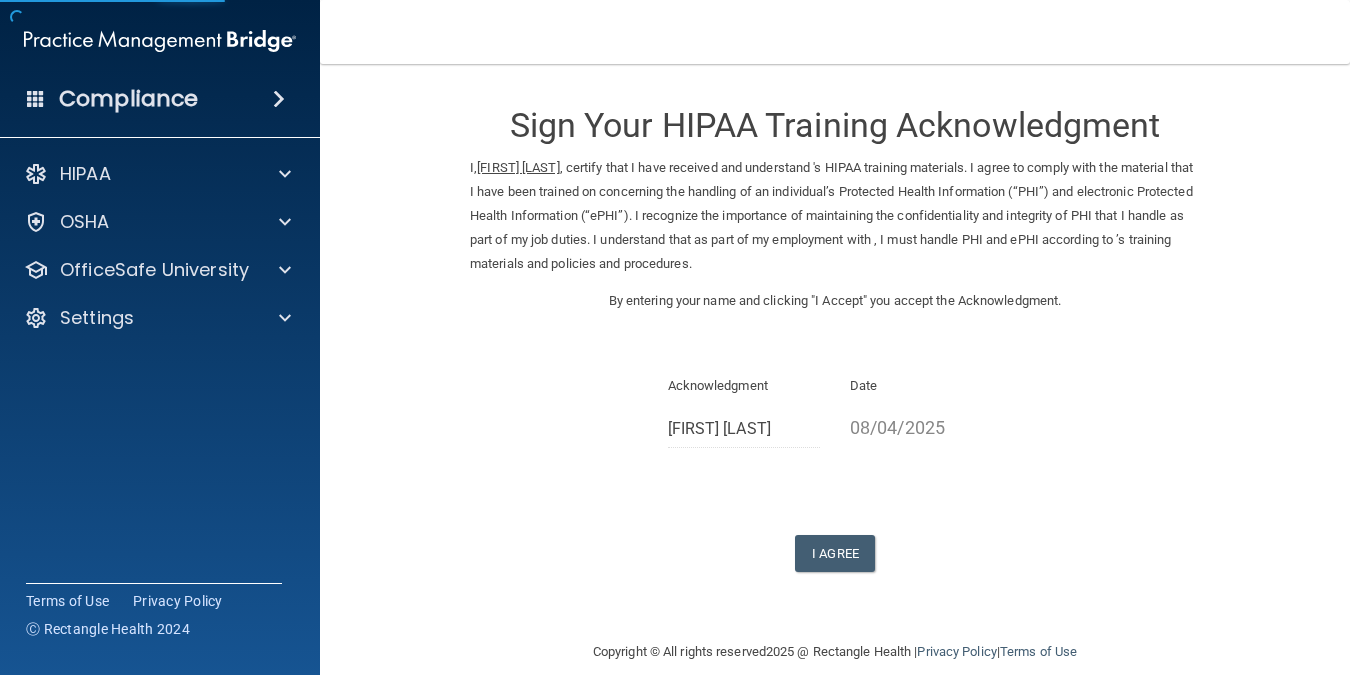 scroll, scrollTop: 0, scrollLeft: 0, axis: both 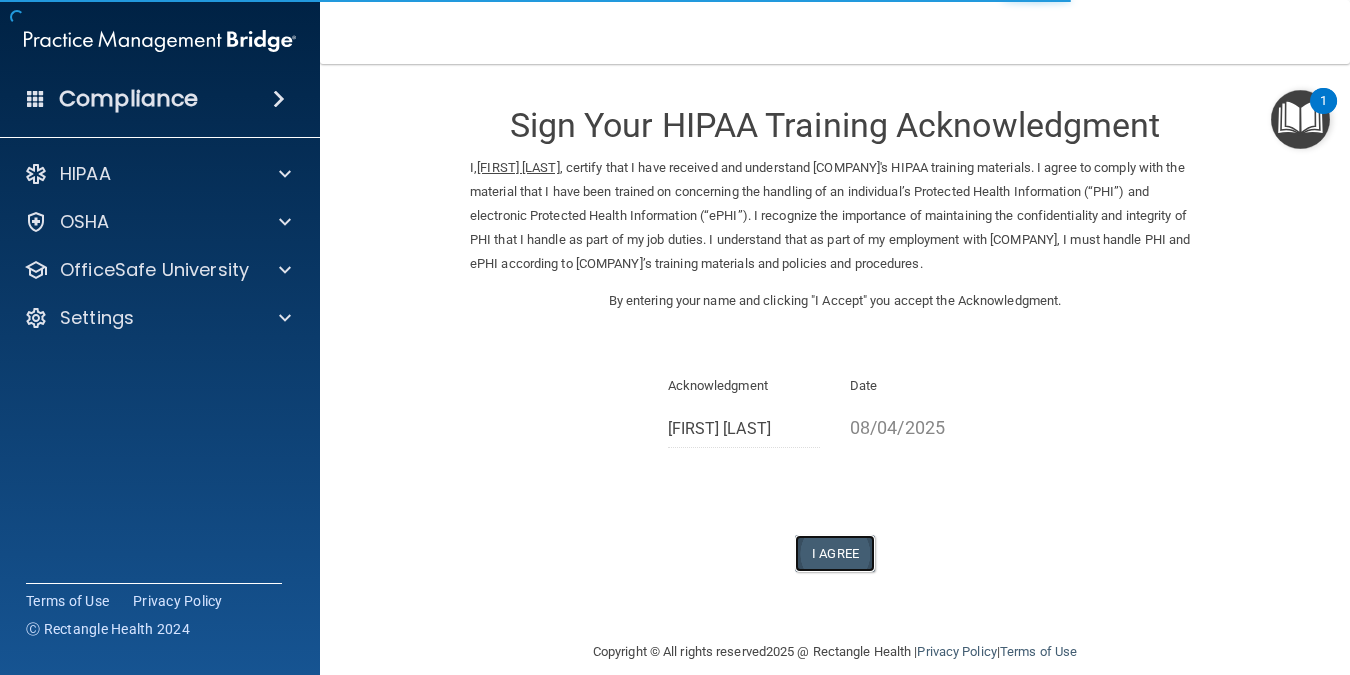 click on "I Agree" at bounding box center (835, 553) 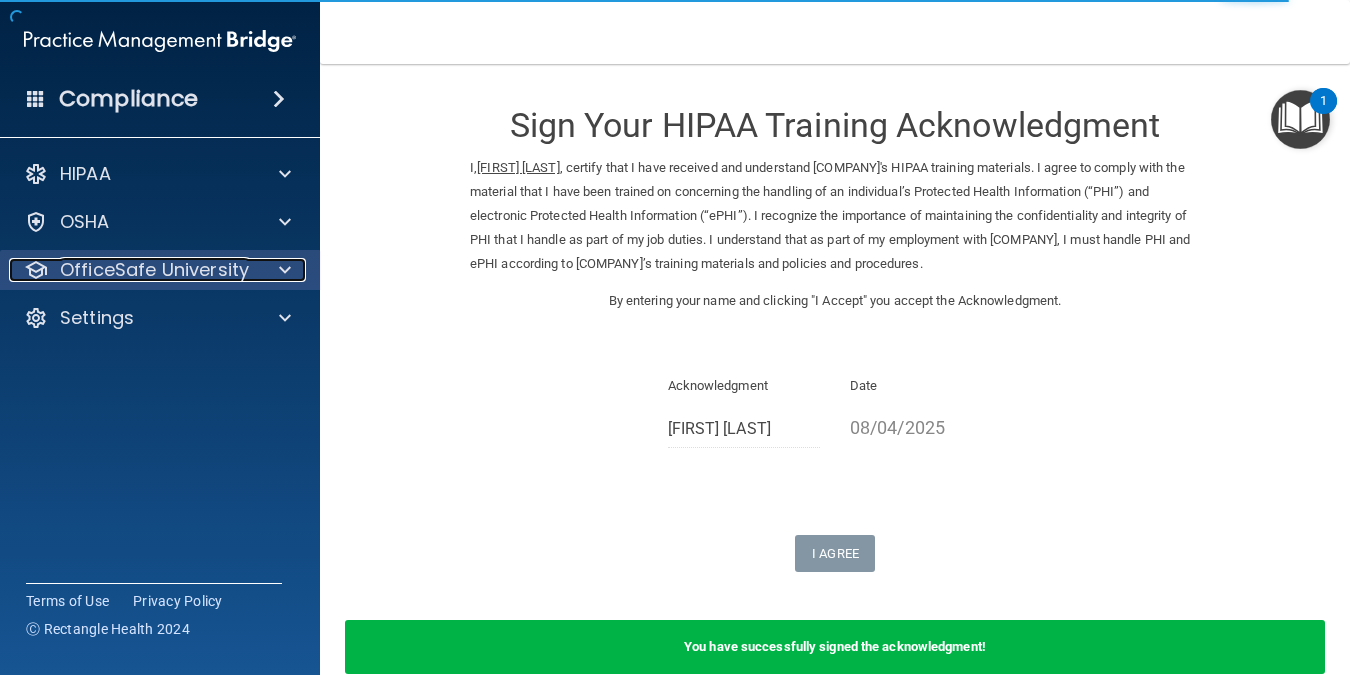 click at bounding box center (282, 270) 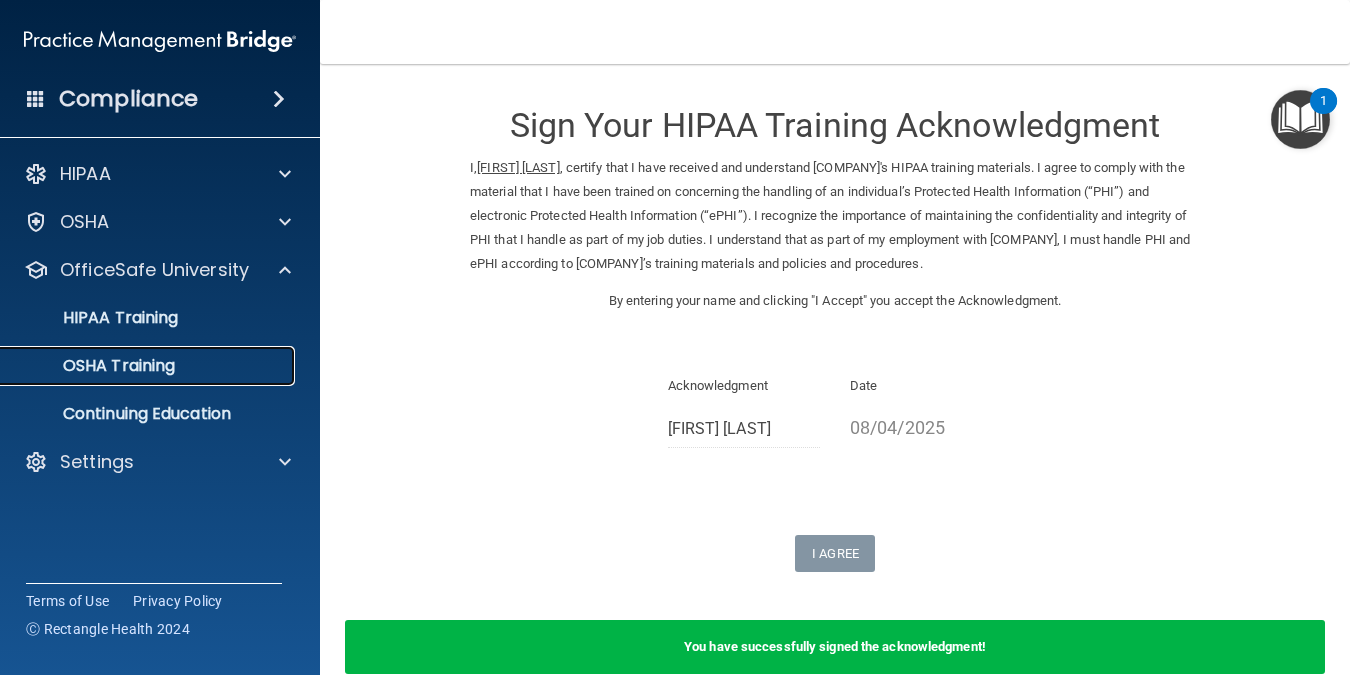 click on "OSHA Training" at bounding box center (149, 366) 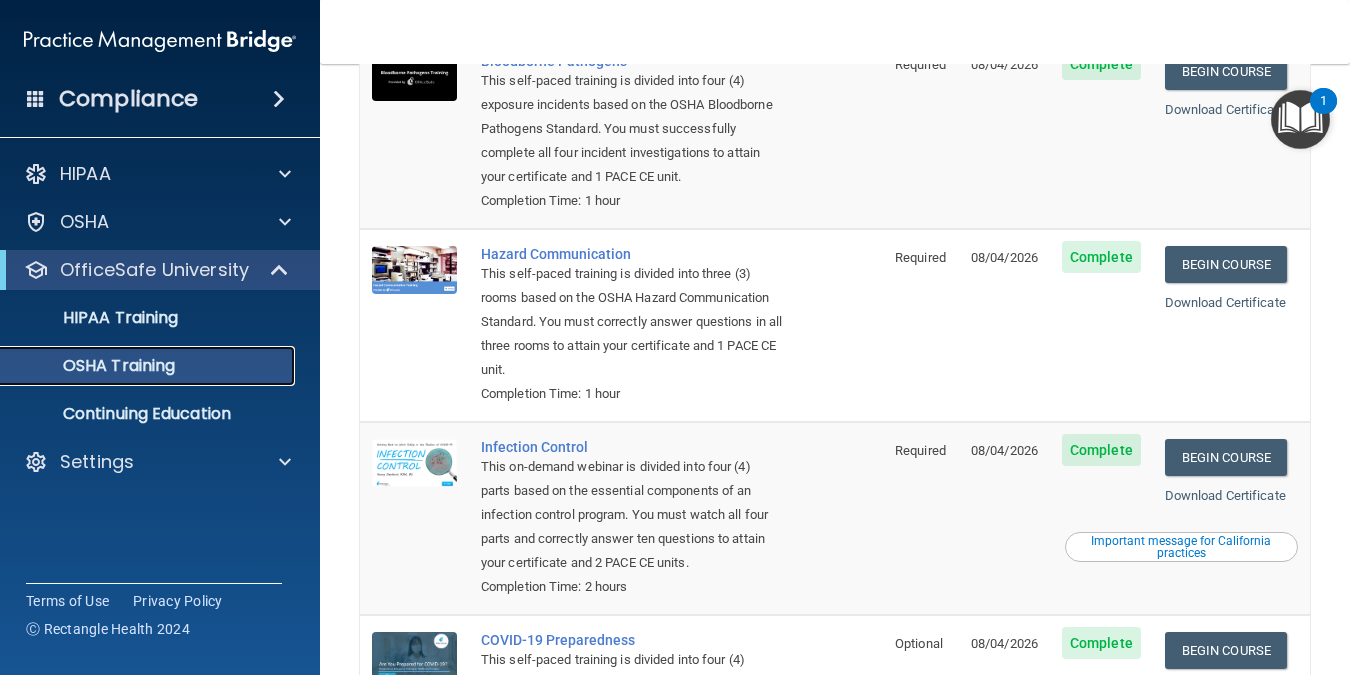 scroll, scrollTop: 115, scrollLeft: 0, axis: vertical 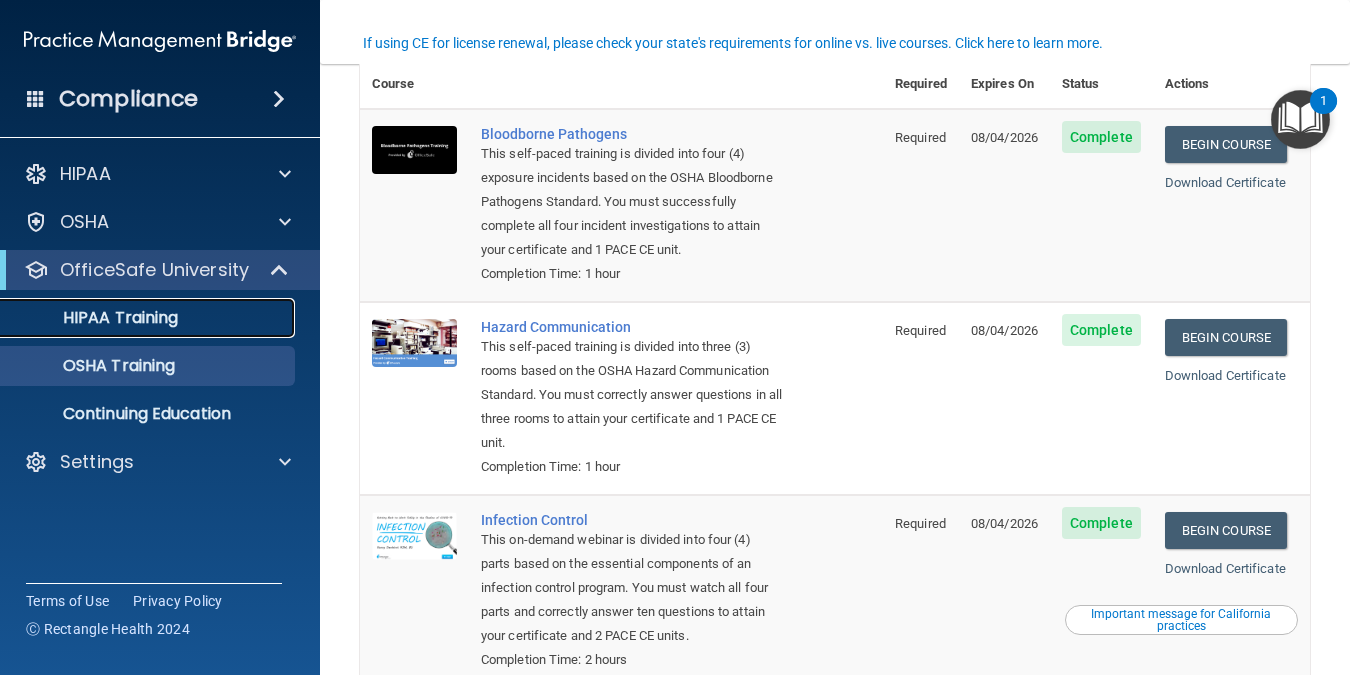 click on "HIPAA Training" at bounding box center (149, 318) 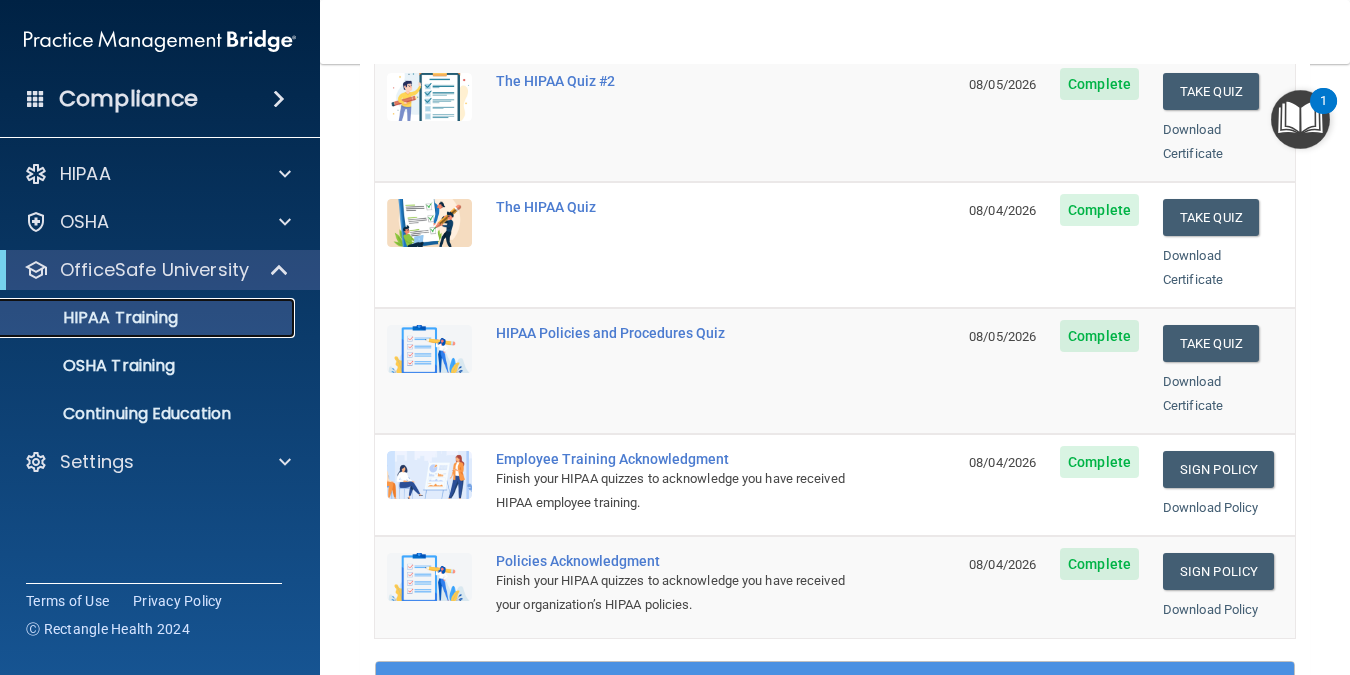 scroll, scrollTop: 200, scrollLeft: 0, axis: vertical 